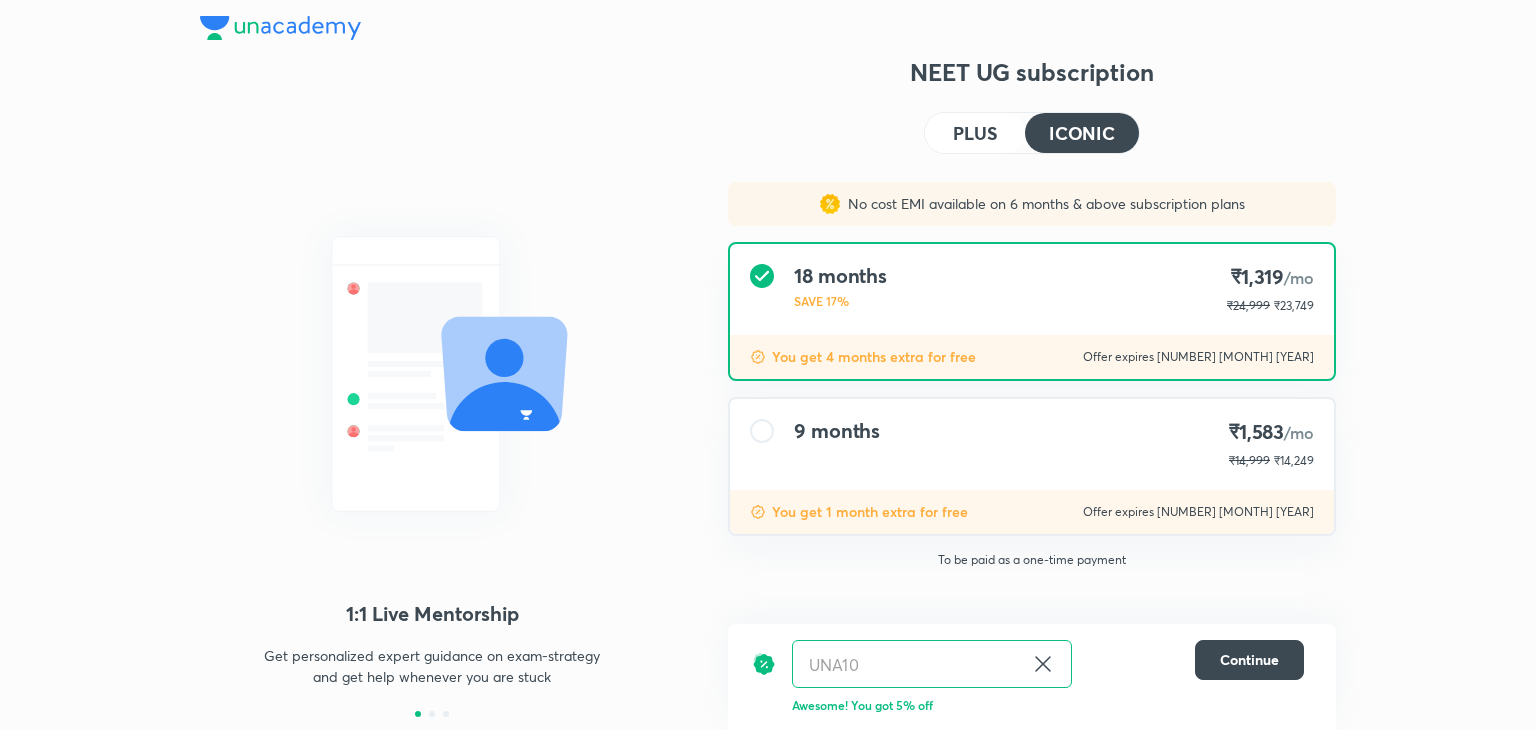 scroll, scrollTop: 0, scrollLeft: 0, axis: both 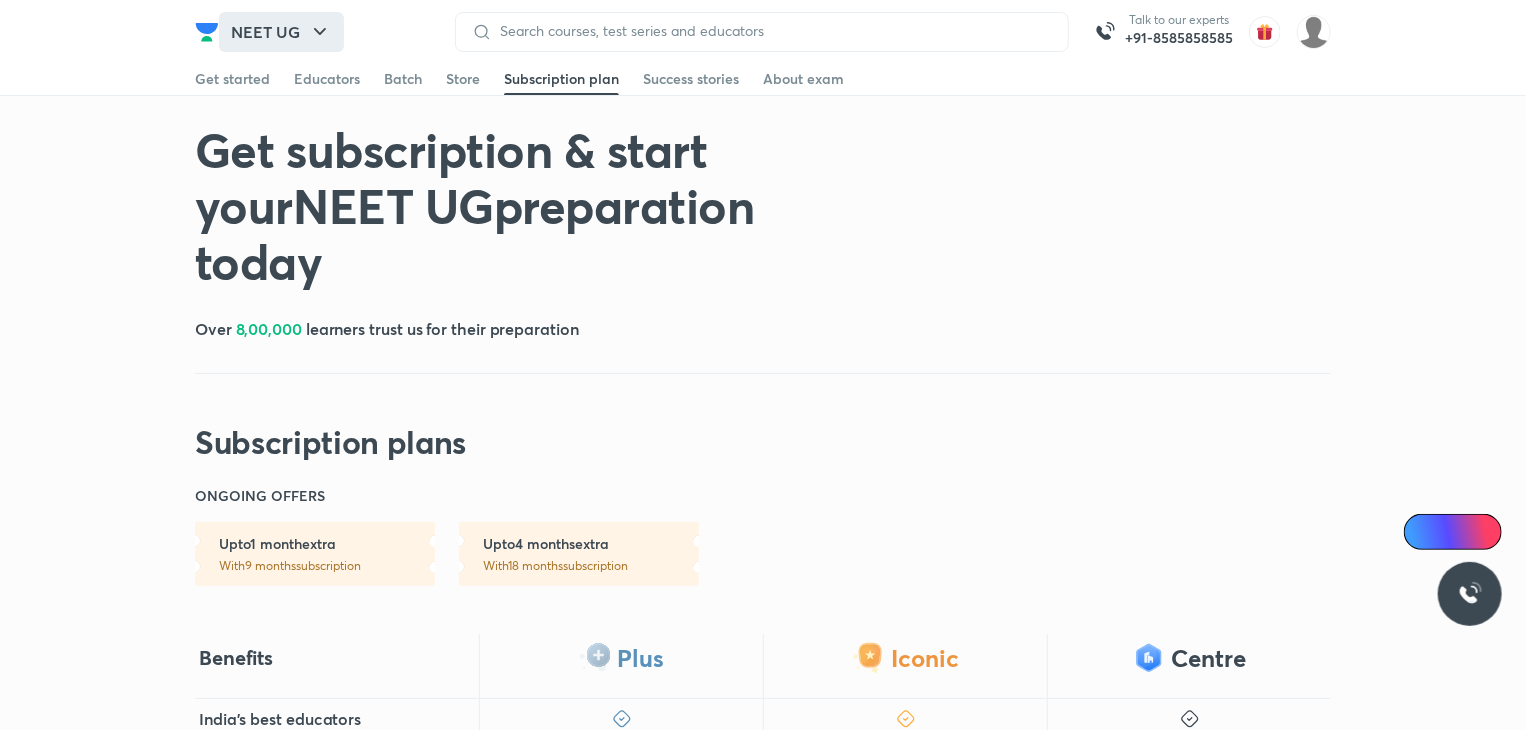click on "NEET UG" at bounding box center [281, 32] 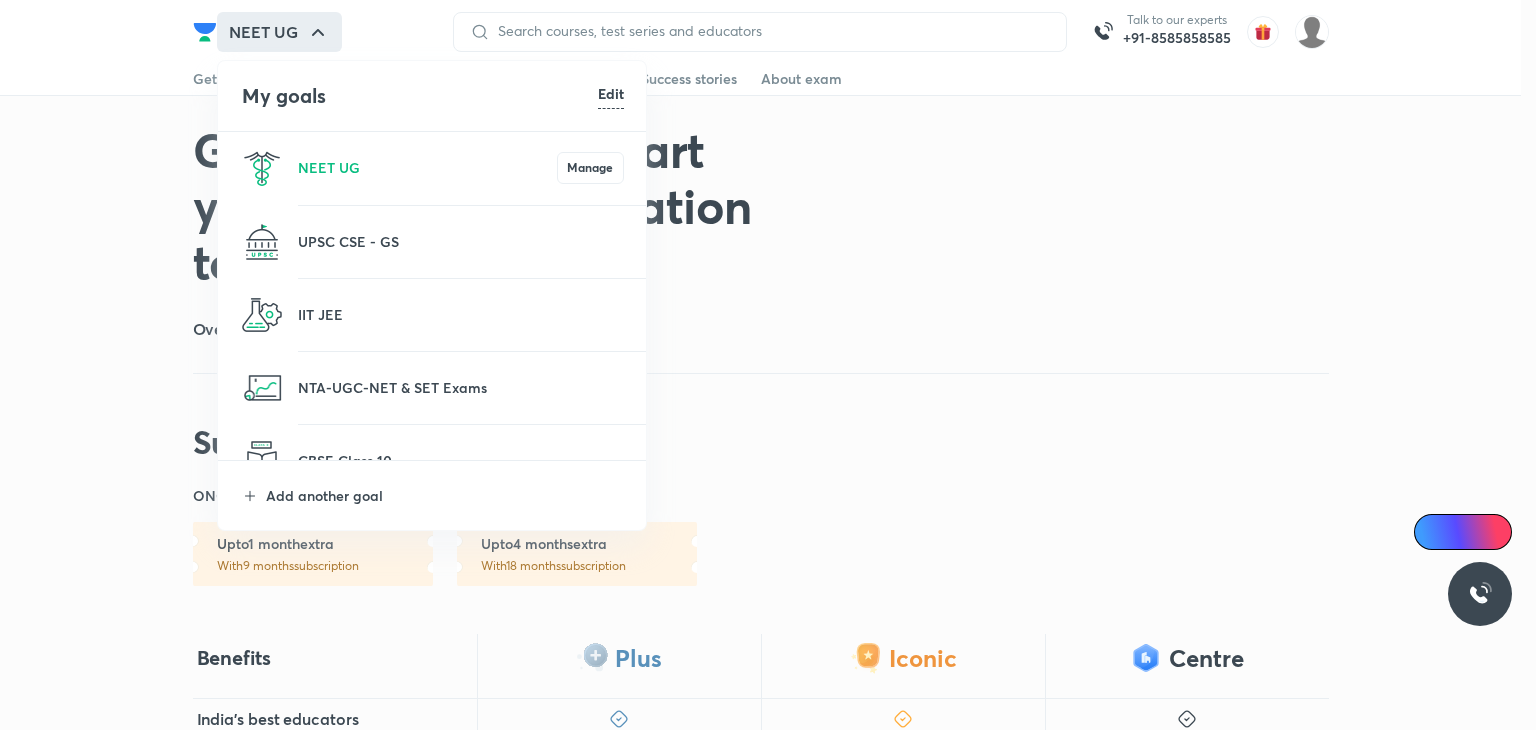click on "IIT JEE" at bounding box center [433, 315] 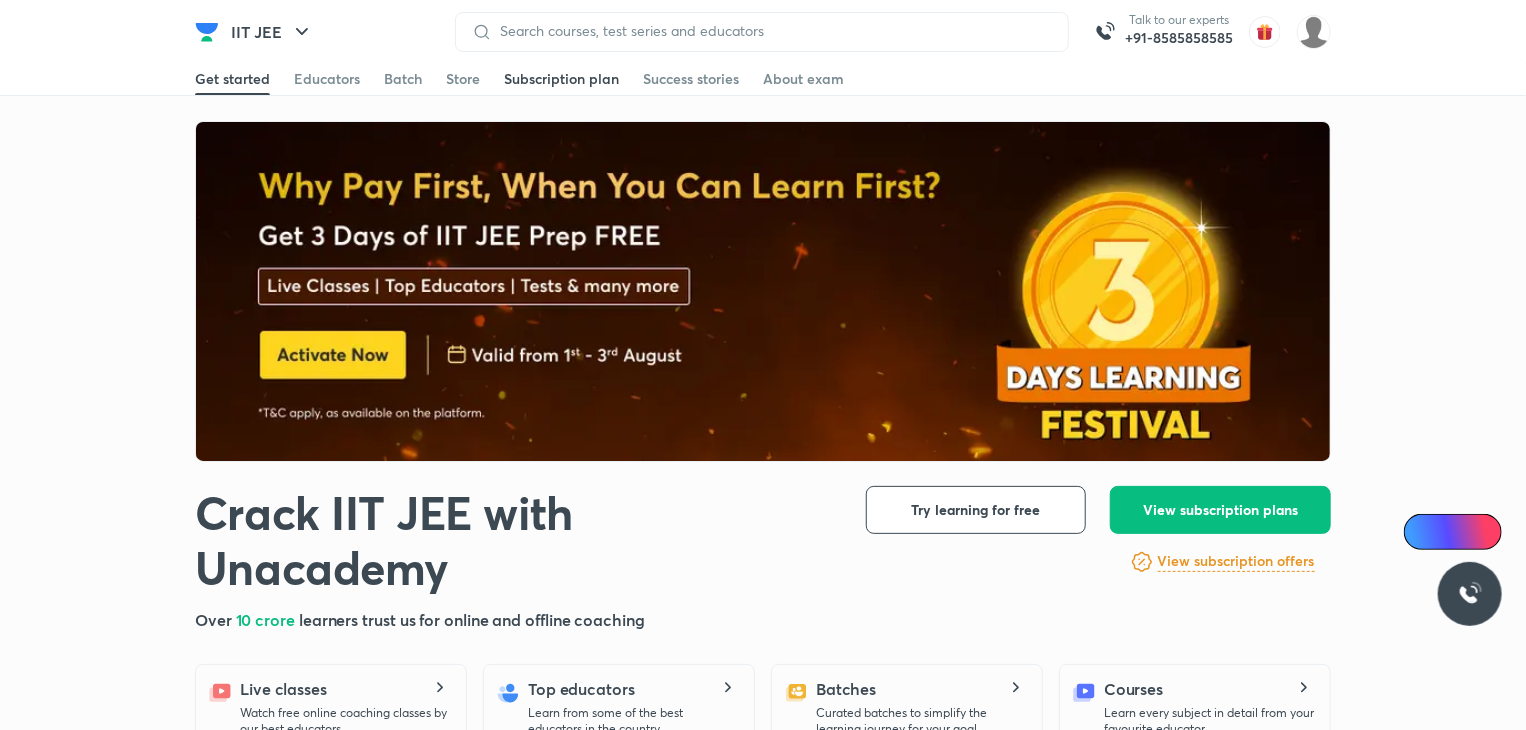 click on "Subscription plan" at bounding box center (561, 79) 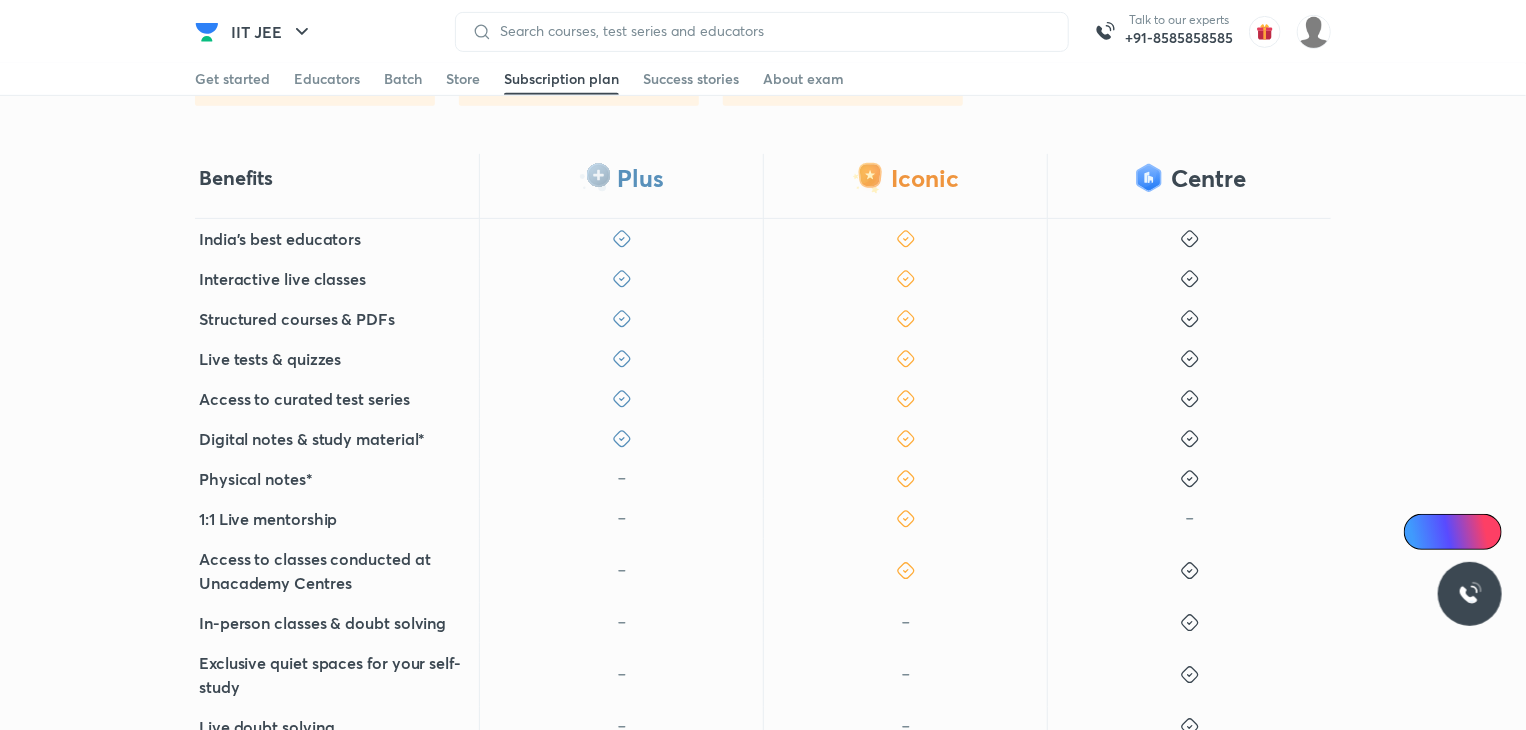 scroll, scrollTop: 419, scrollLeft: 0, axis: vertical 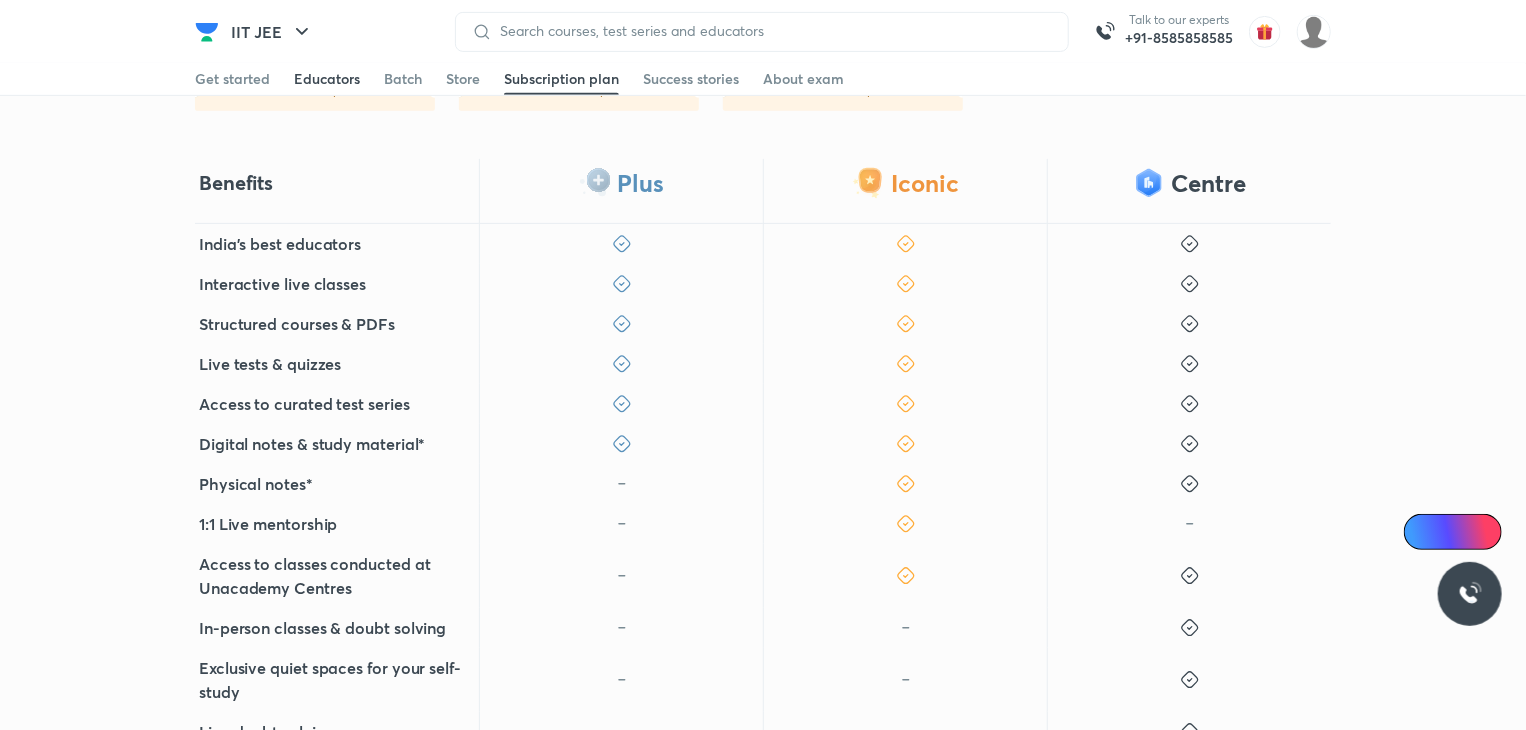 click on "Educators" at bounding box center [327, 79] 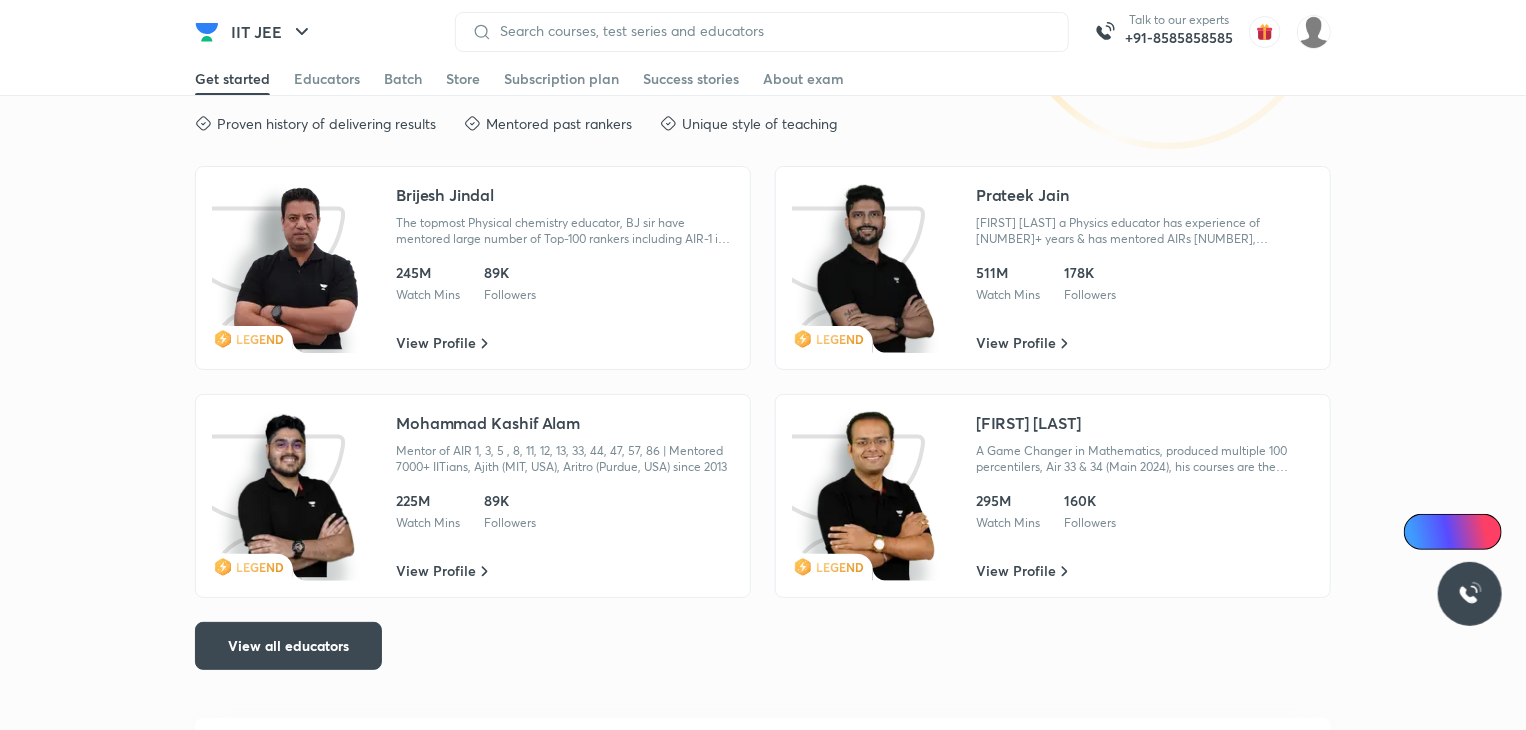scroll, scrollTop: 3797, scrollLeft: 0, axis: vertical 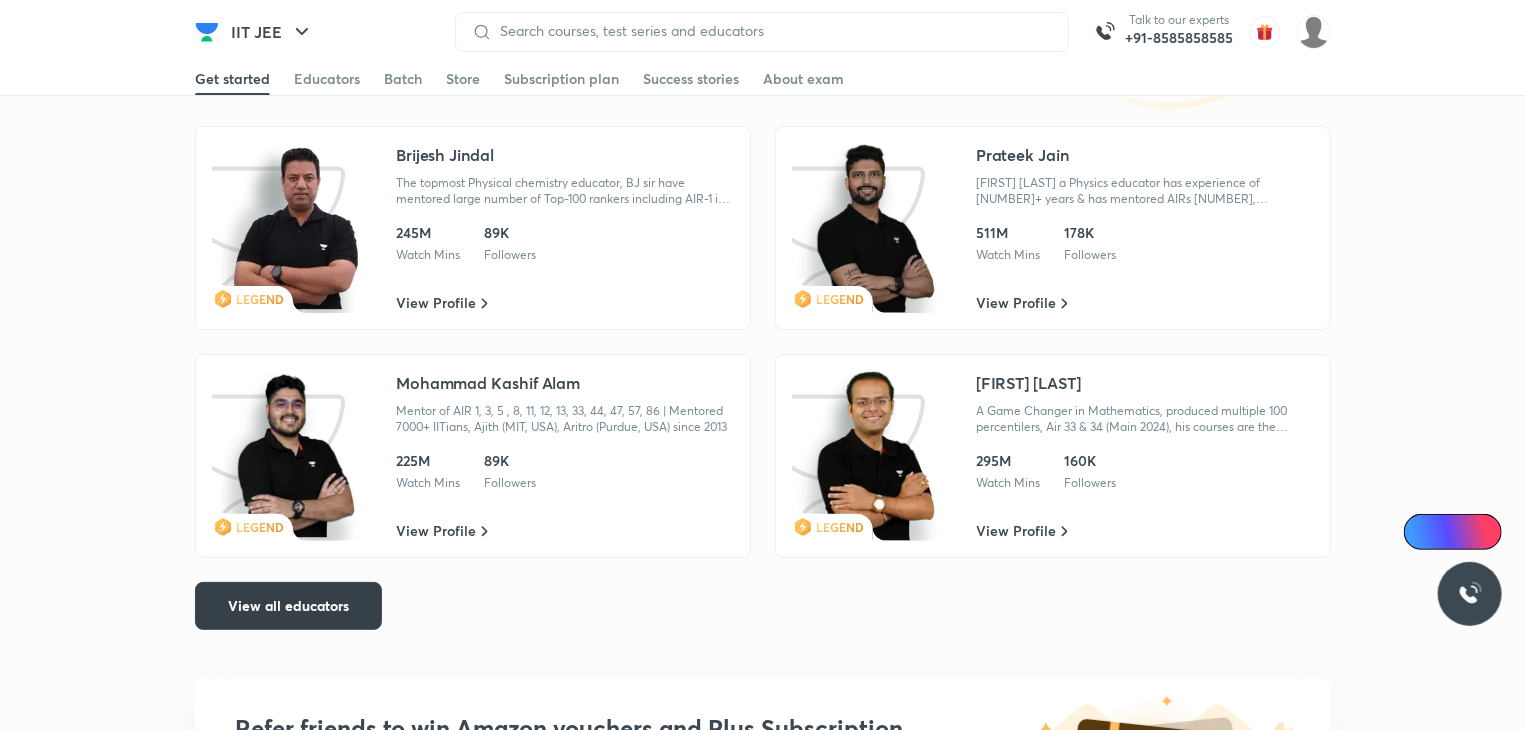 click on "View all educators" at bounding box center [288, 606] 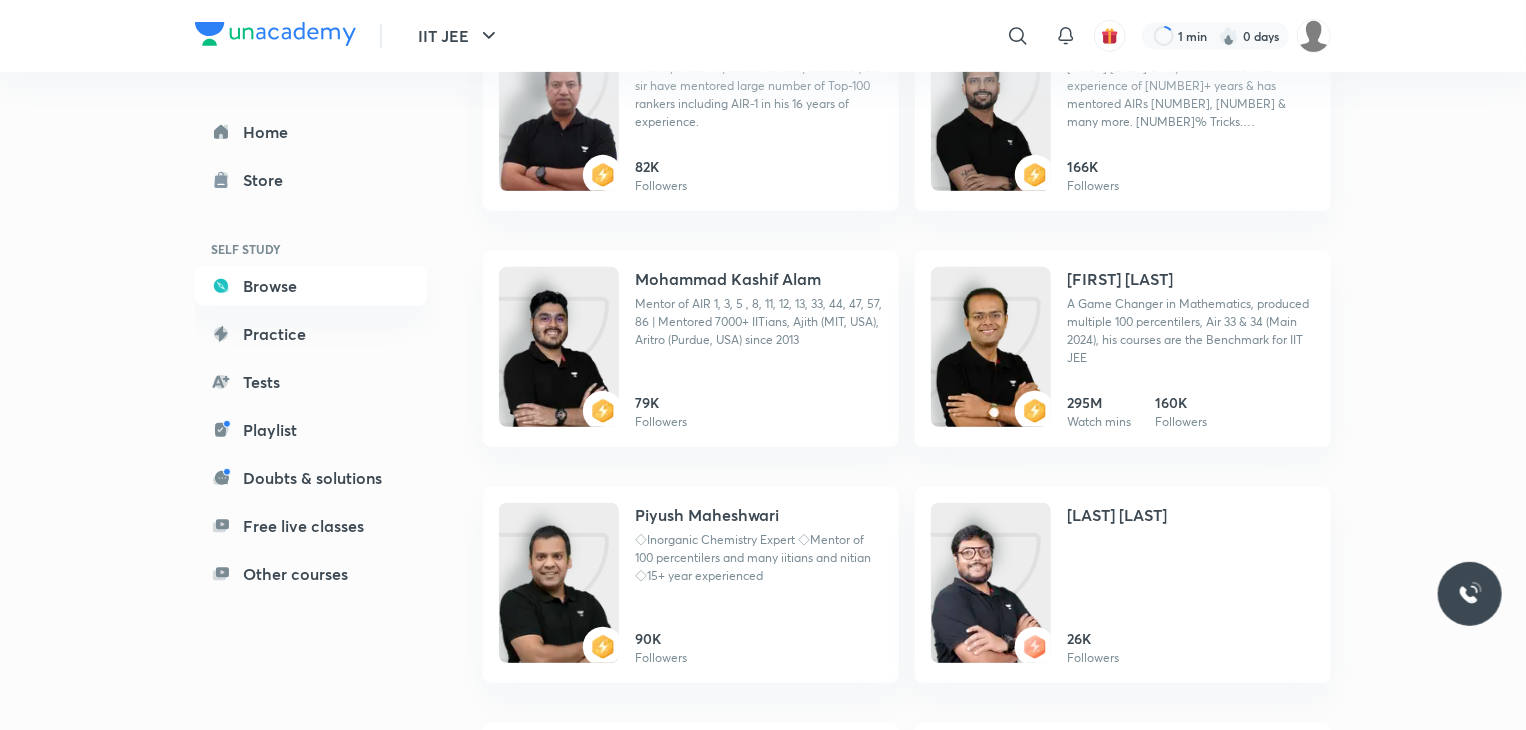 scroll, scrollTop: 414, scrollLeft: 0, axis: vertical 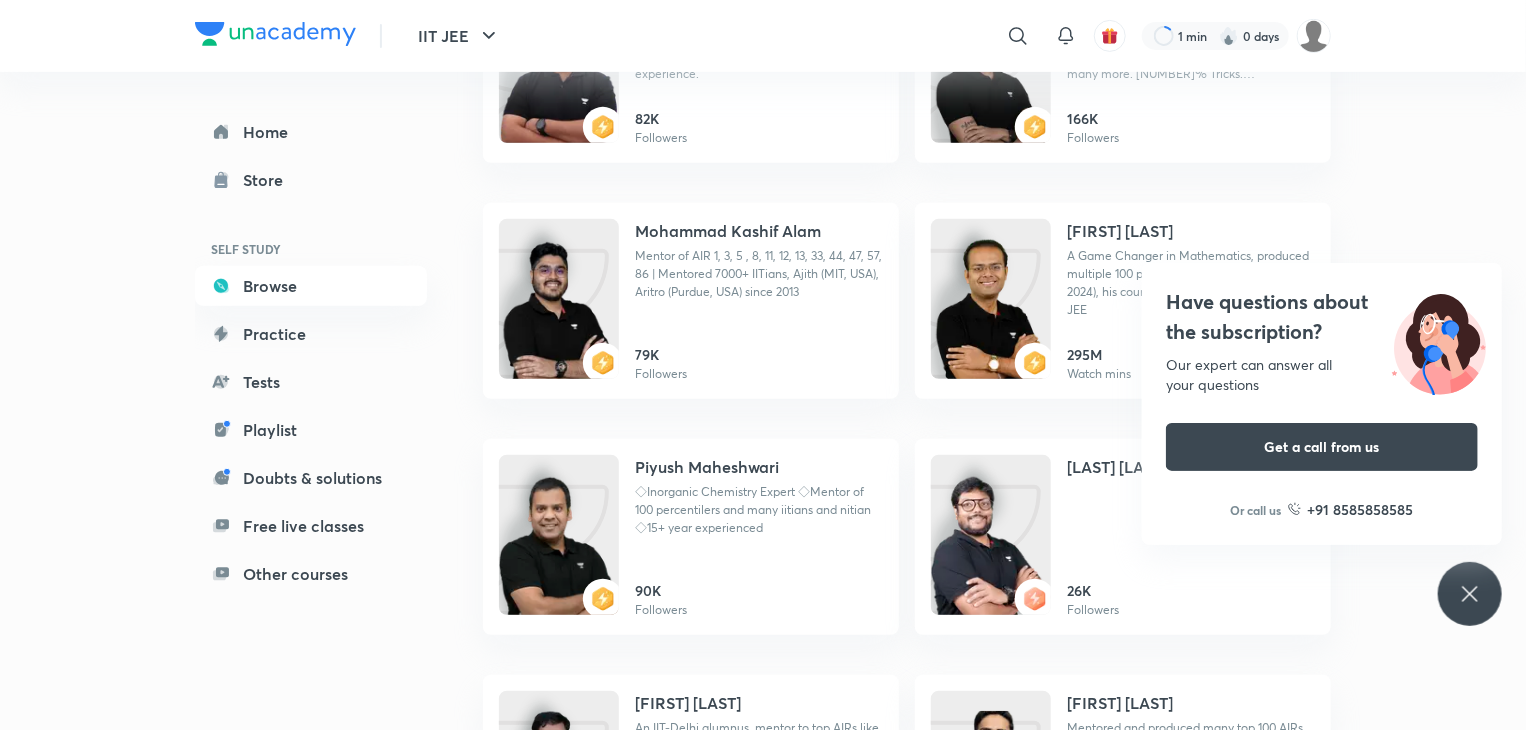 click on "Have questions about the subscription? Our expert can answer all your questions Get a call from us Or call us +91 8585858585" at bounding box center [1470, 594] 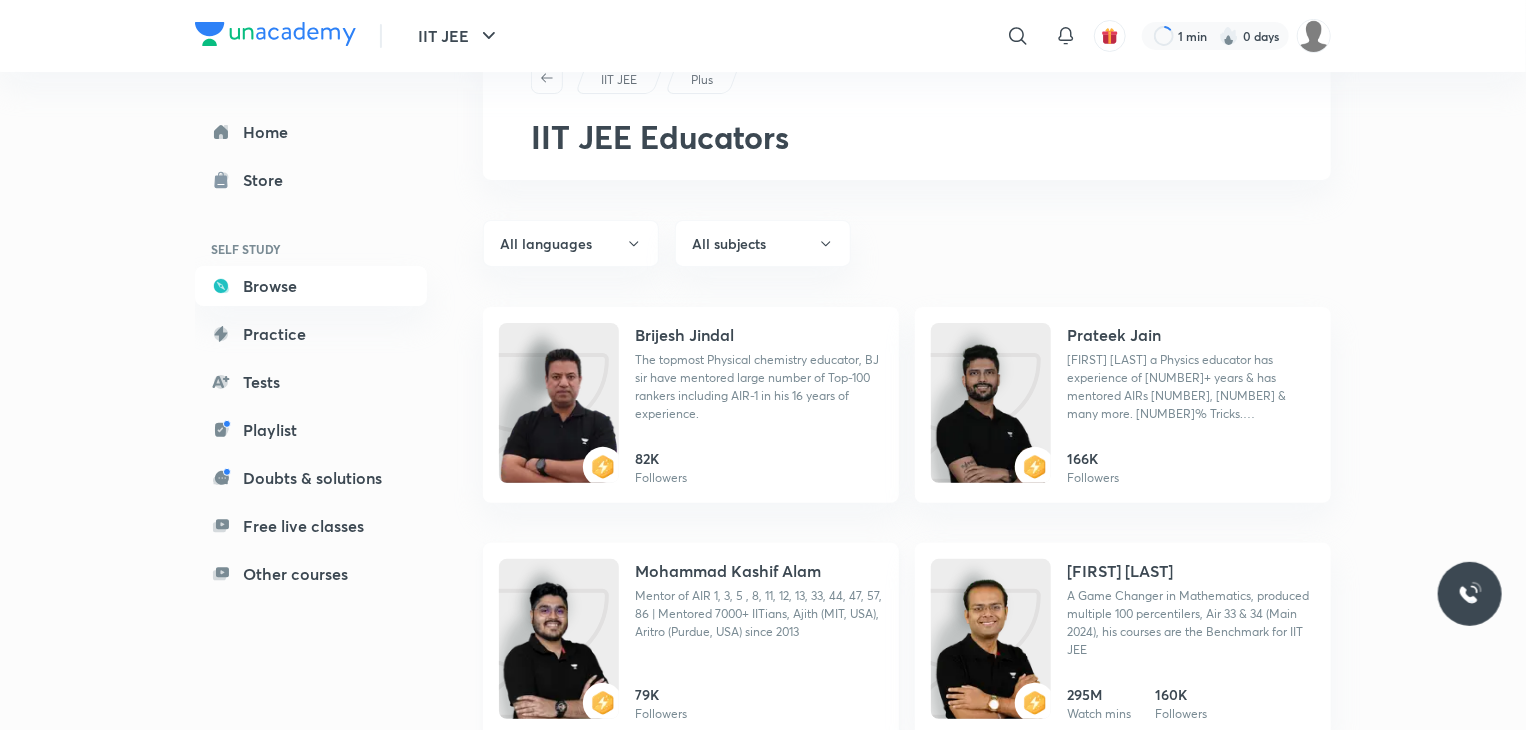 scroll, scrollTop: 0, scrollLeft: 0, axis: both 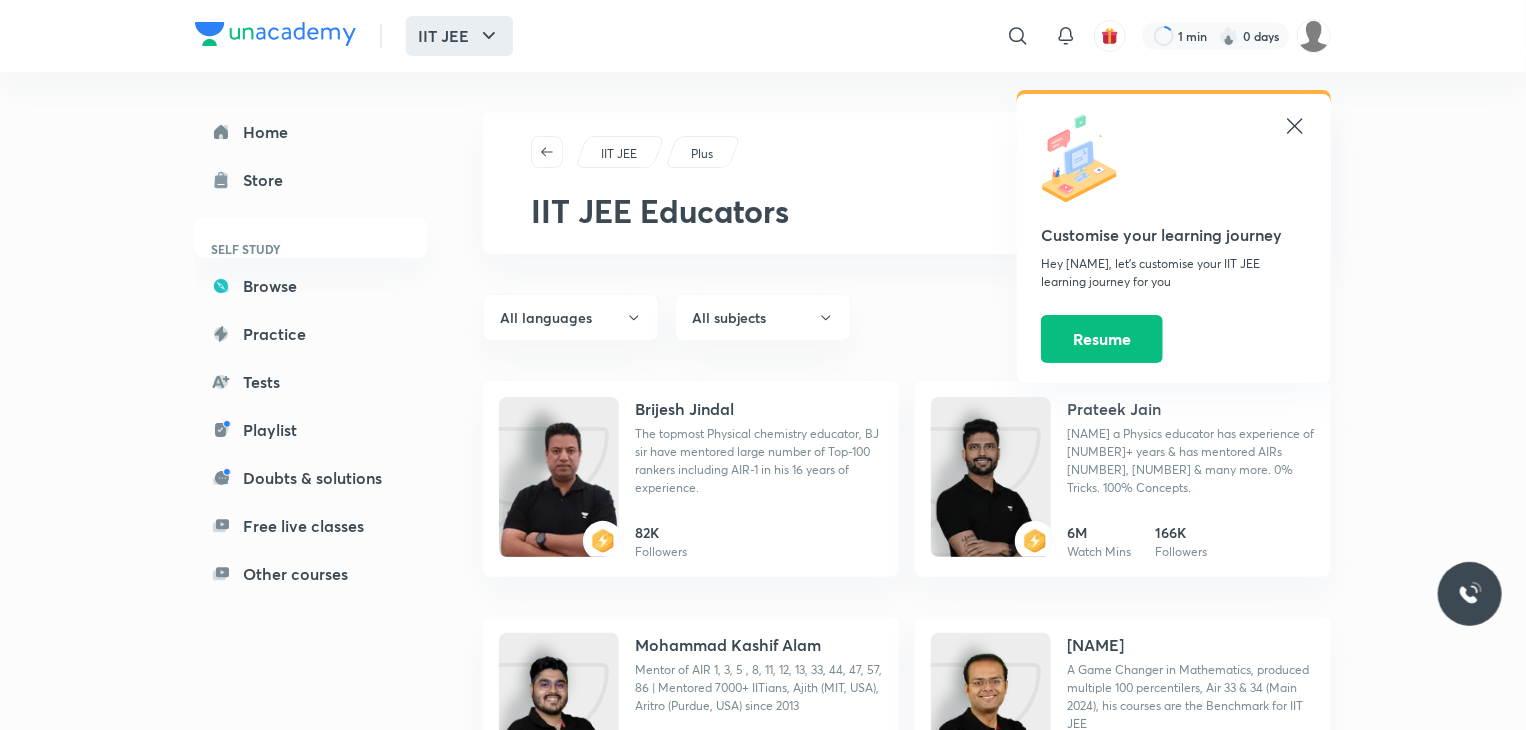 click on "IIT JEE" at bounding box center (459, 36) 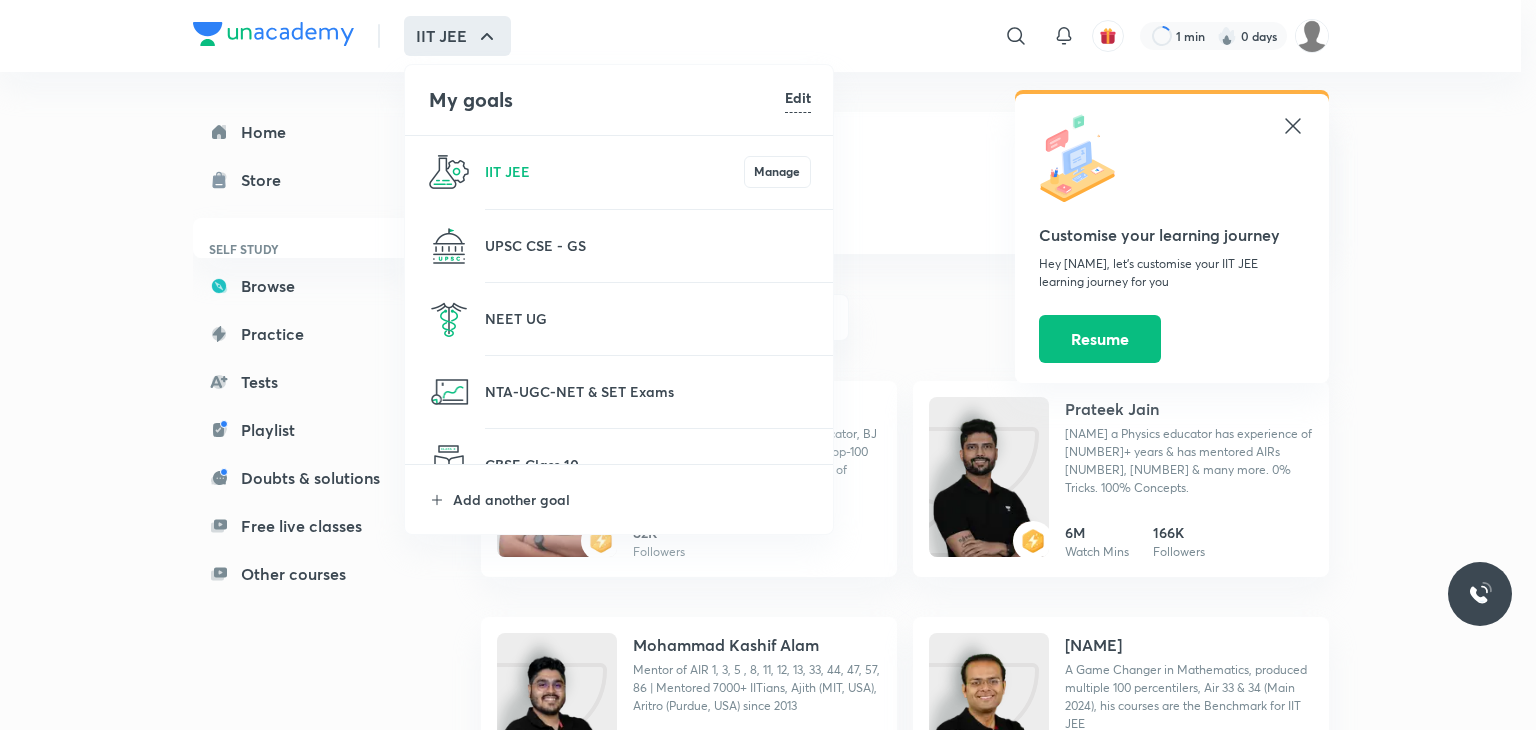 click at bounding box center (768, 365) 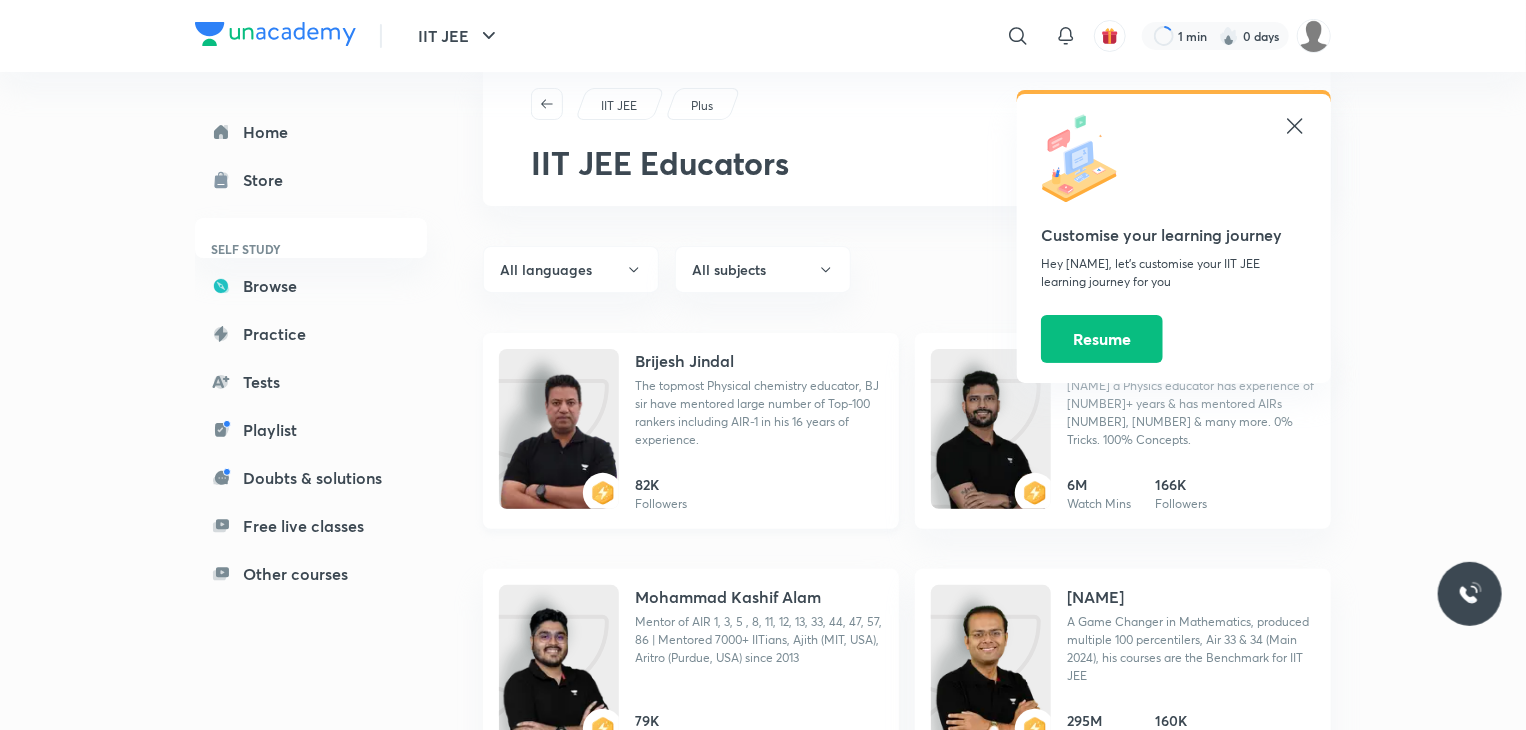 scroll, scrollTop: 0, scrollLeft: 0, axis: both 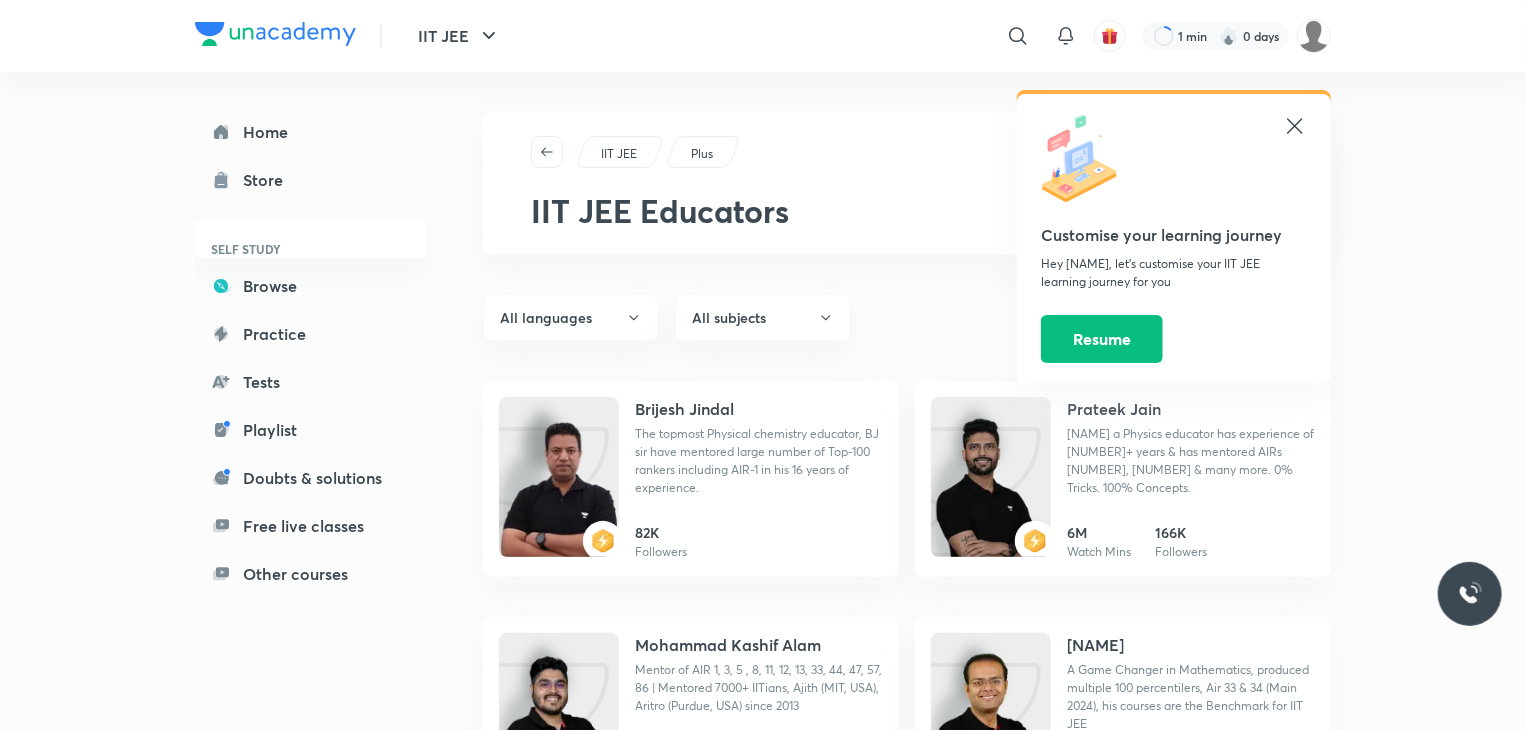 click 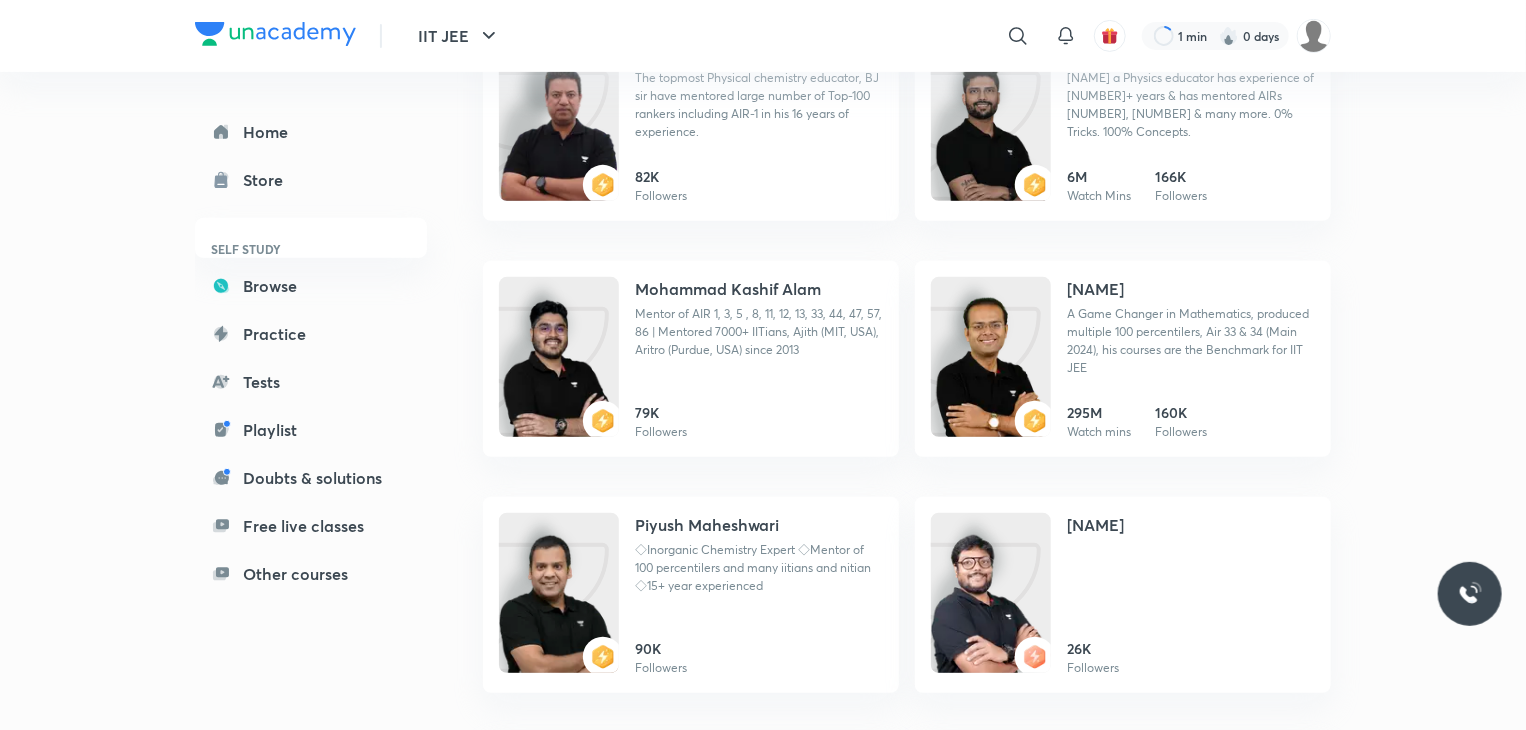 scroll, scrollTop: 0, scrollLeft: 0, axis: both 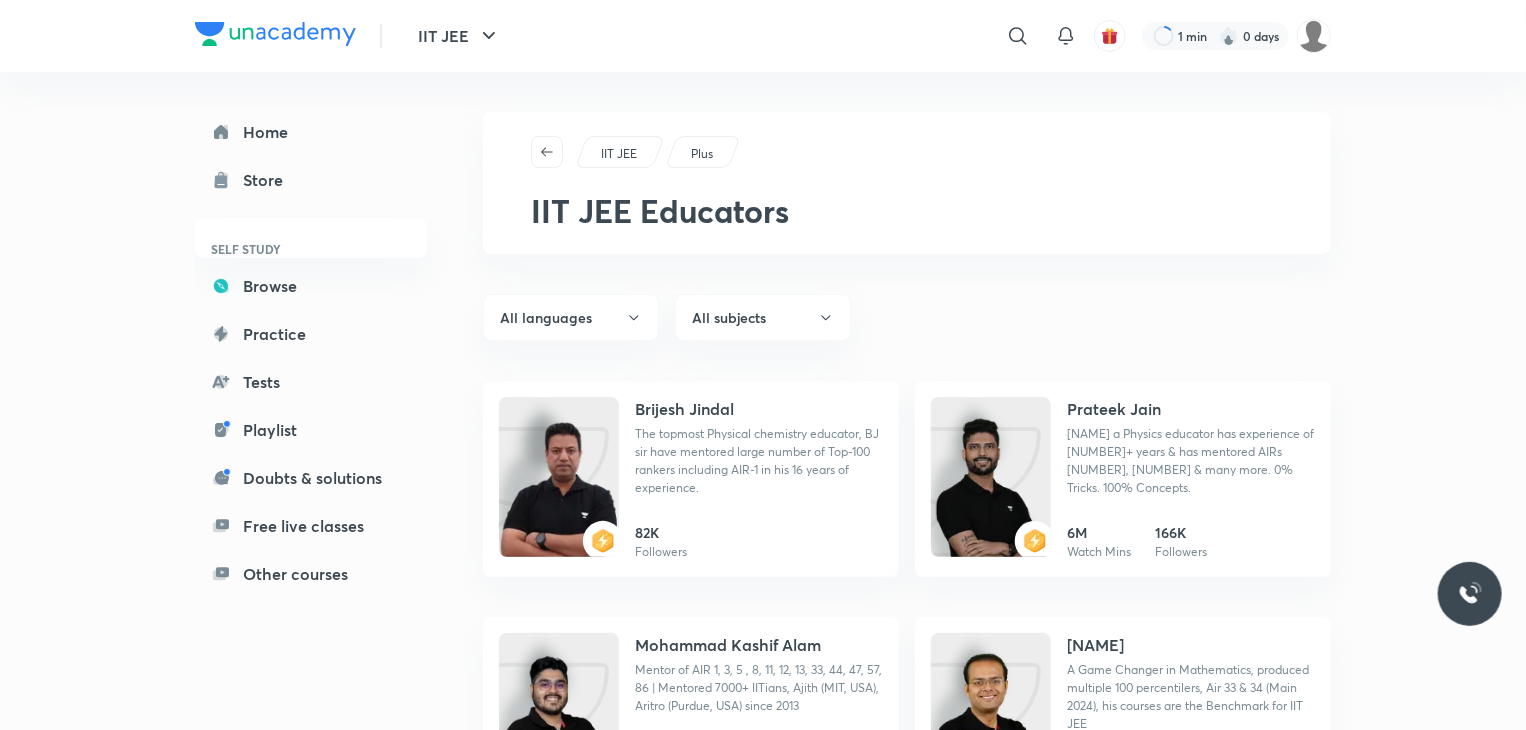 click on "IIT JEE Educators" at bounding box center [931, 211] 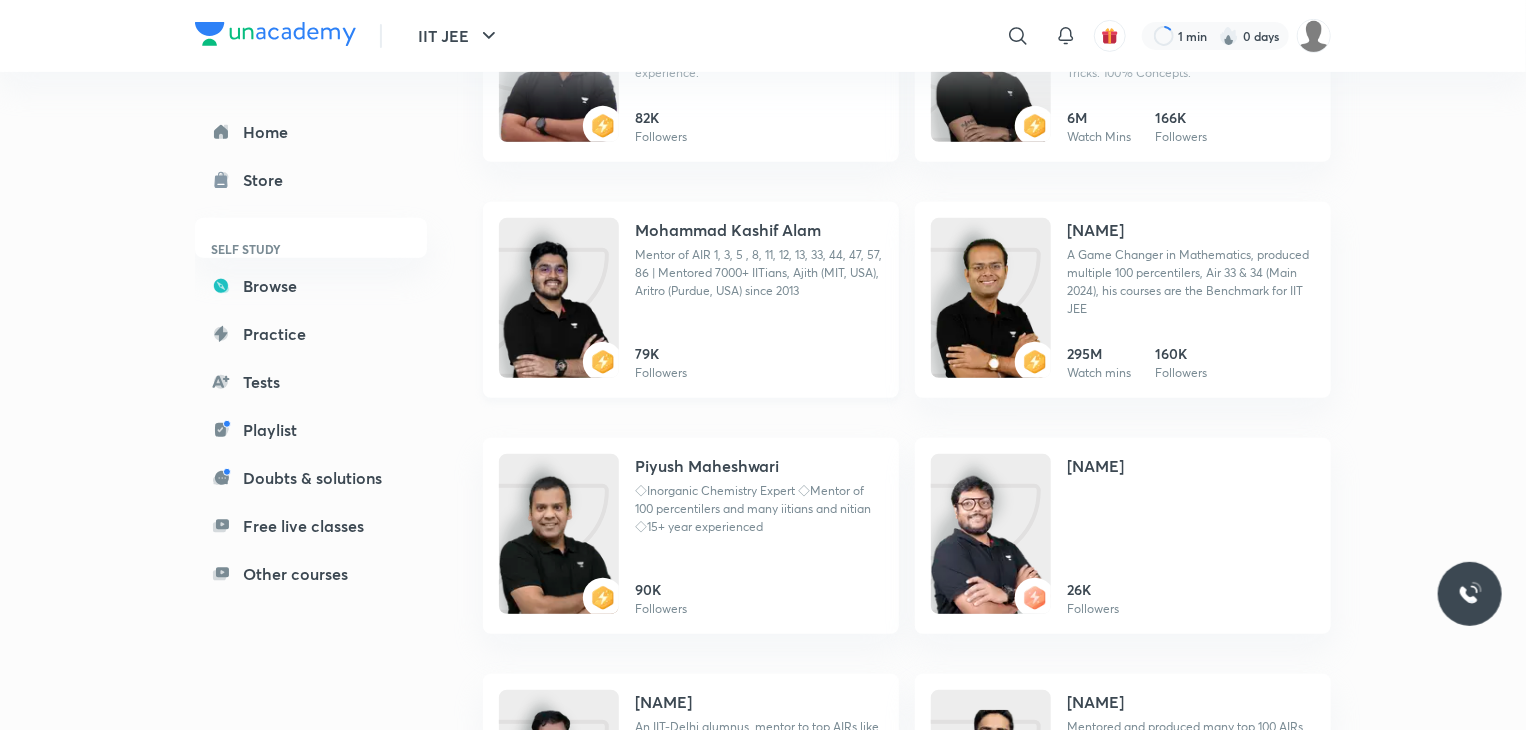scroll, scrollTop: 418, scrollLeft: 0, axis: vertical 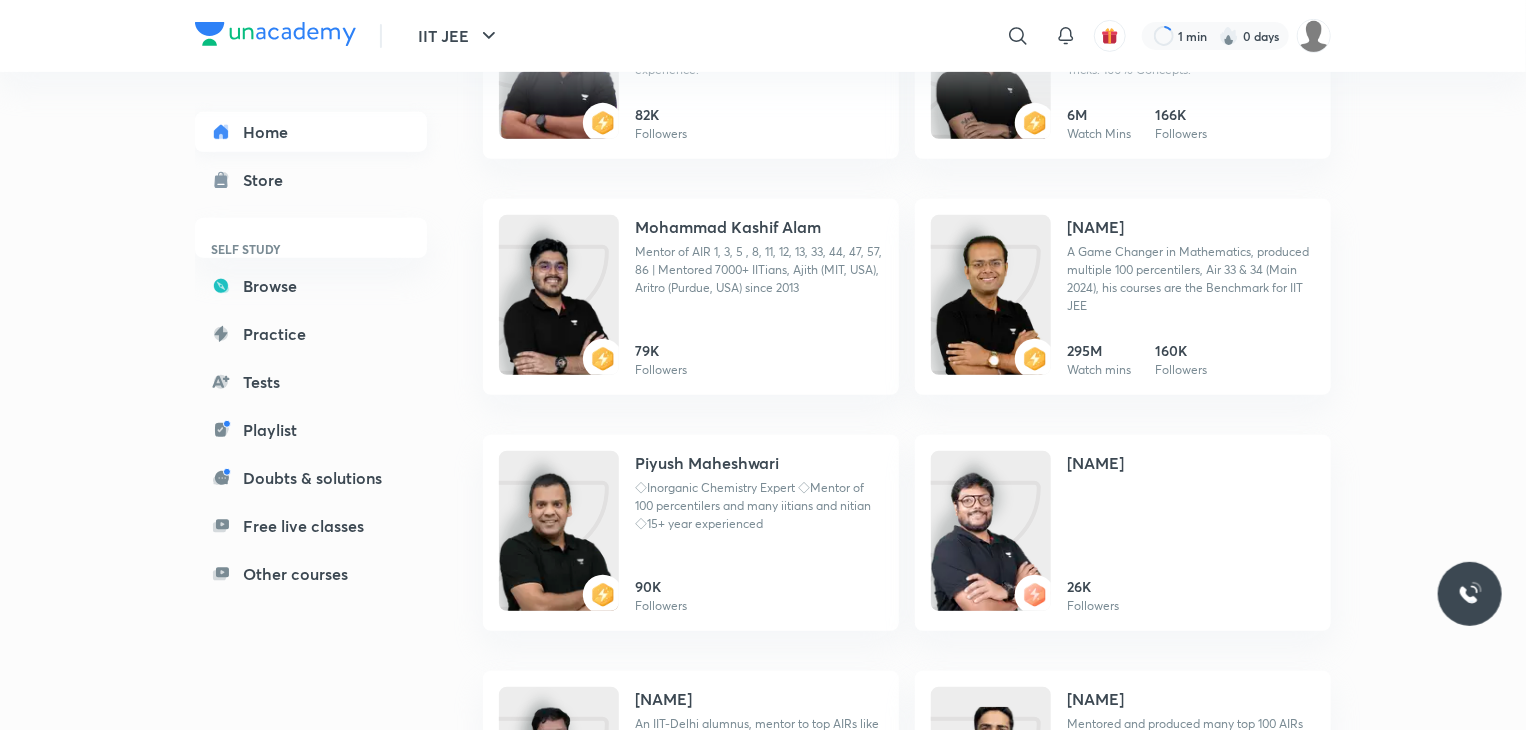 click on "Home" at bounding box center [311, 132] 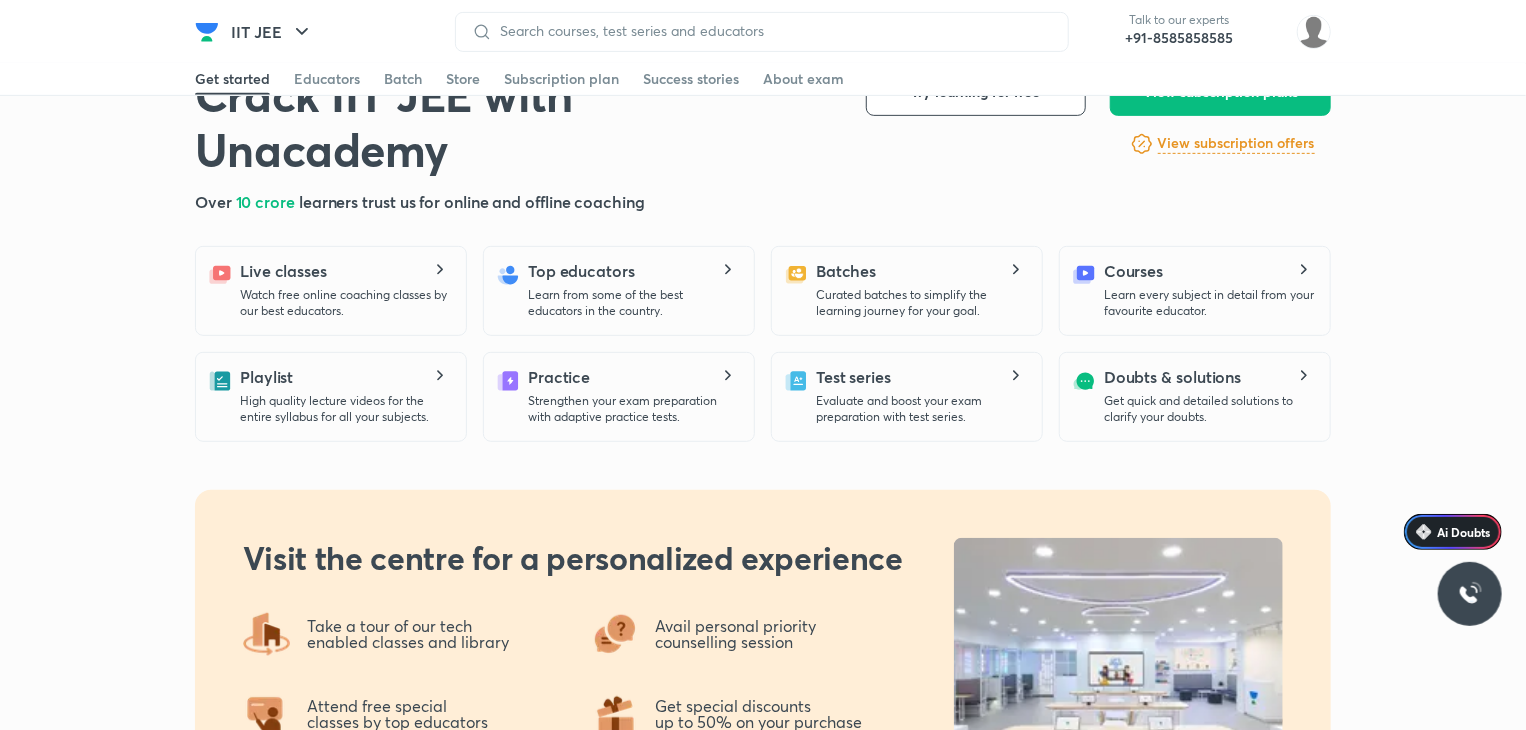 scroll, scrollTop: 0, scrollLeft: 0, axis: both 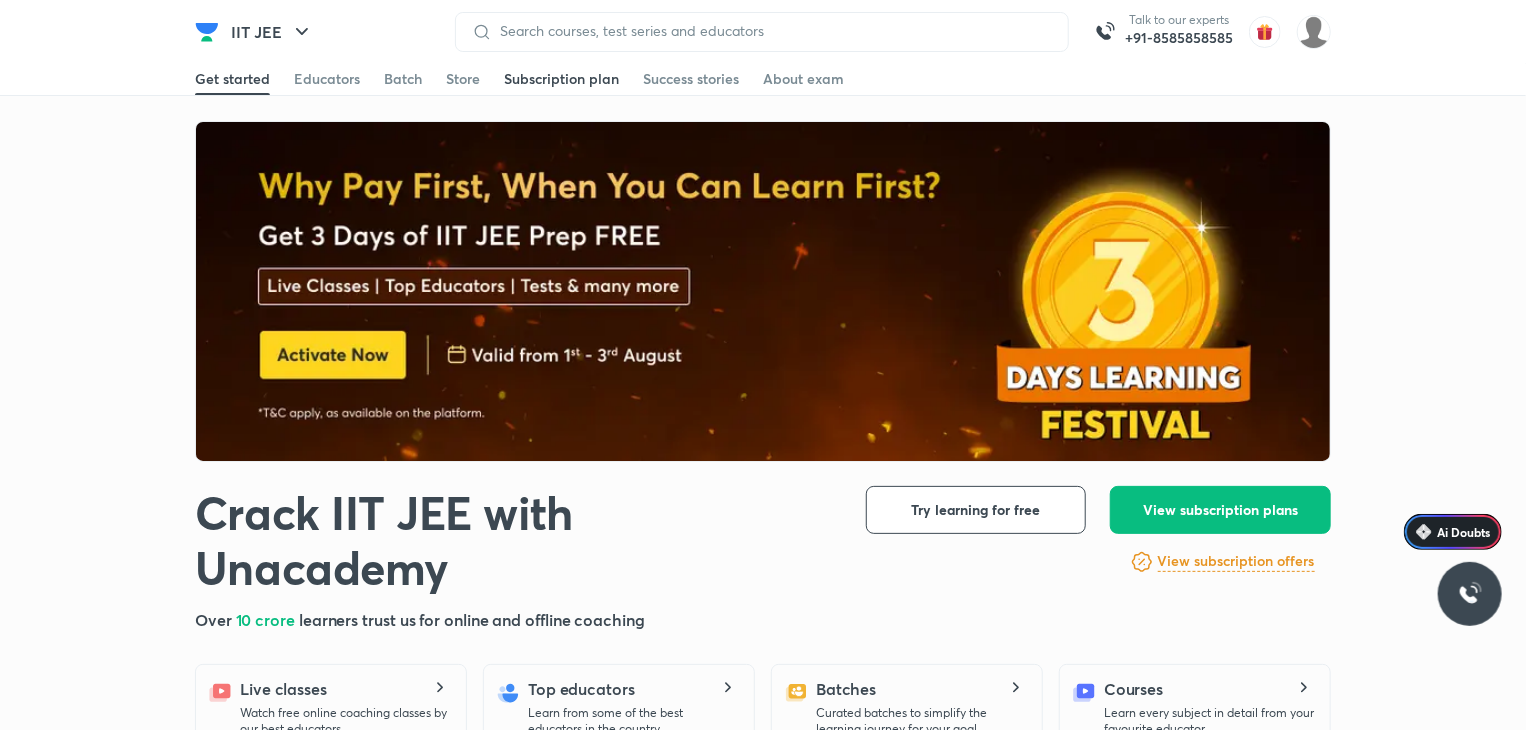 click on "Subscription plan" at bounding box center [561, 79] 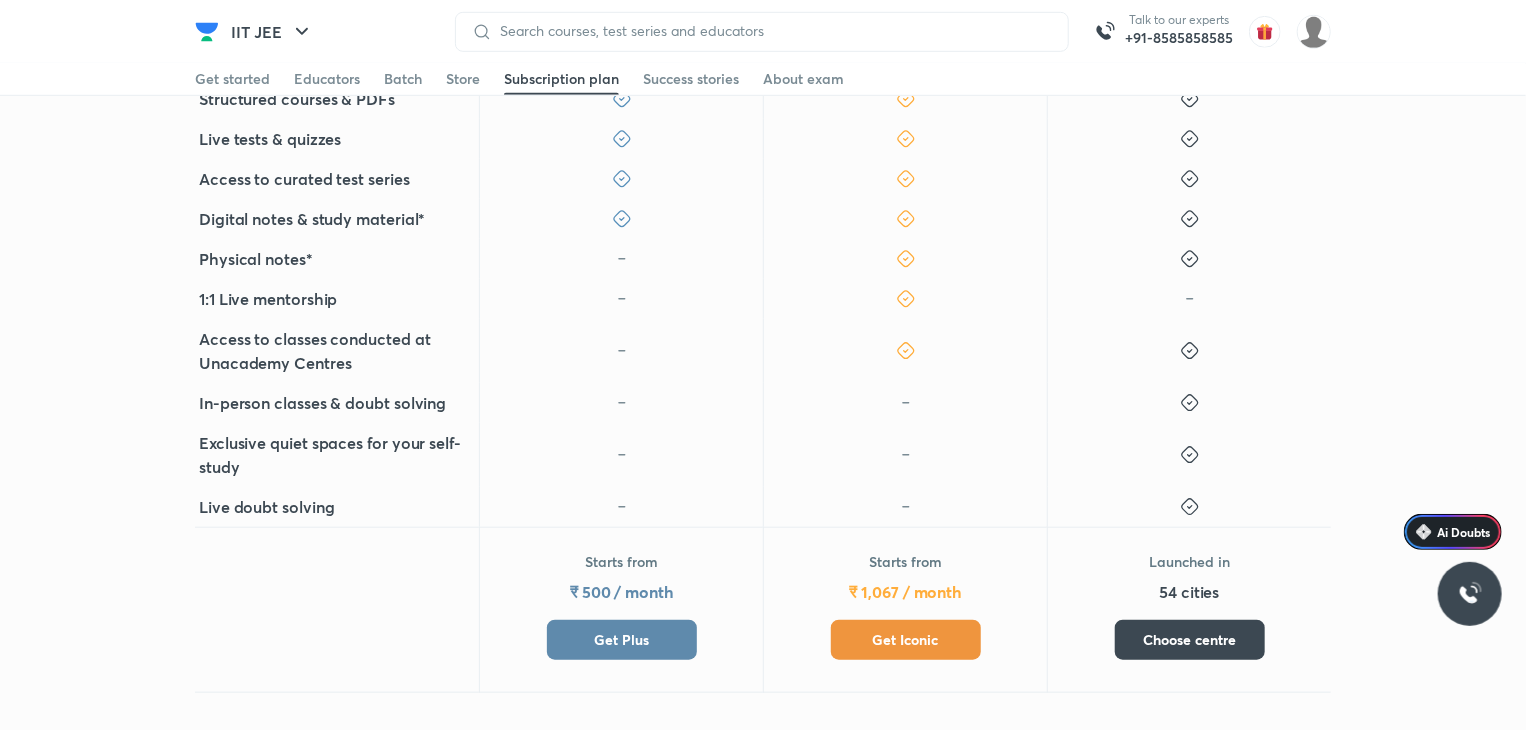 scroll, scrollTop: 644, scrollLeft: 0, axis: vertical 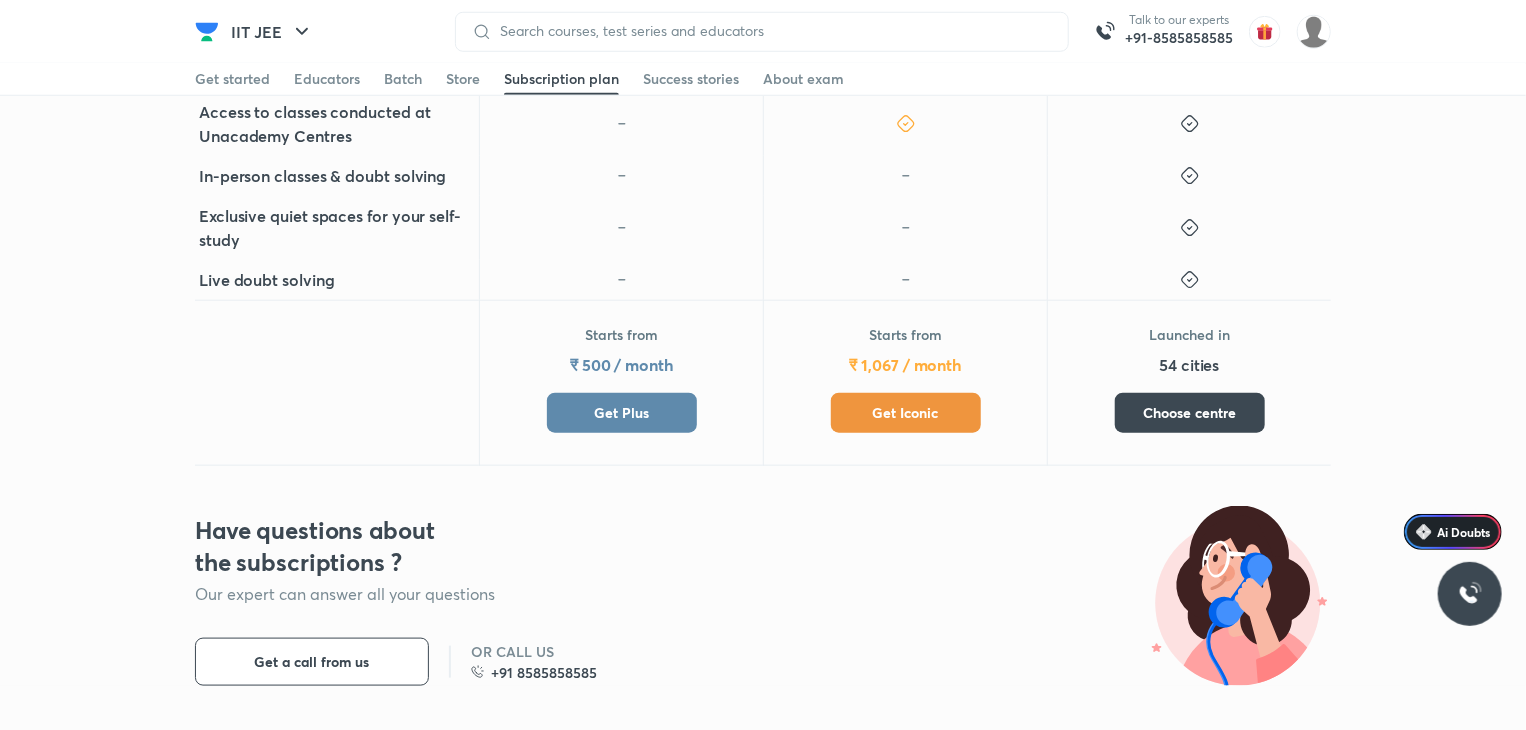 click on "Get Plus" at bounding box center [622, 413] 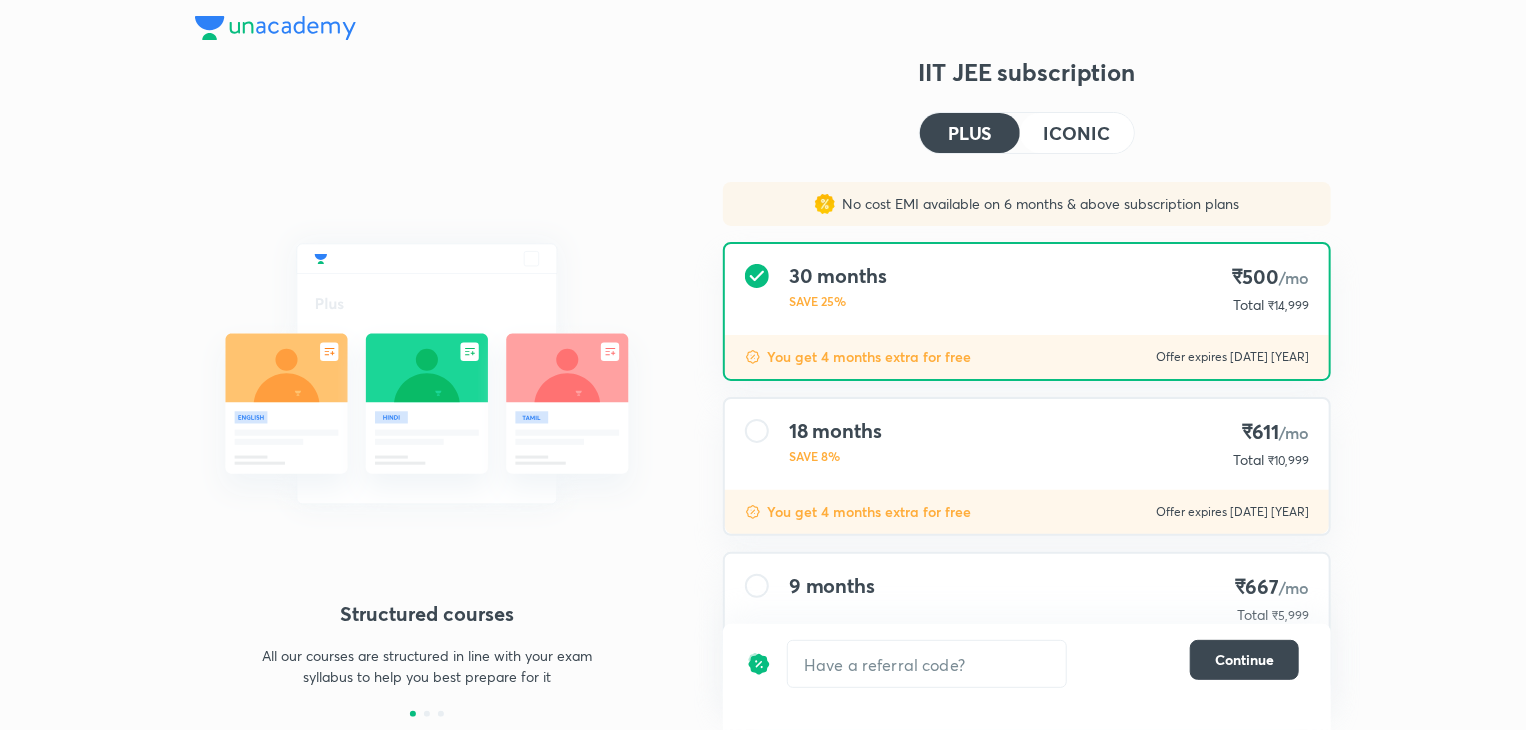 scroll, scrollTop: 56, scrollLeft: 0, axis: vertical 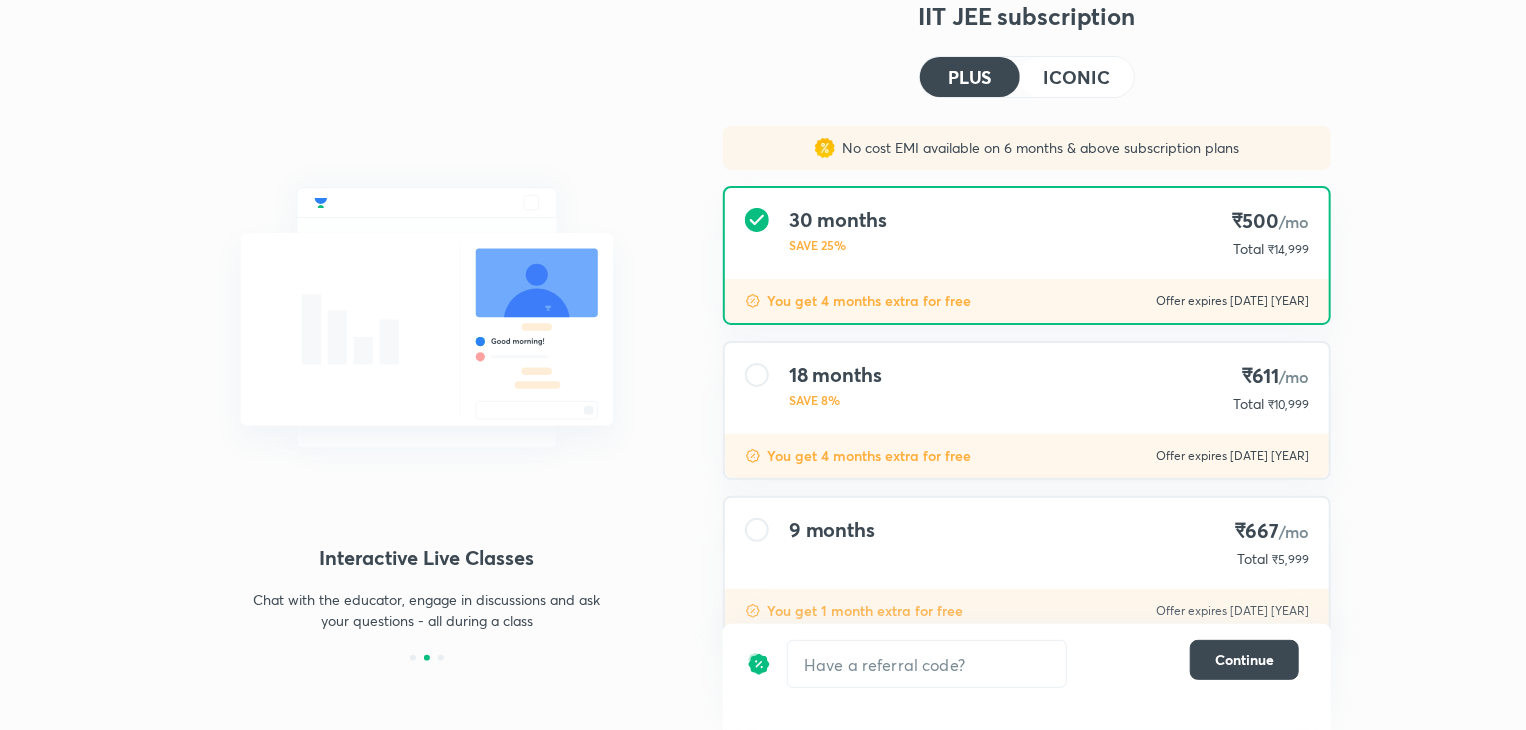 click on "9 months ₹667  /mo Total ₹5,999" at bounding box center (1027, 543) 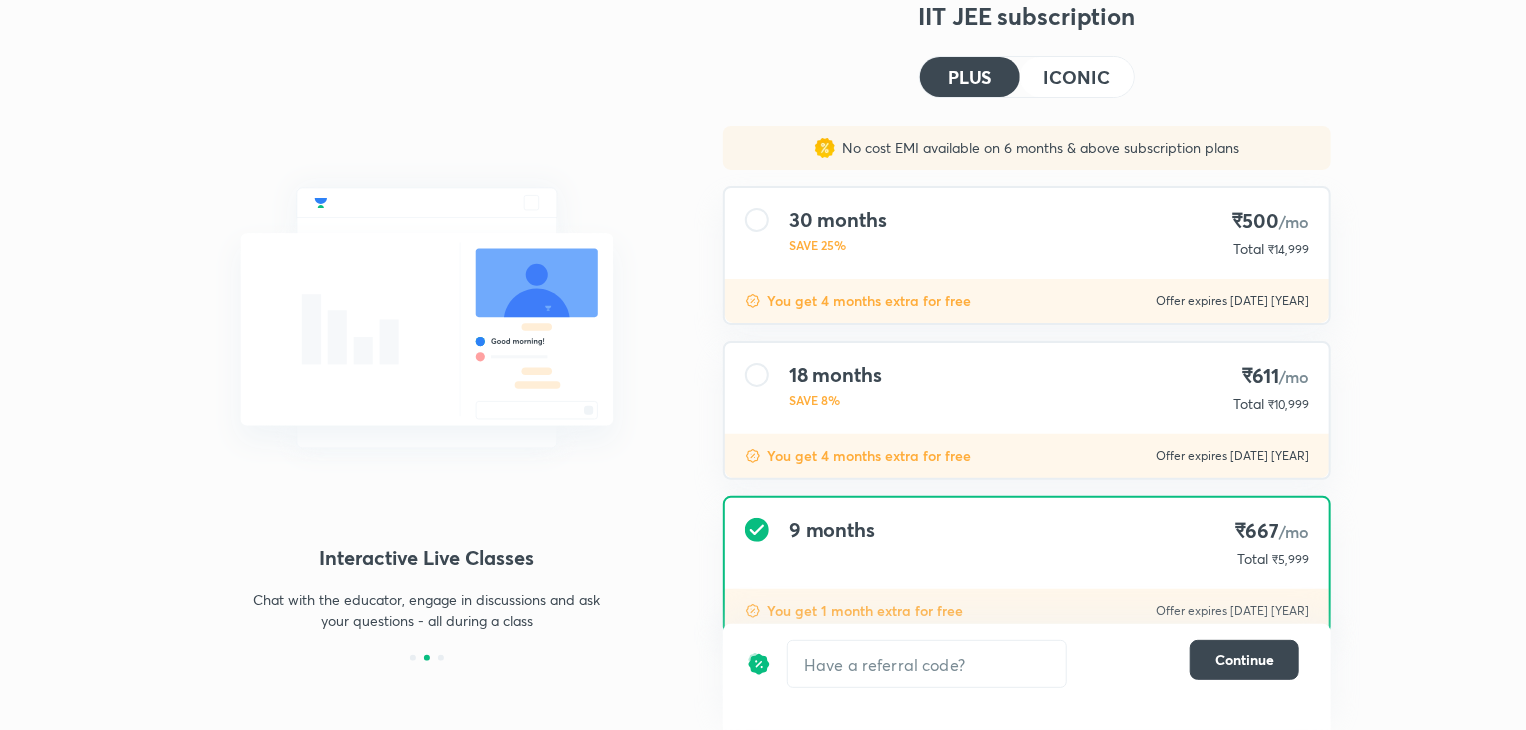 scroll, scrollTop: 108, scrollLeft: 0, axis: vertical 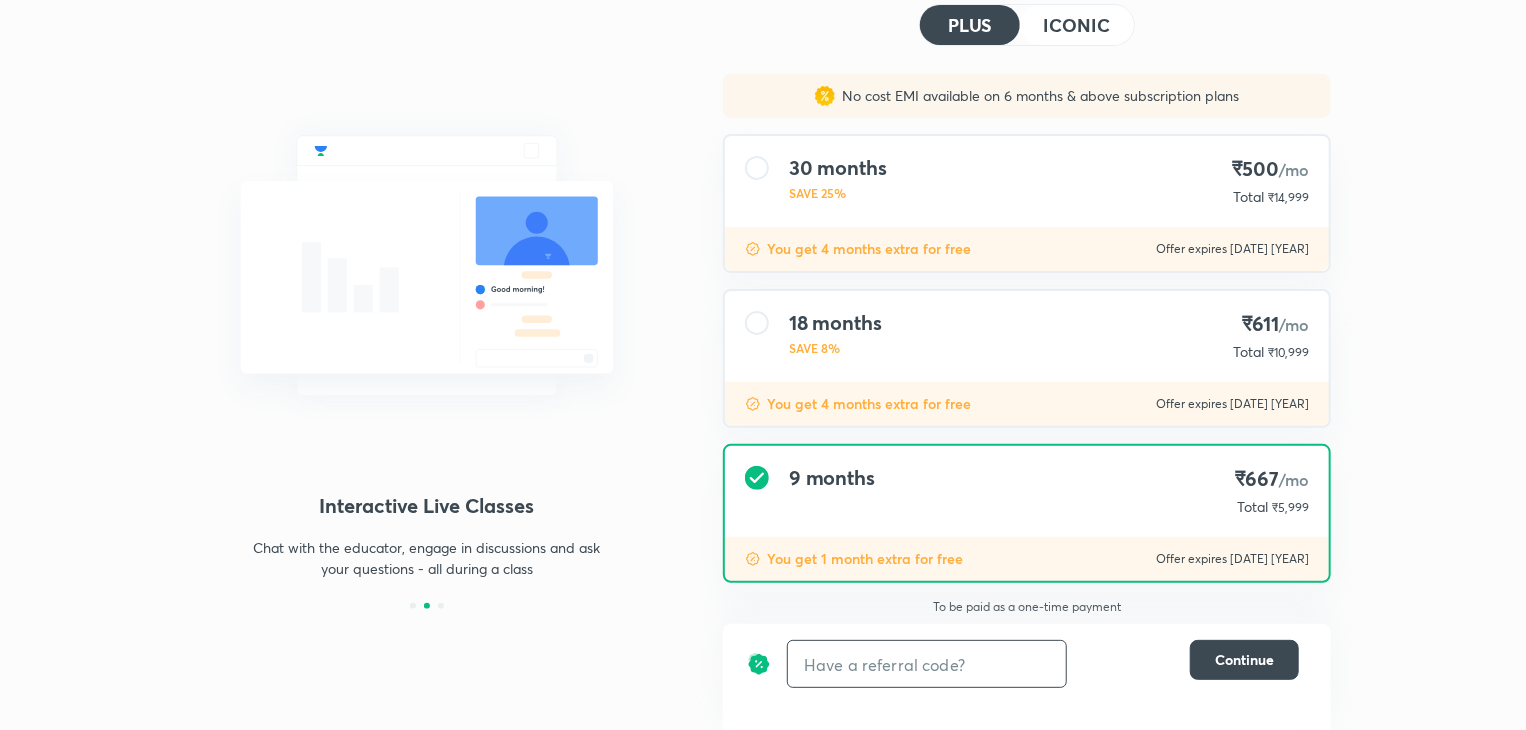 click at bounding box center [927, 664] 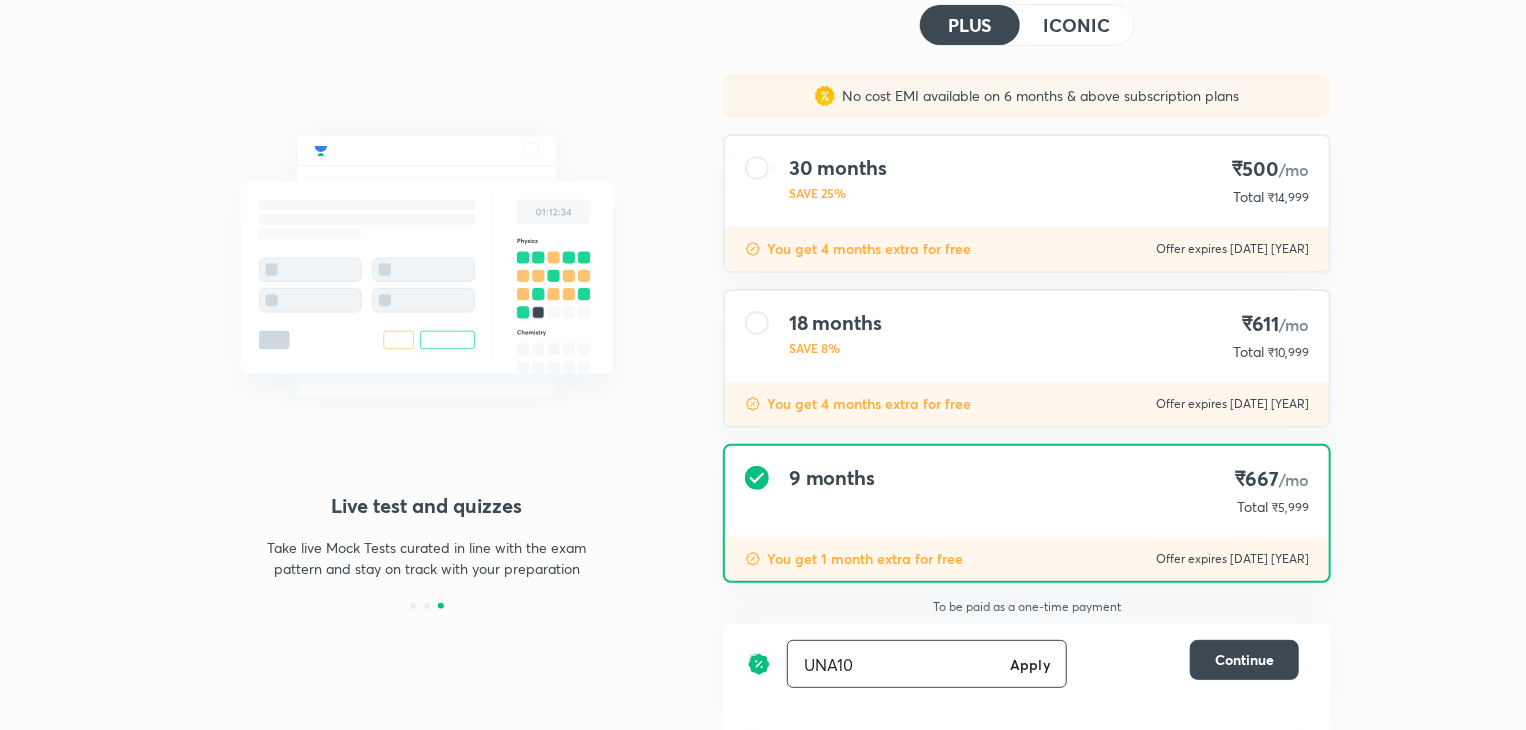 type on "UNA10" 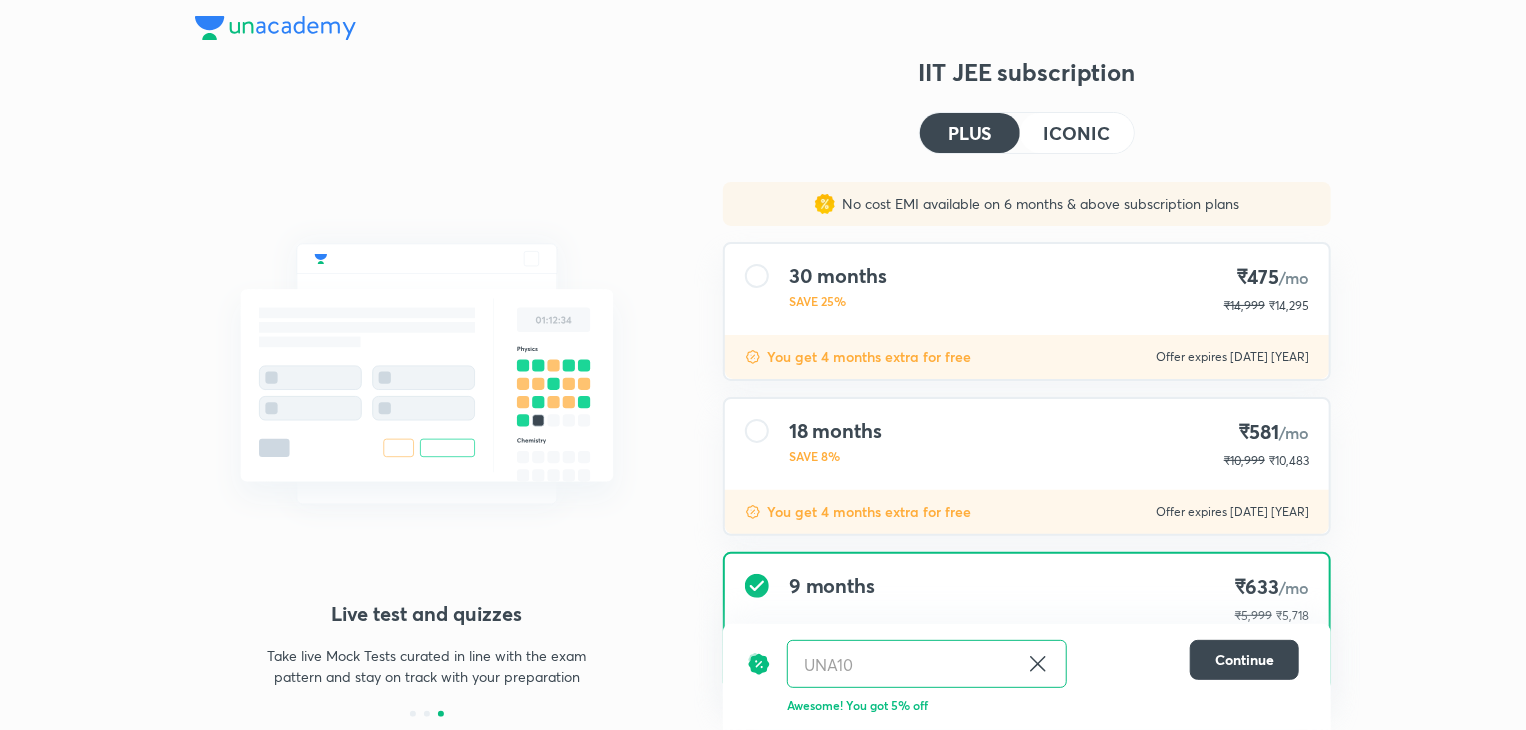 scroll, scrollTop: 107, scrollLeft: 0, axis: vertical 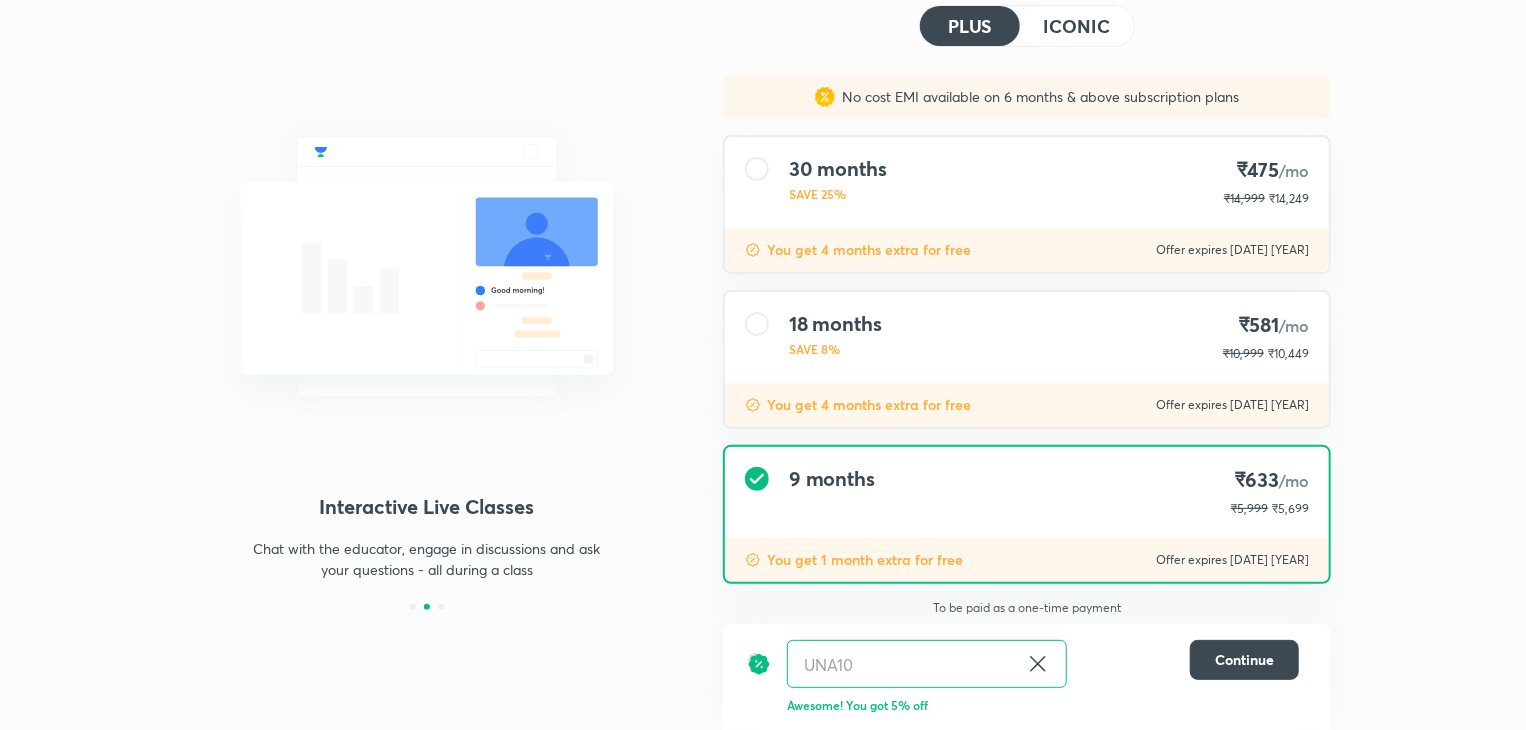 click on "ICONIC" at bounding box center [1077, 26] 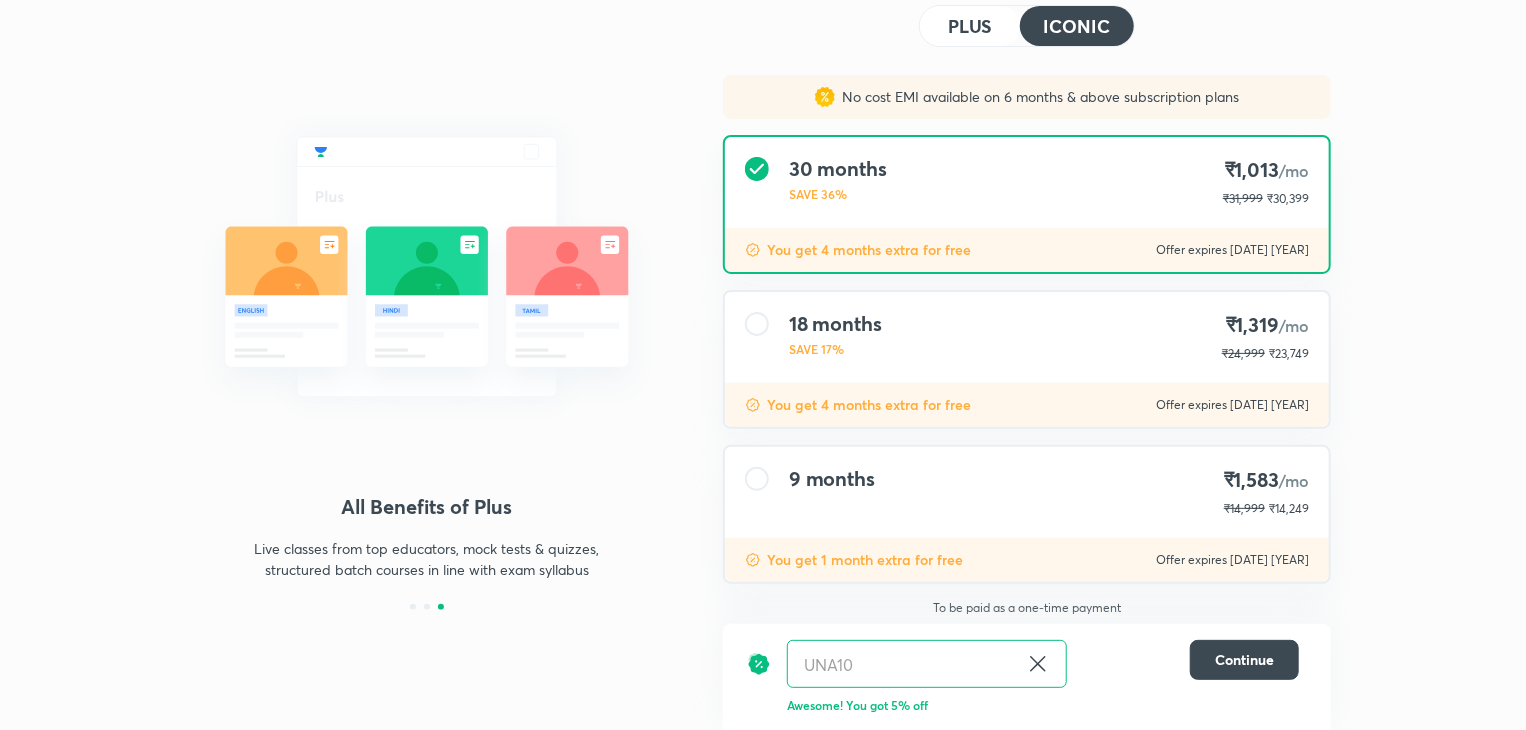 scroll, scrollTop: 0, scrollLeft: 0, axis: both 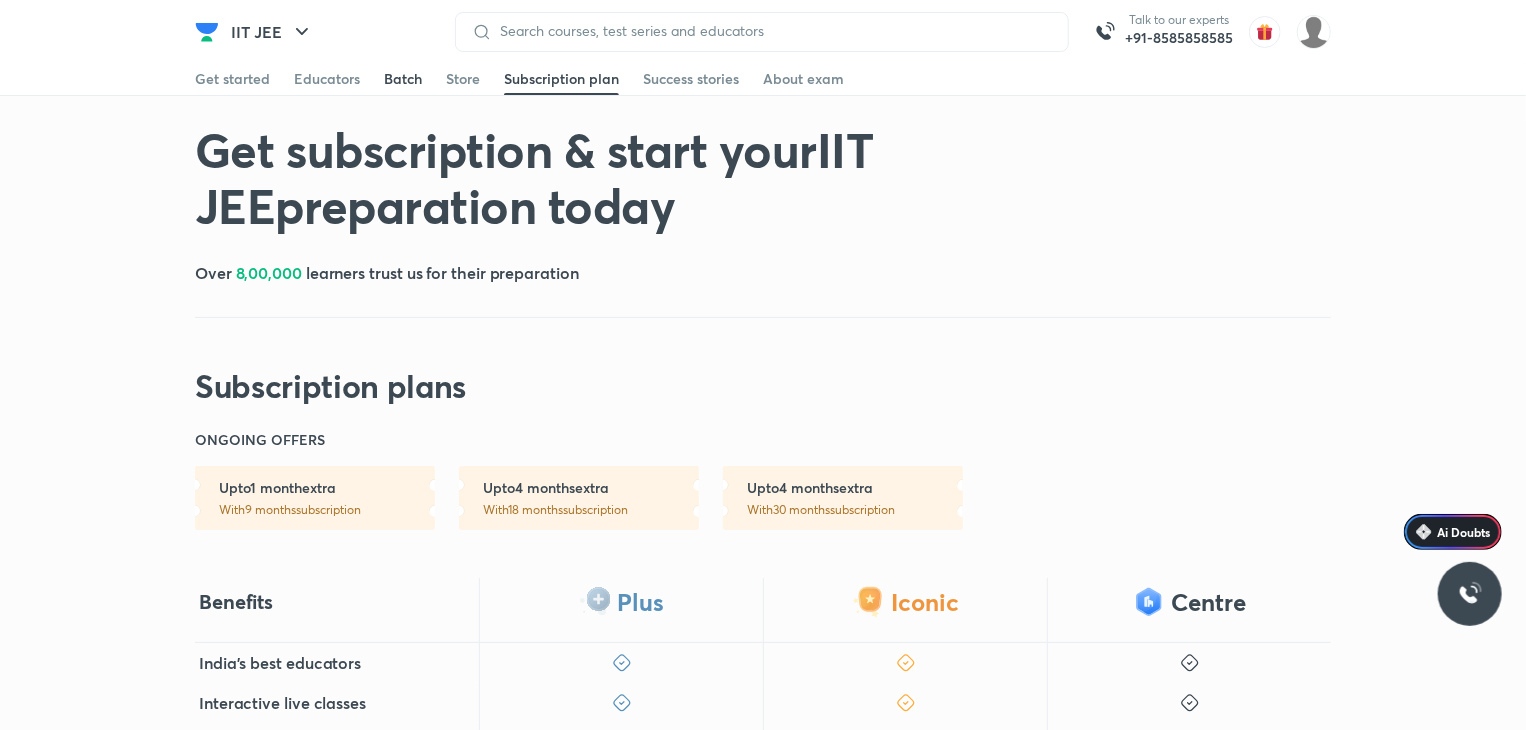 click on "Batch" at bounding box center (403, 79) 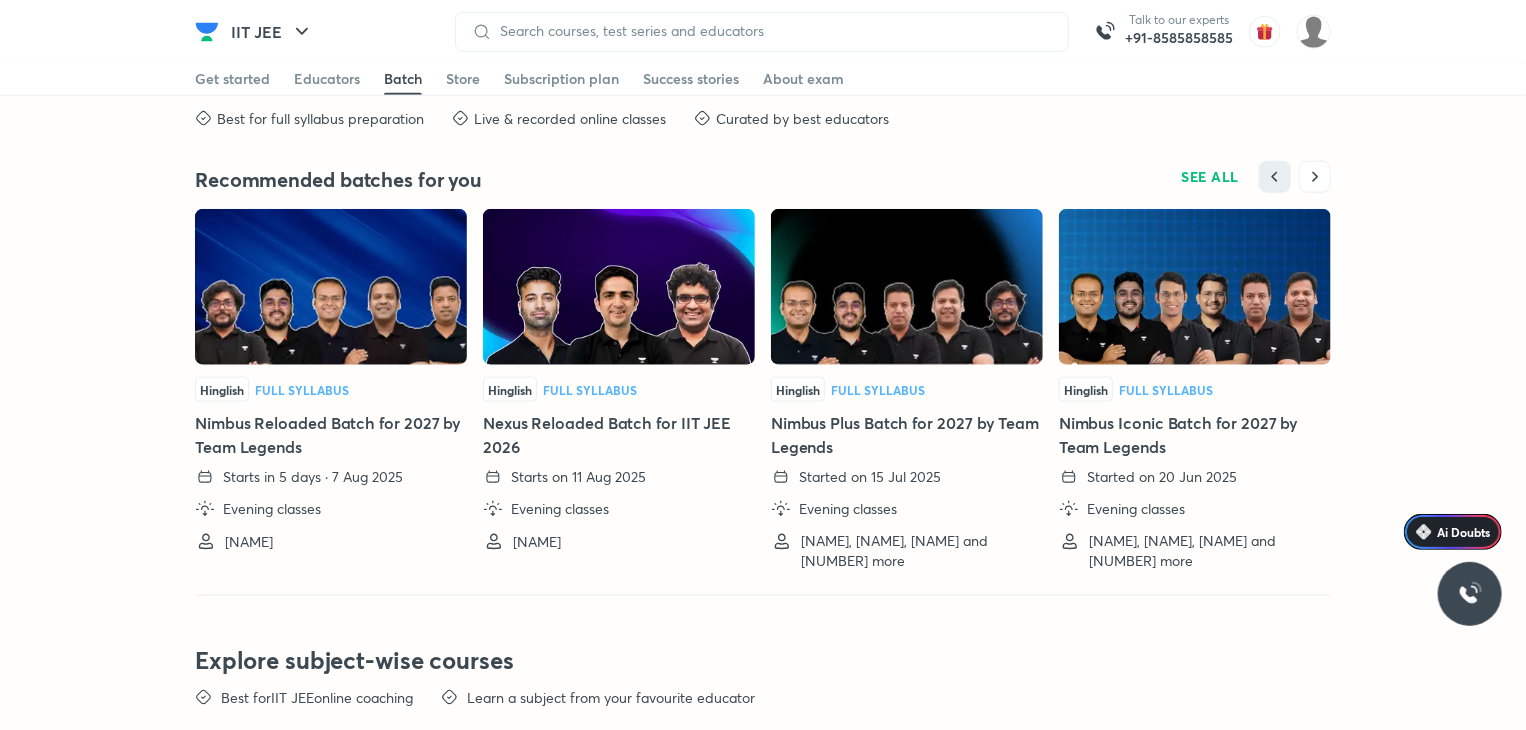 scroll, scrollTop: 4858, scrollLeft: 0, axis: vertical 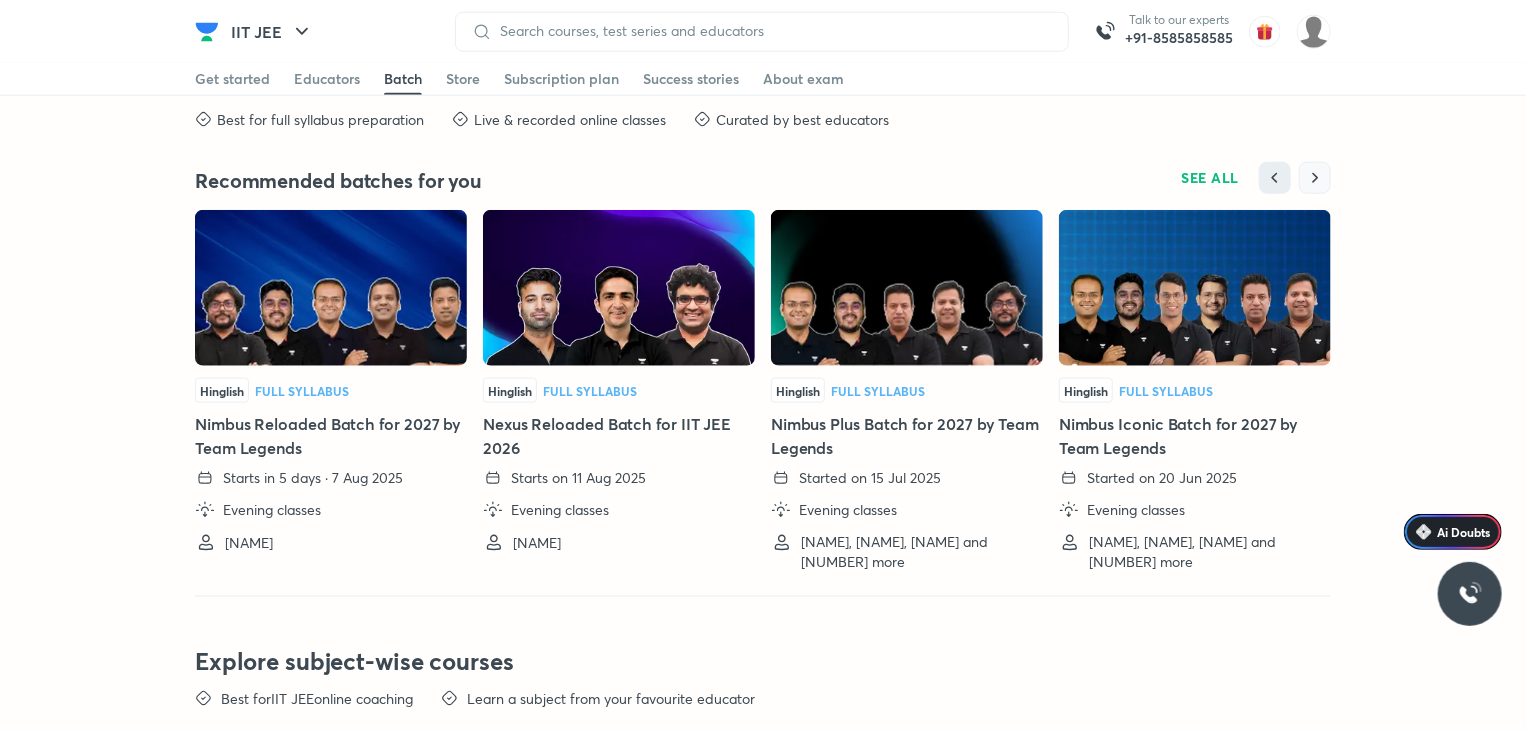 click at bounding box center [1315, 178] 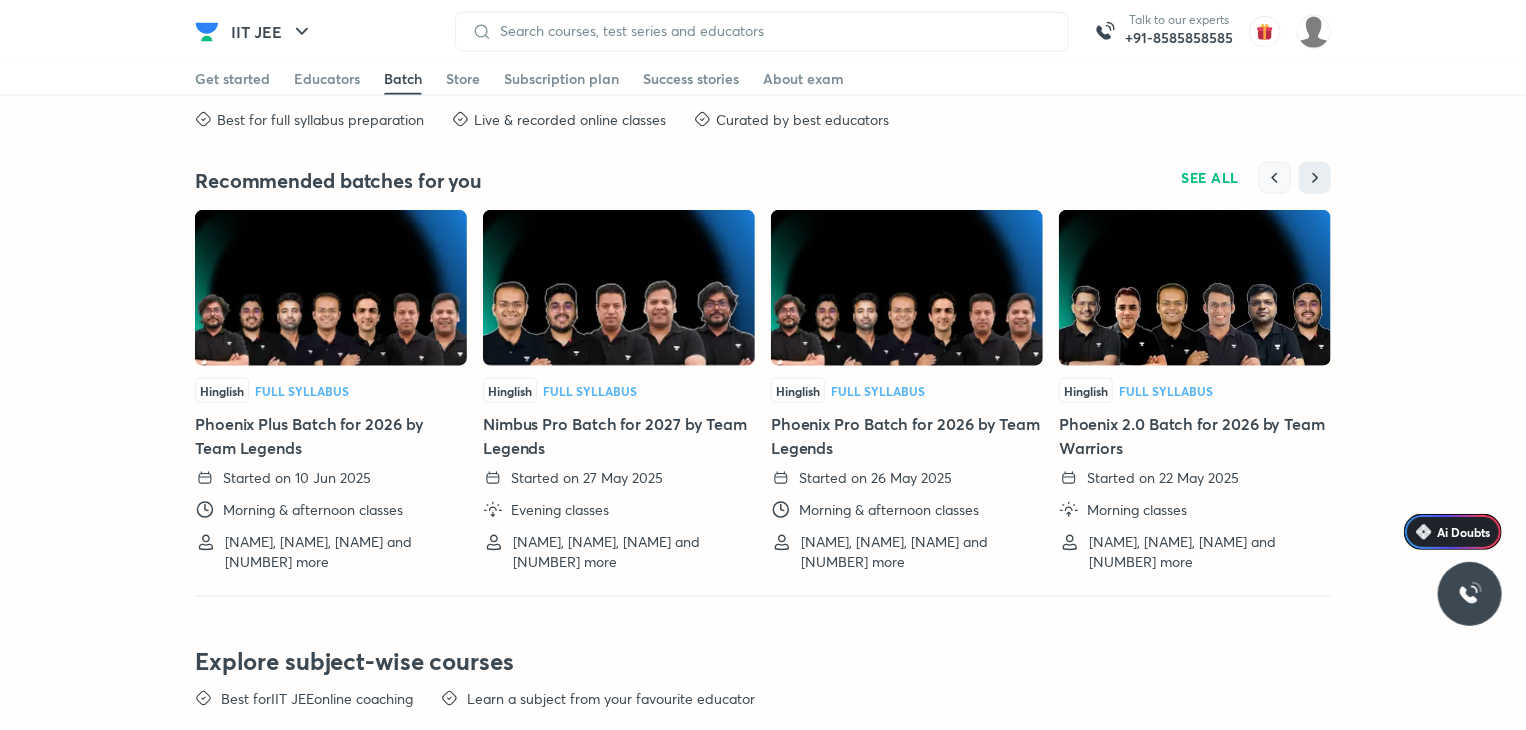 click 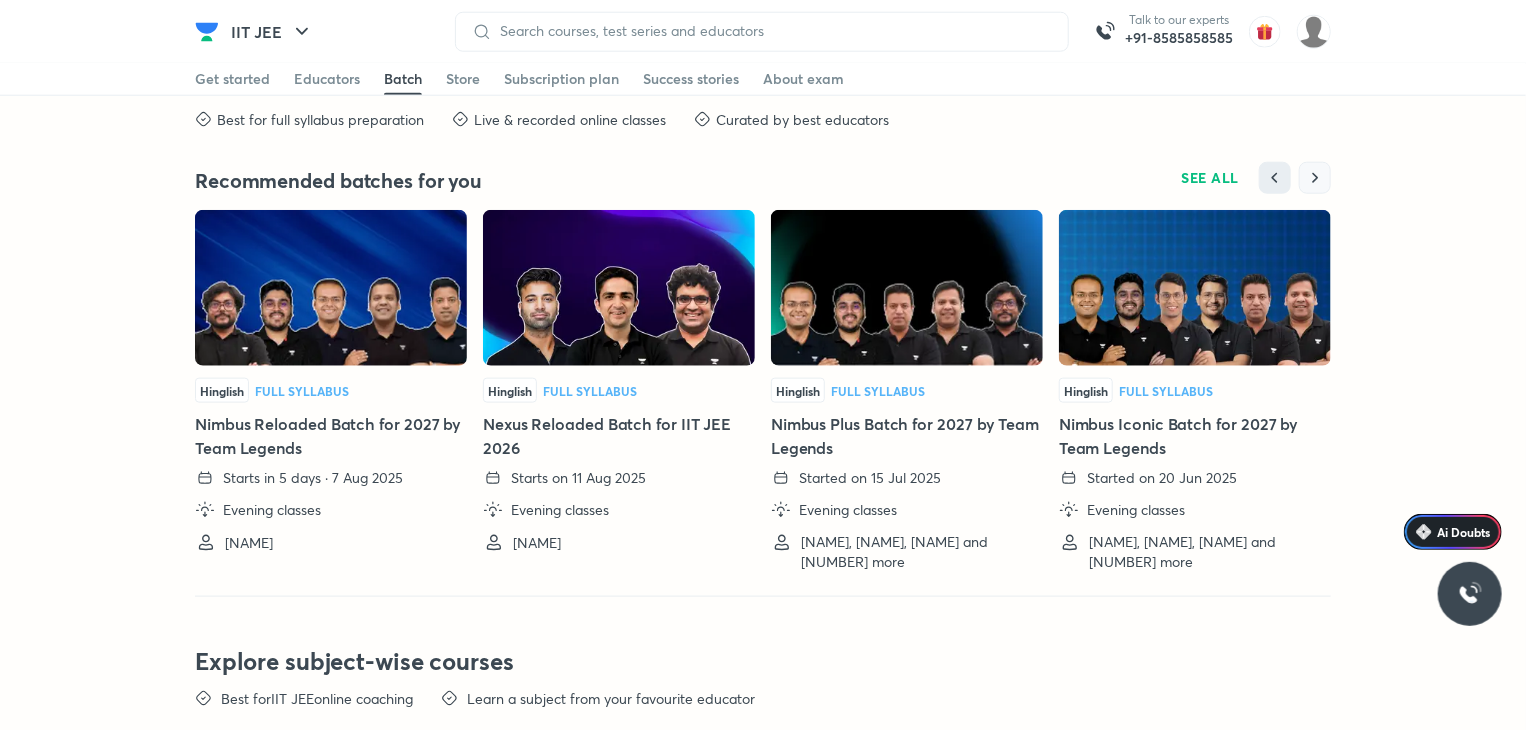 click 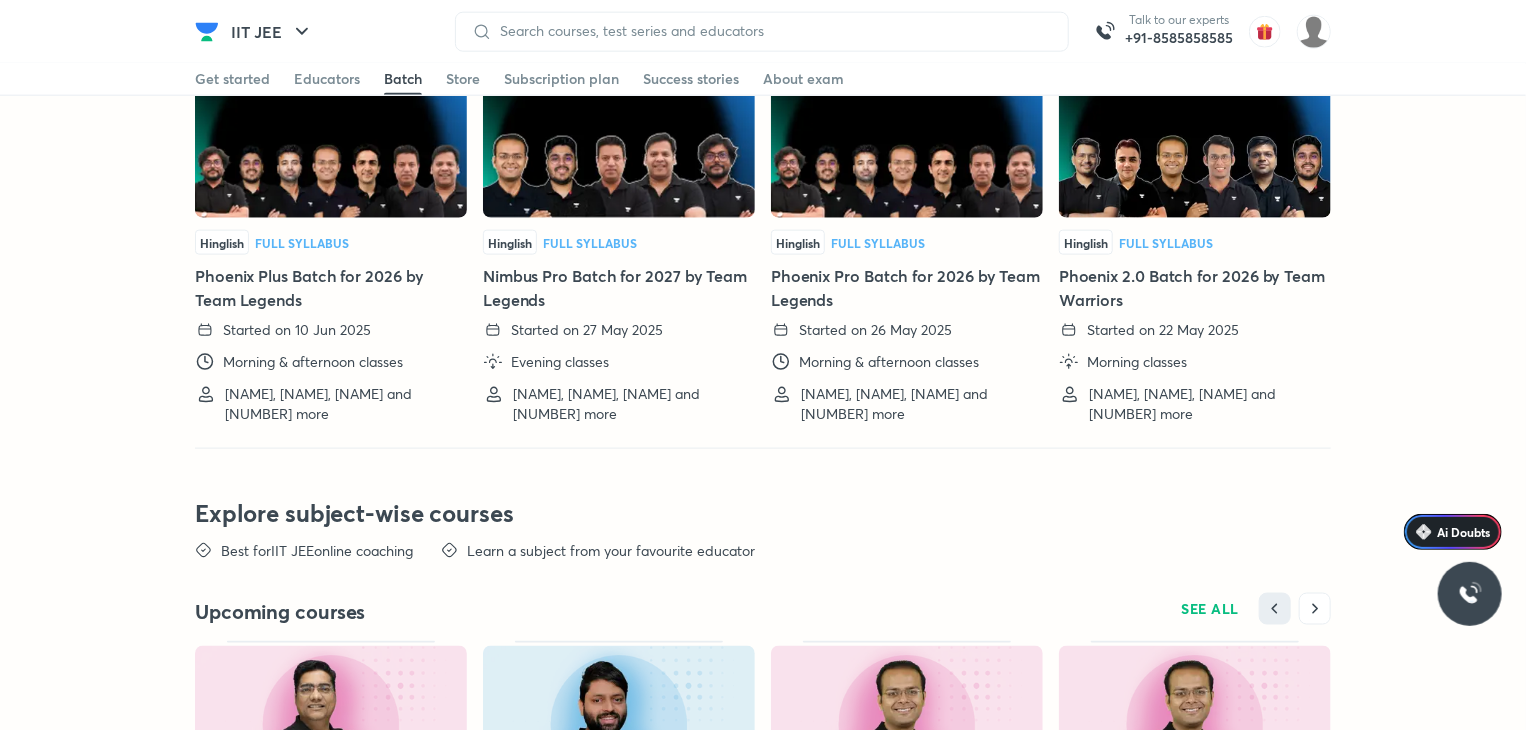 scroll, scrollTop: 4970, scrollLeft: 0, axis: vertical 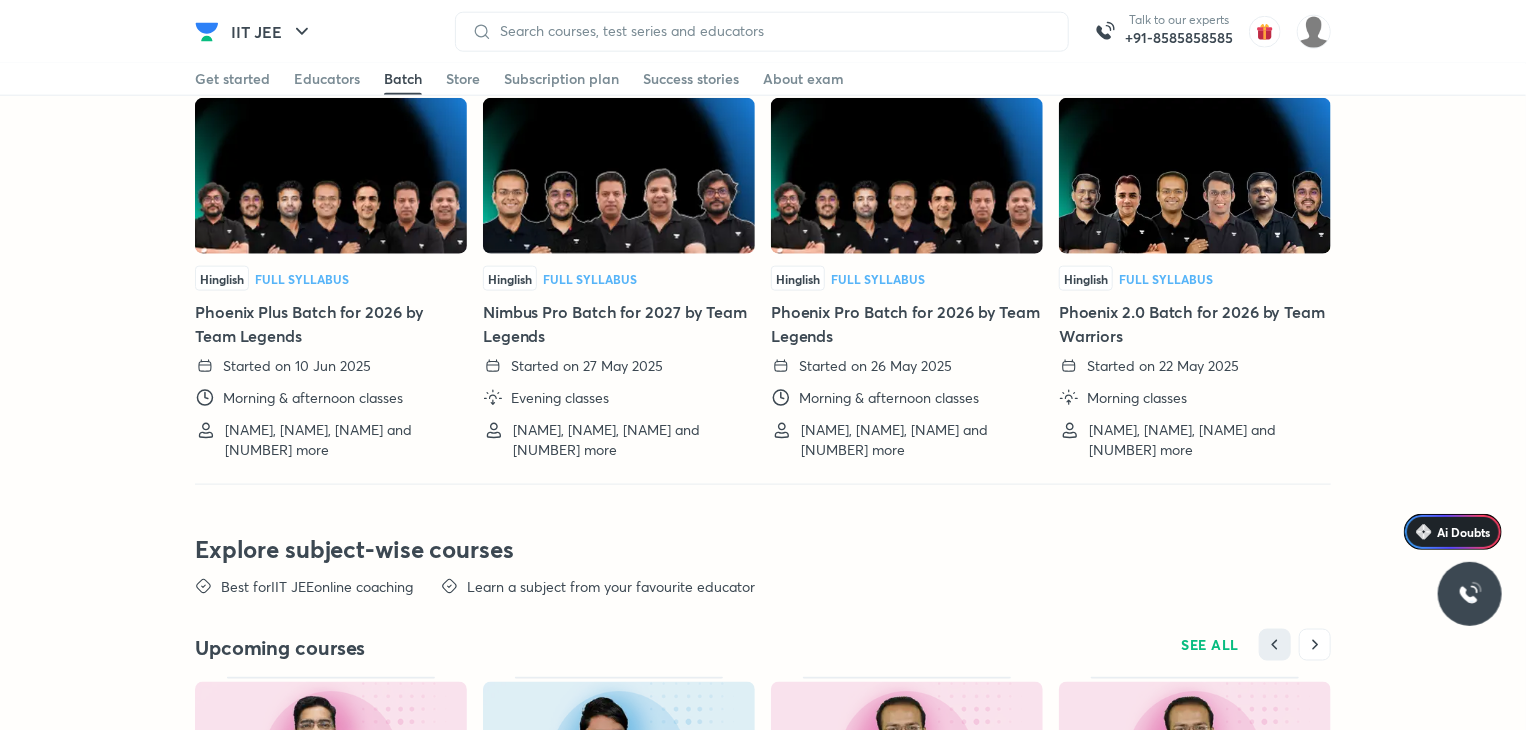 click on "Vineet Loomba, Brijesh Jindal, Pankaj Singh and 3 more" at bounding box center (338, 440) 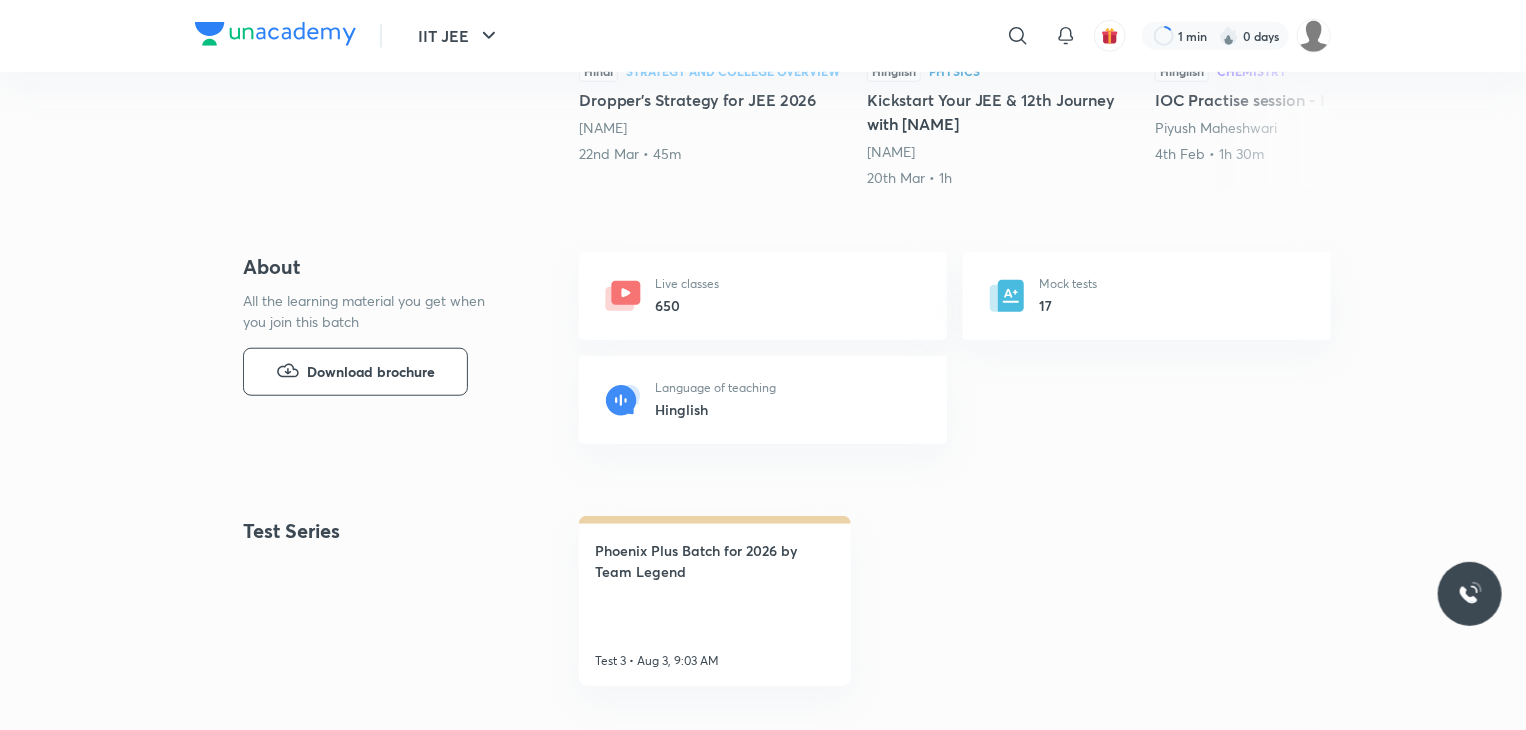 scroll, scrollTop: 0, scrollLeft: 0, axis: both 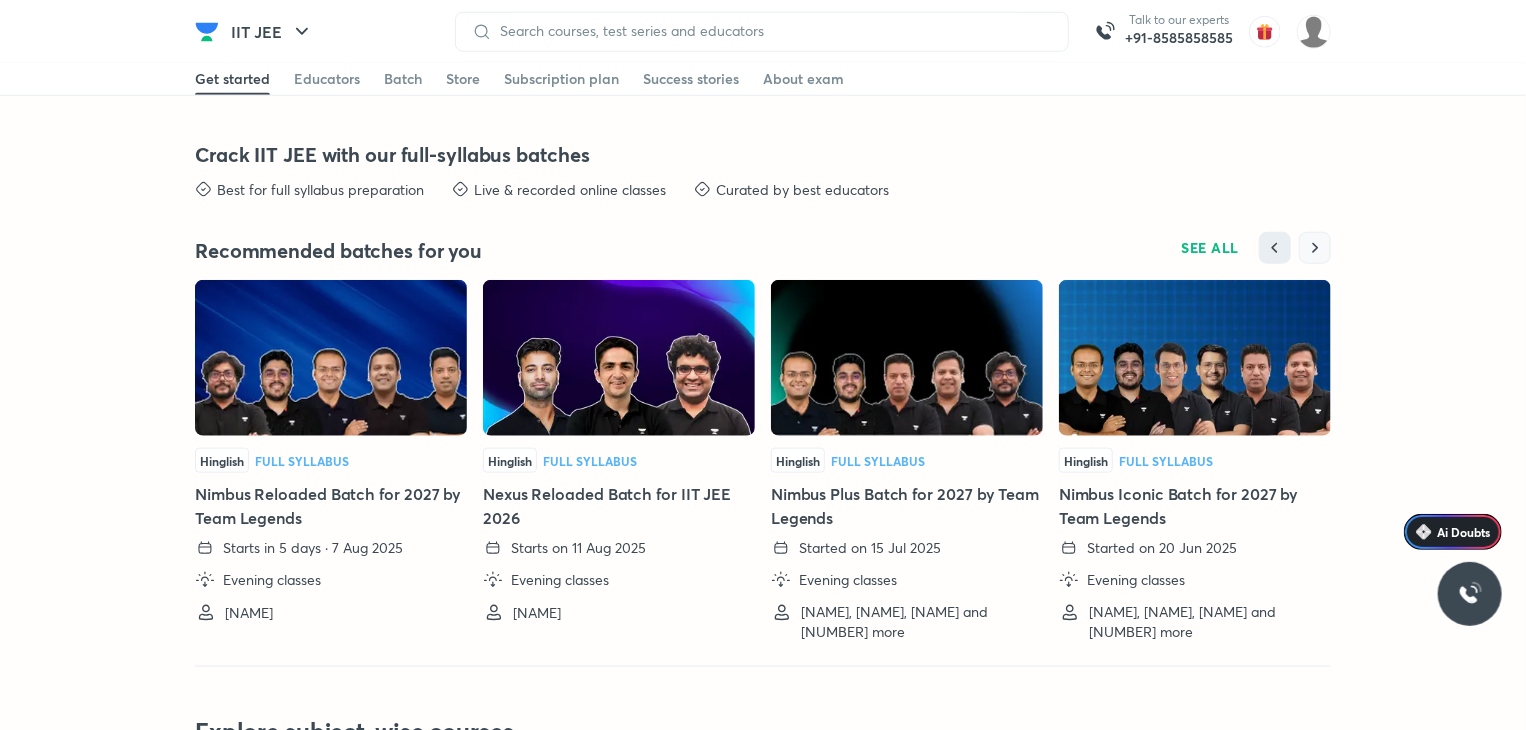 click 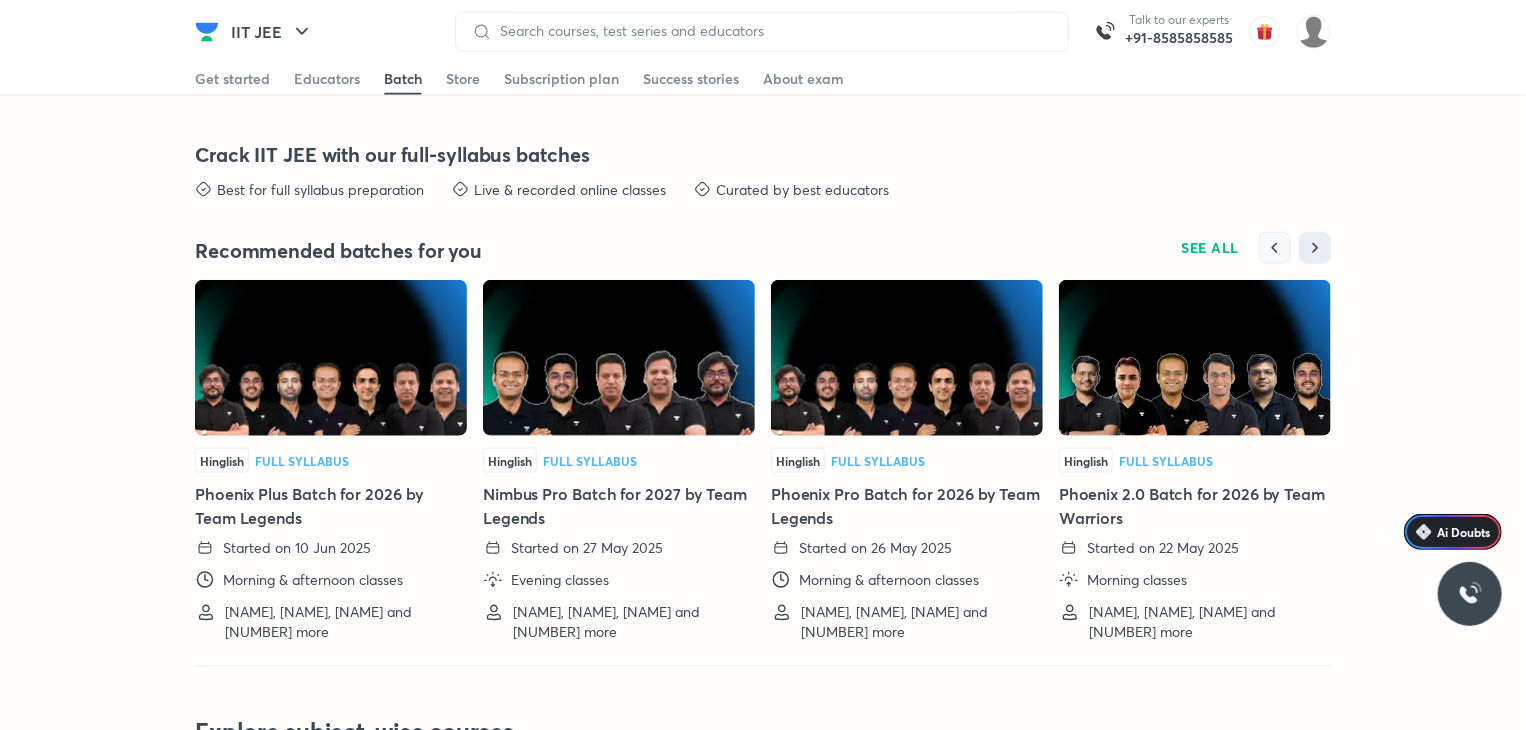 click at bounding box center [1275, 248] 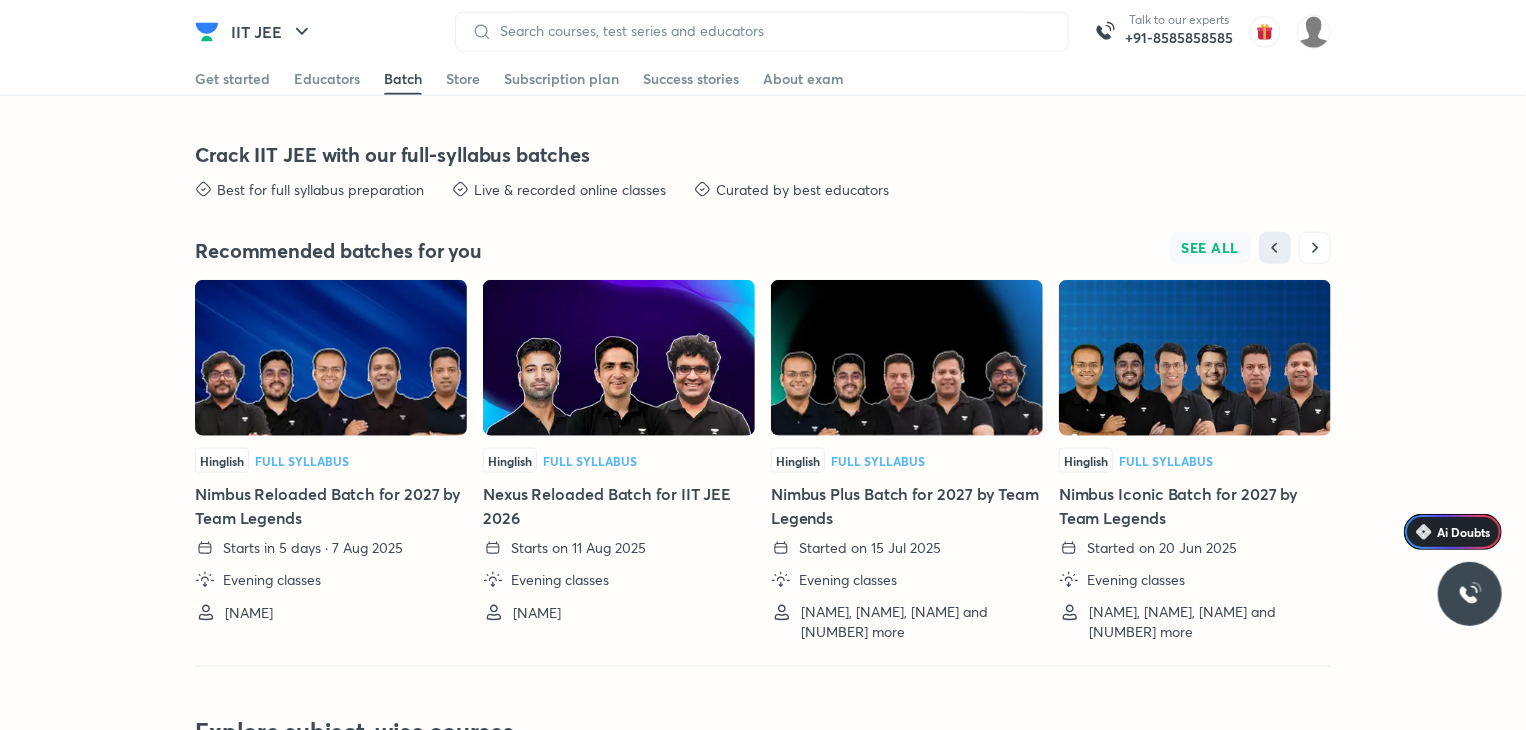 click on "SEE ALL" at bounding box center [1211, 248] 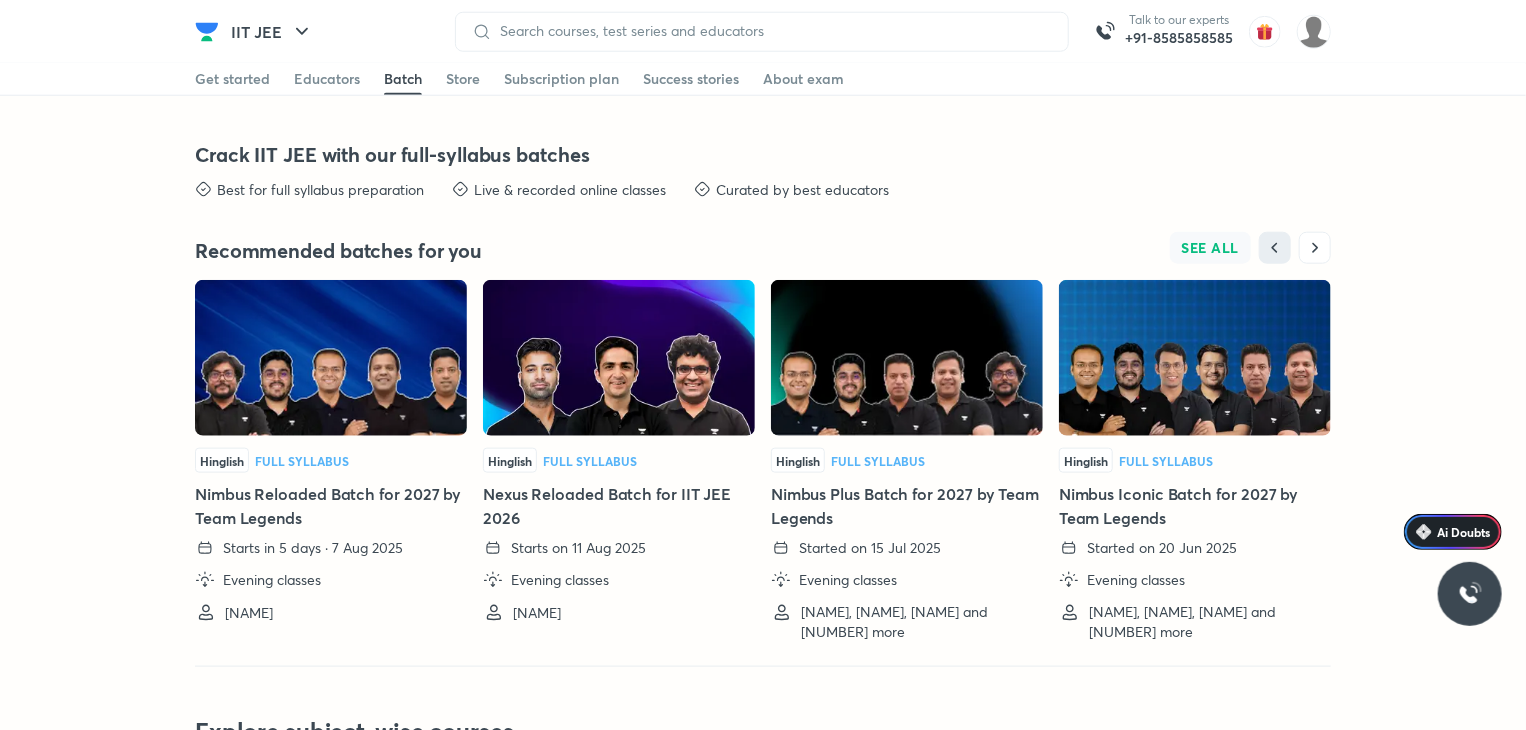 scroll, scrollTop: 0, scrollLeft: 0, axis: both 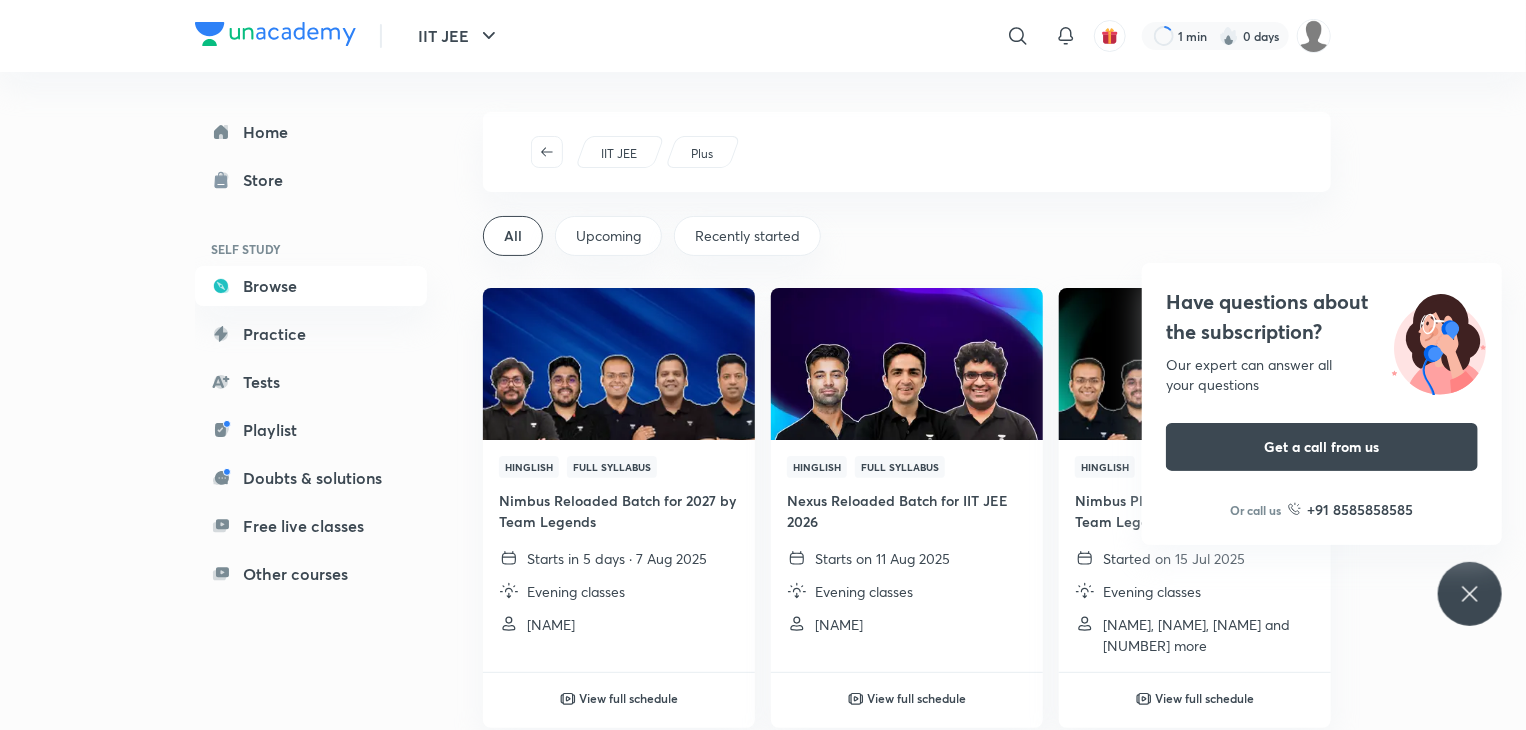 click 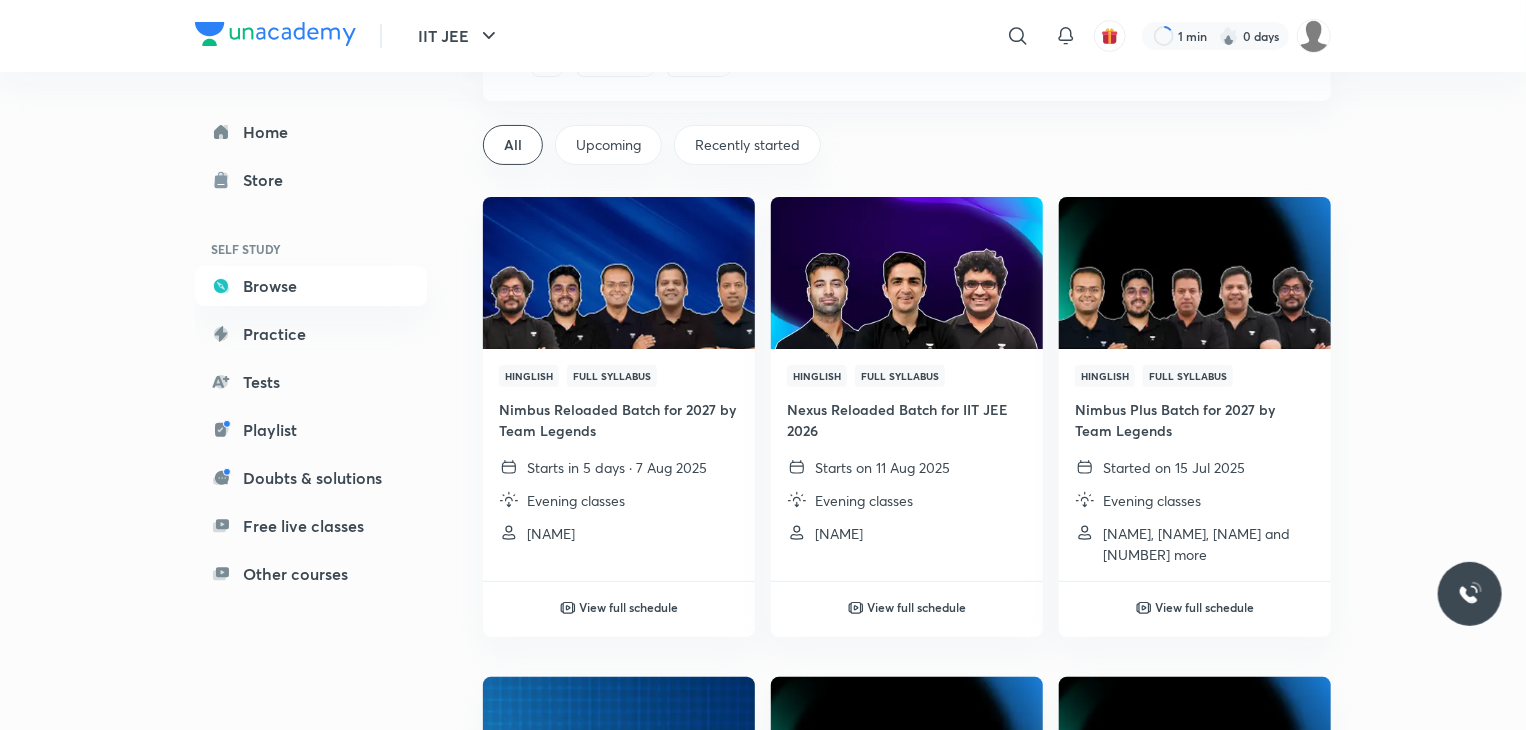 scroll, scrollTop: 92, scrollLeft: 0, axis: vertical 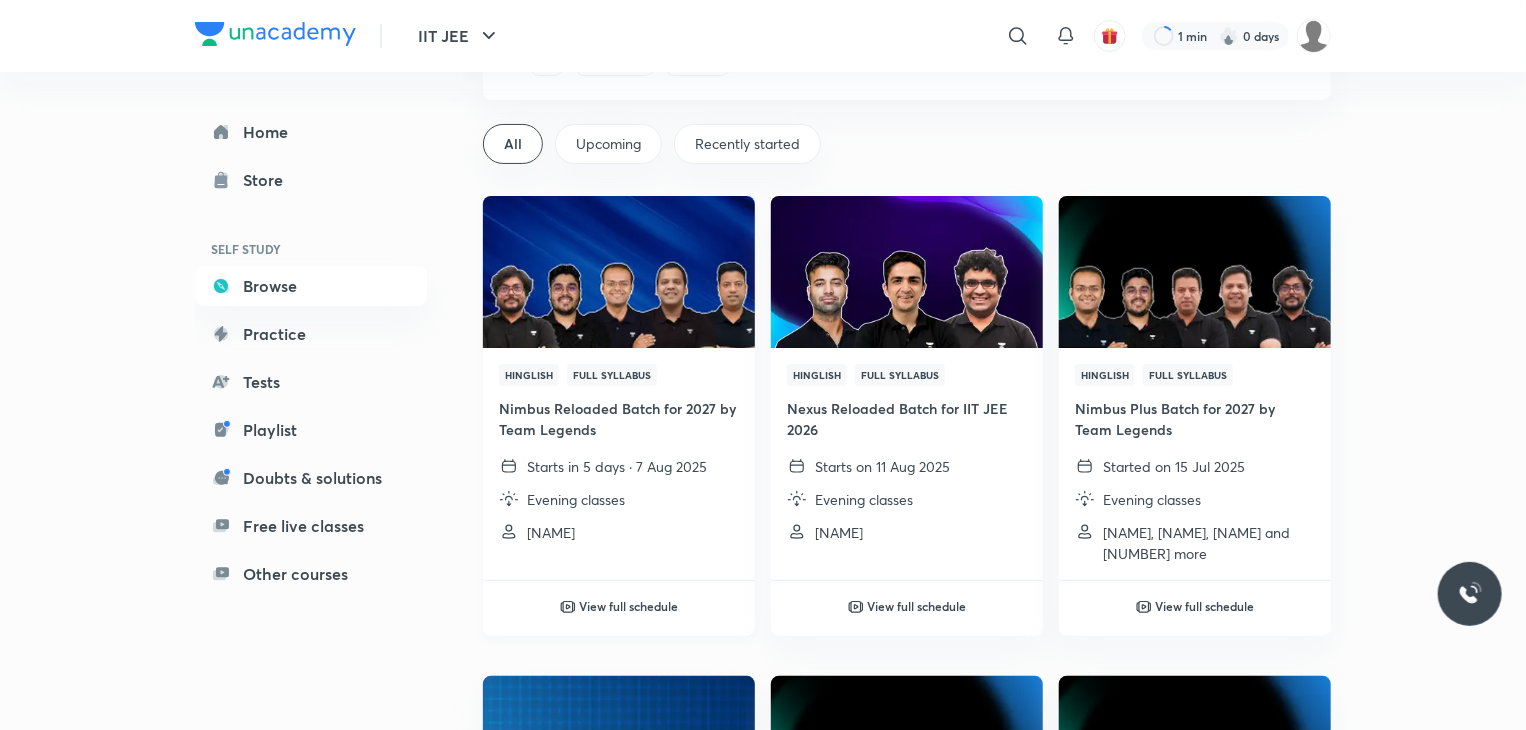 click on "Vineet Loomba" at bounding box center (551, 532) 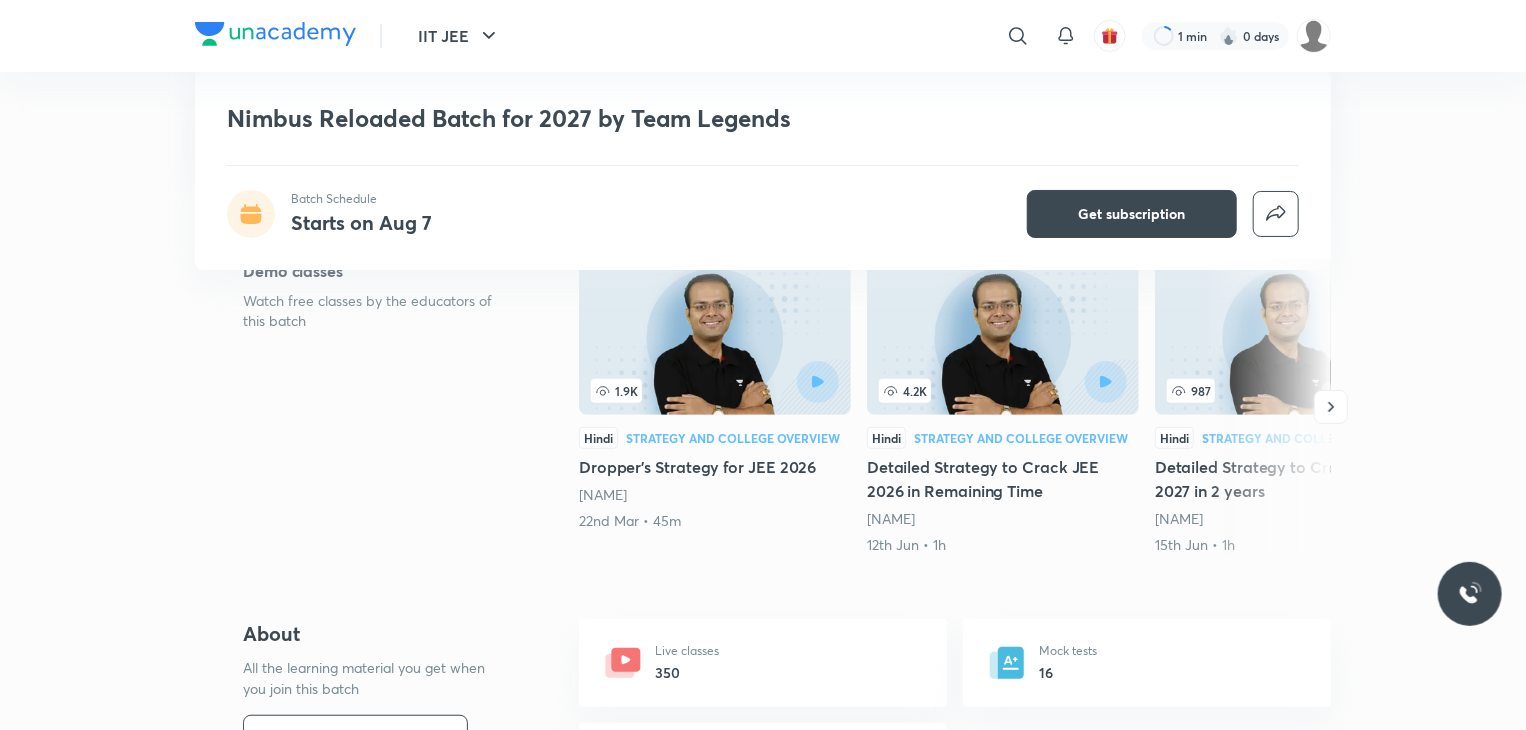 scroll, scrollTop: 0, scrollLeft: 0, axis: both 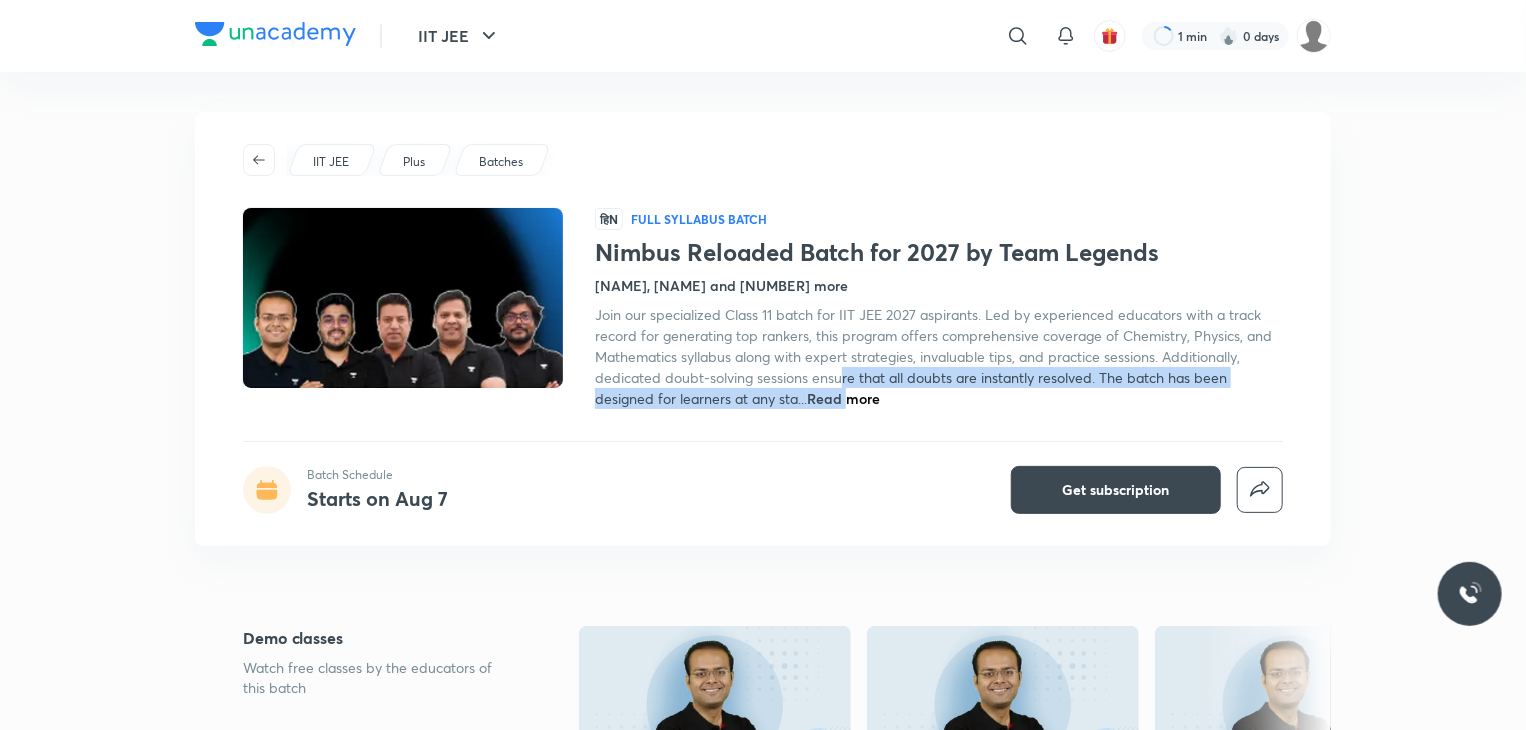 drag, startPoint x: 844, startPoint y: 383, endPoint x: 844, endPoint y: 397, distance: 14 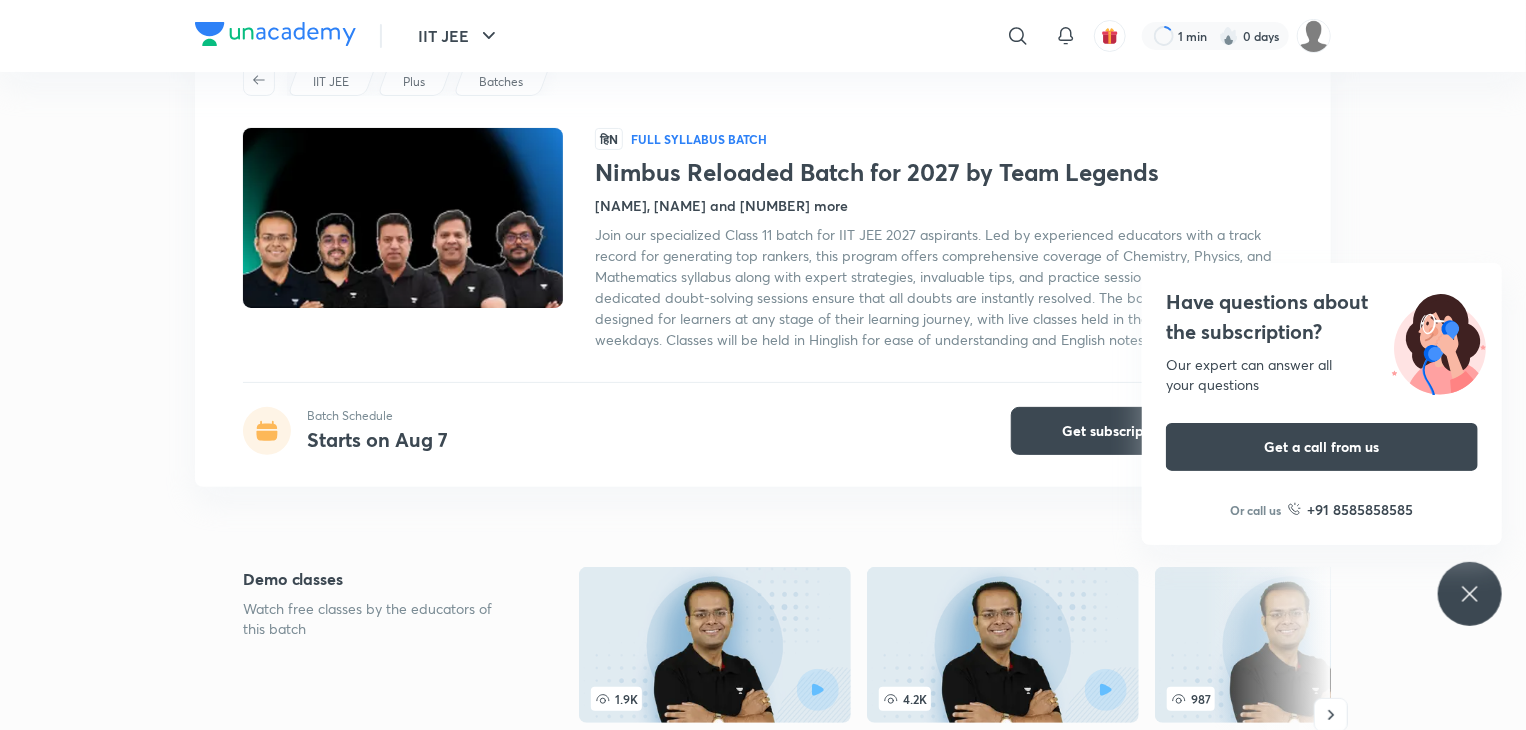 scroll, scrollTop: 0, scrollLeft: 0, axis: both 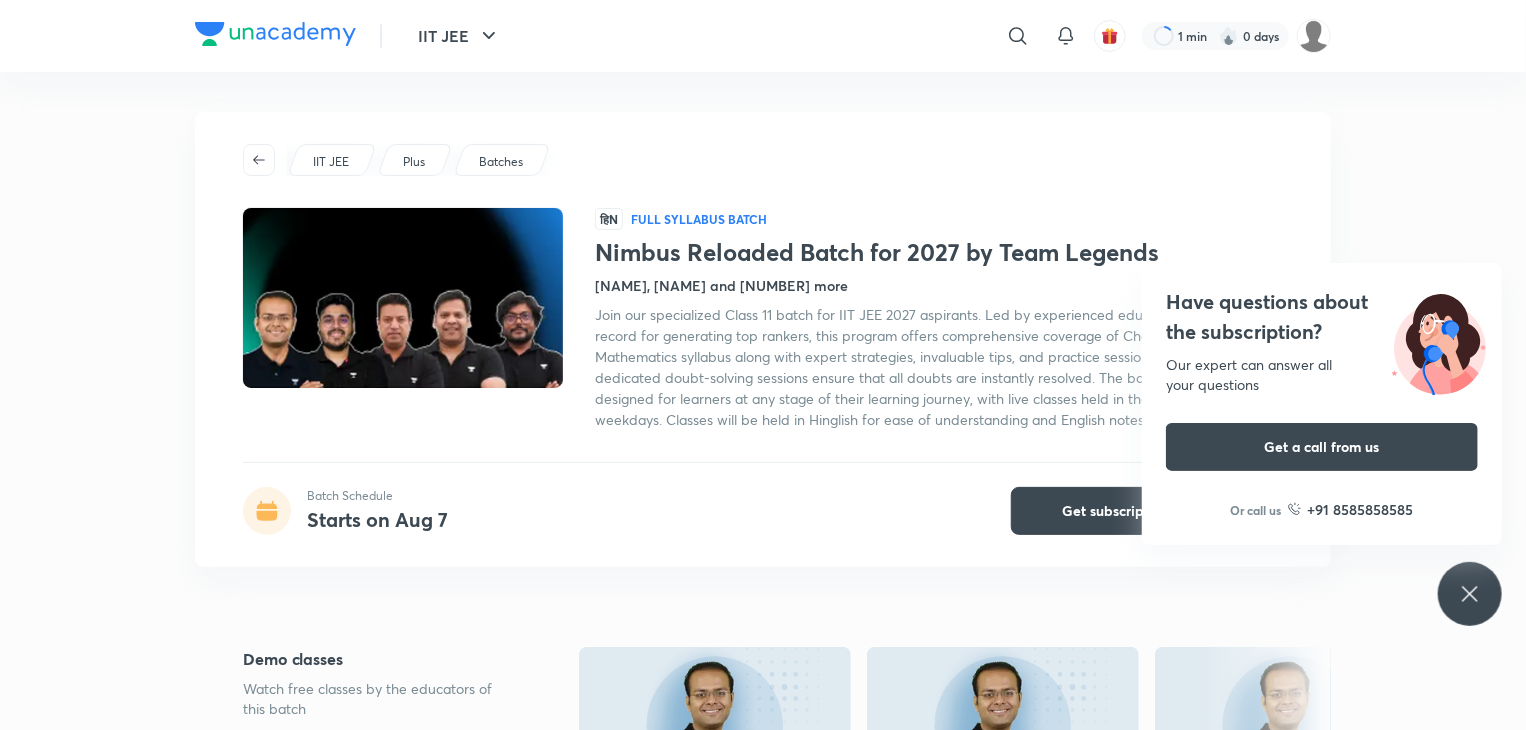 click on "Have questions about the subscription? Our expert can answer all your questions Get a call from us Or call us +91 8585858585" at bounding box center (1470, 594) 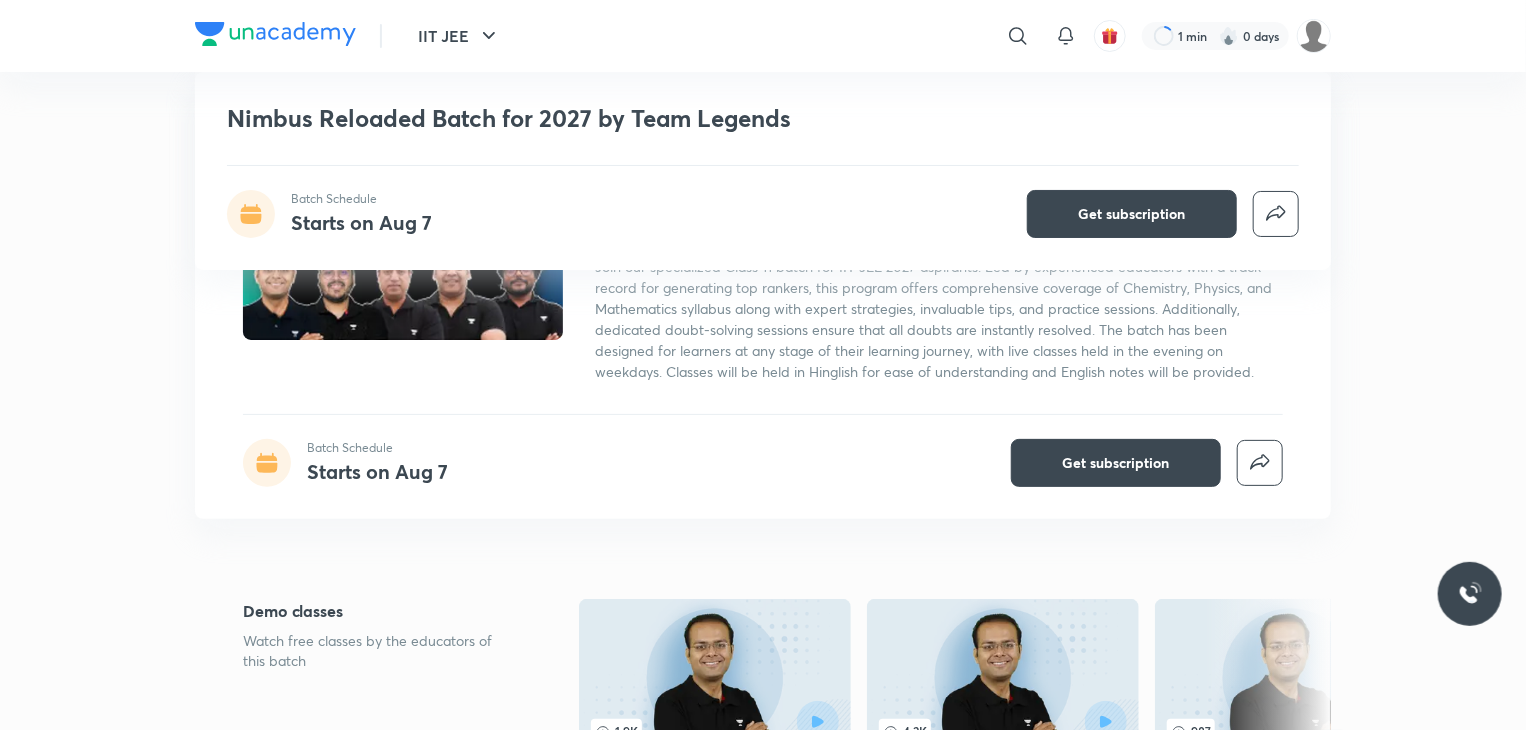 scroll, scrollTop: 0, scrollLeft: 0, axis: both 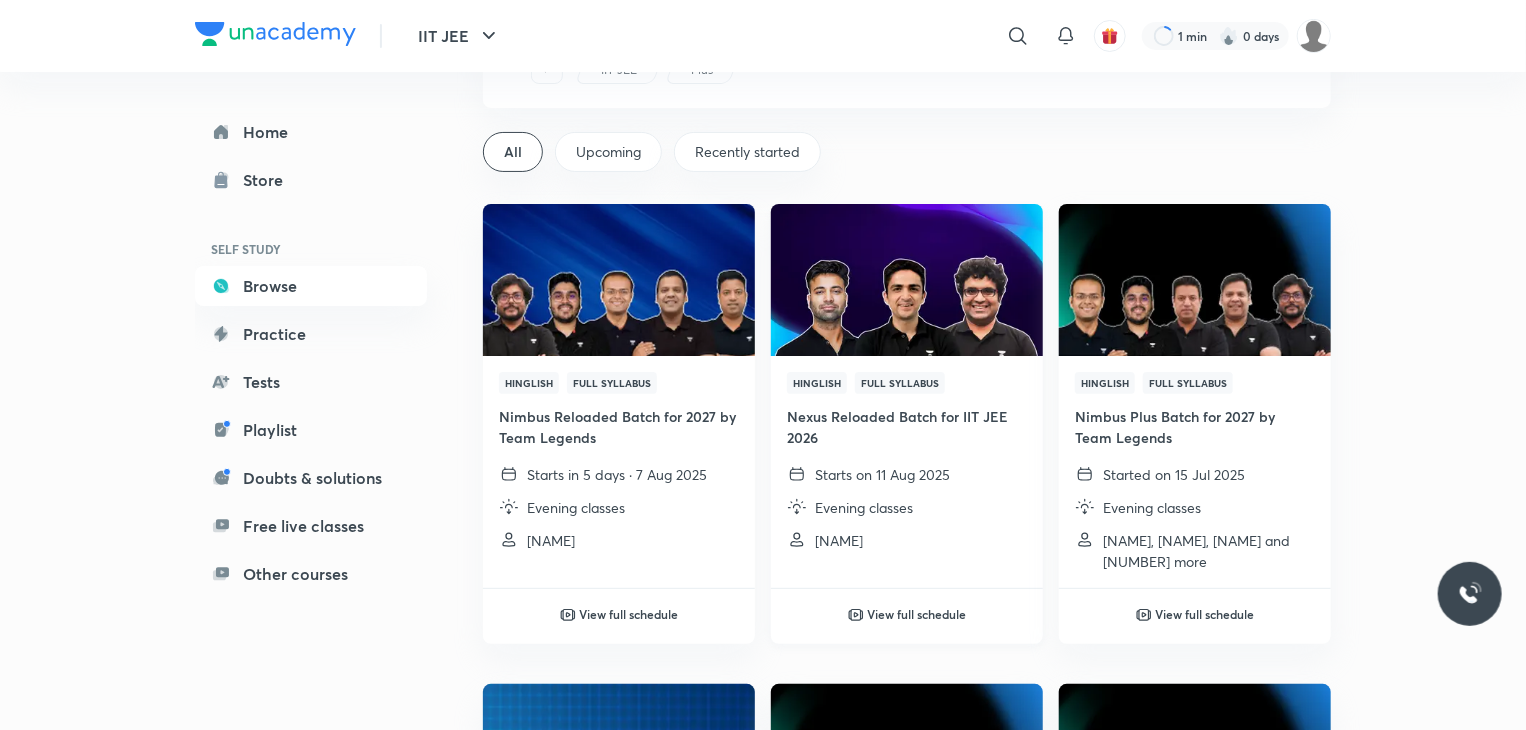 click at bounding box center [906, 279] 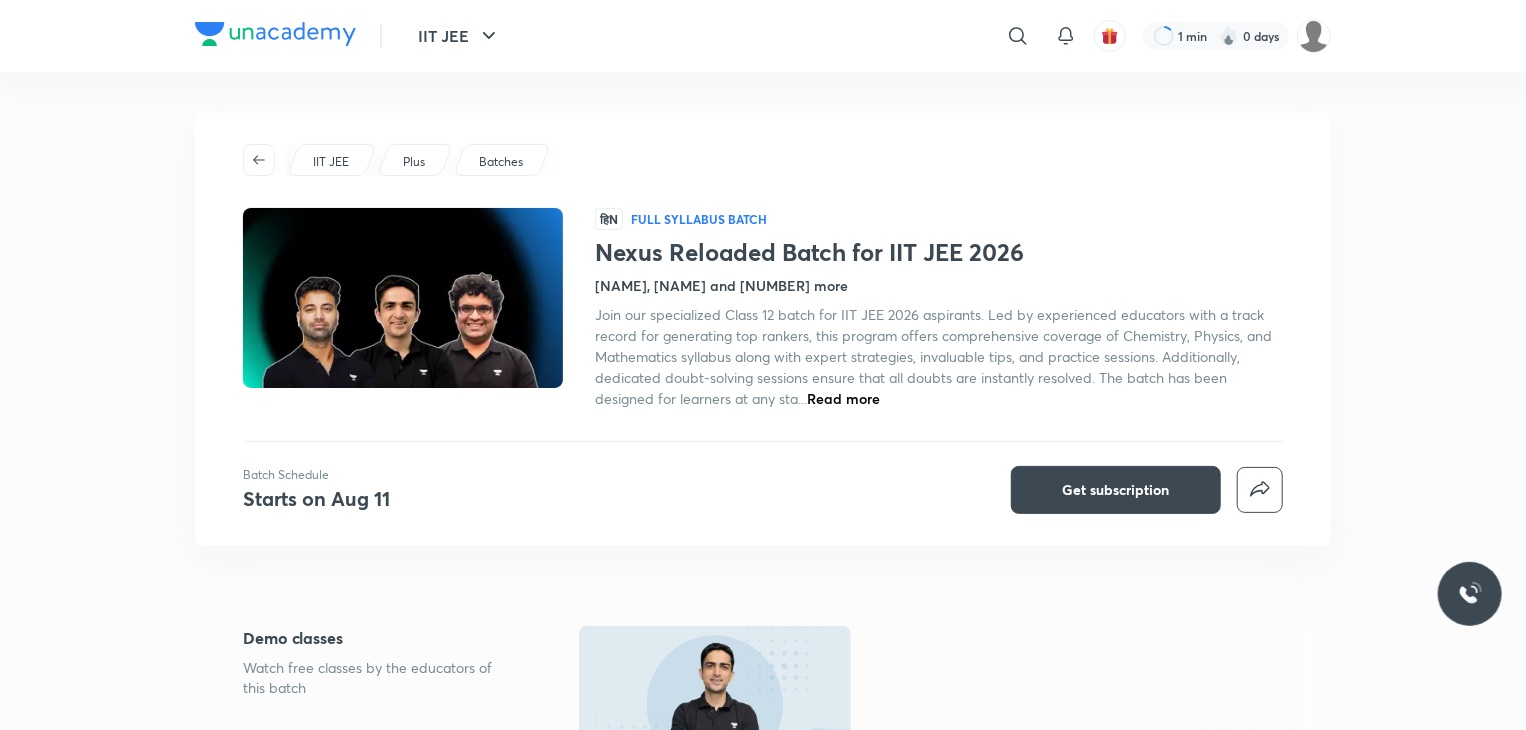 scroll, scrollTop: 20, scrollLeft: 0, axis: vertical 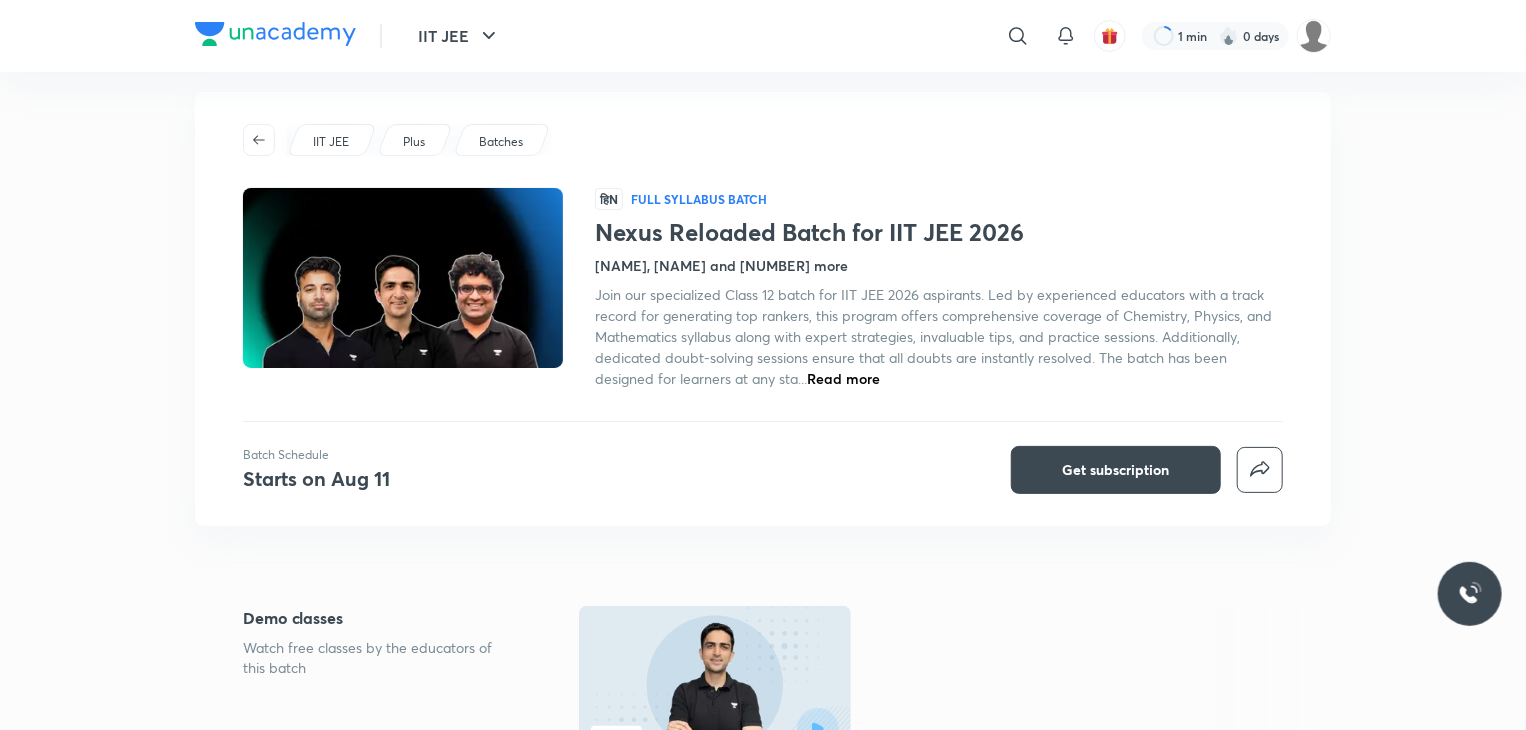 click on "Read more" at bounding box center [843, 378] 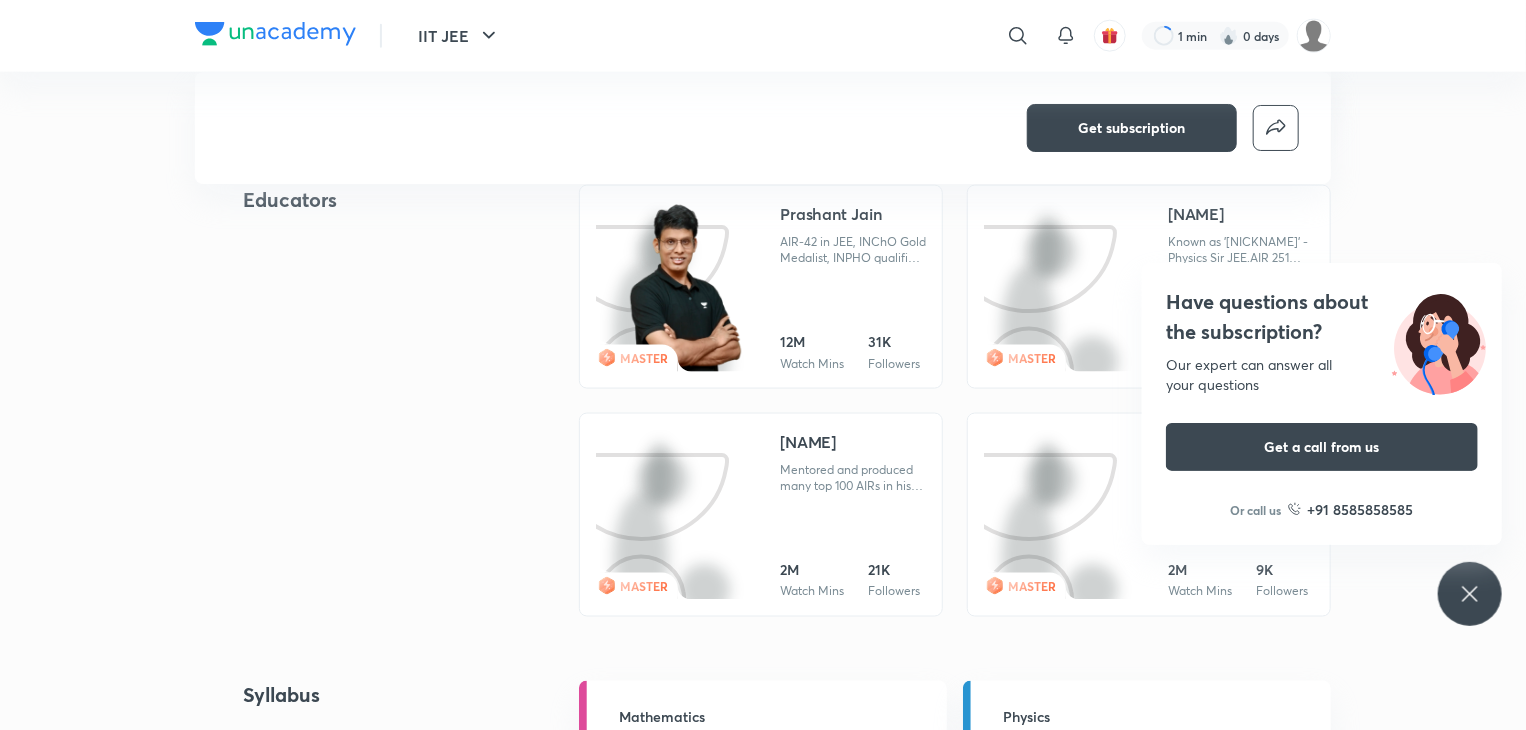 scroll, scrollTop: 1315, scrollLeft: 0, axis: vertical 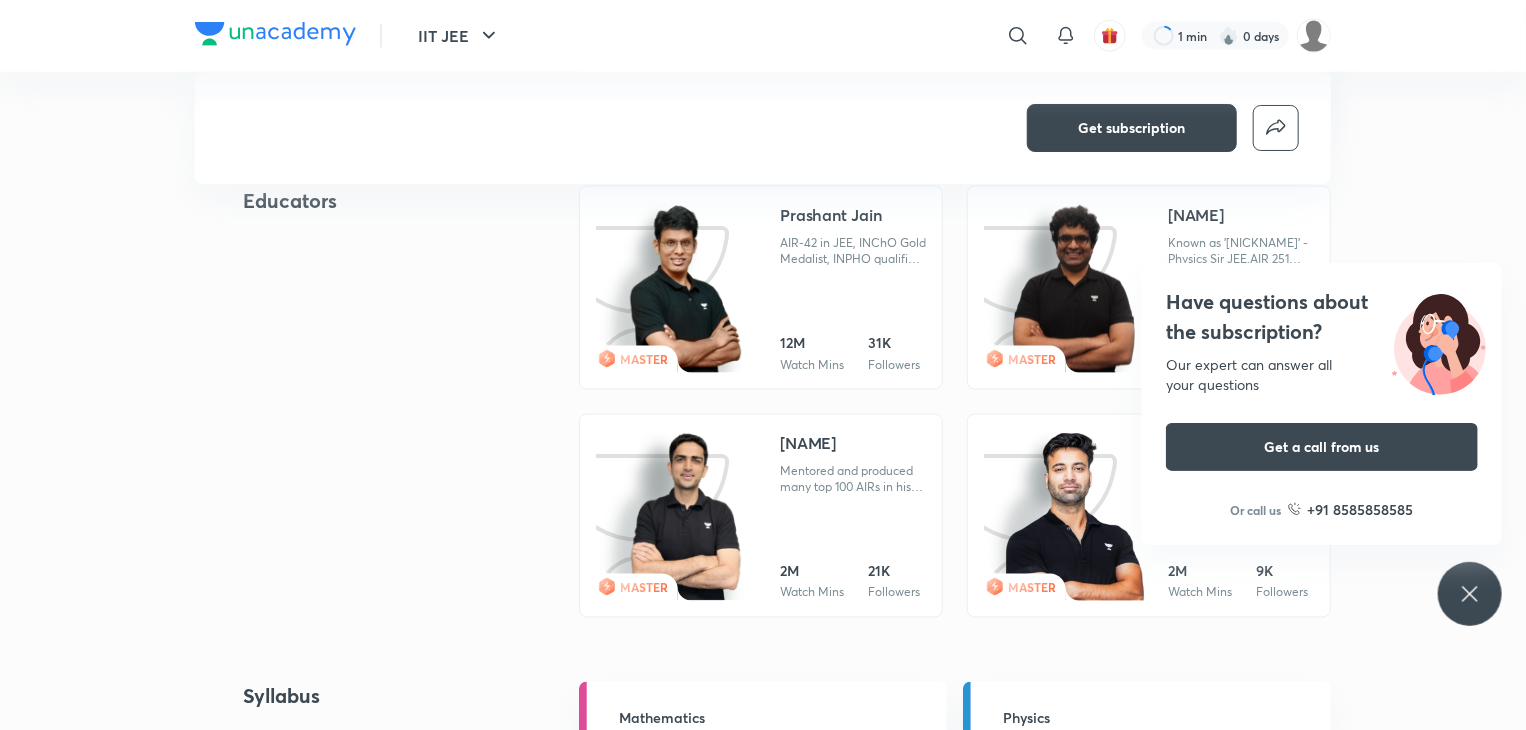 click on "Have questions about the subscription? Our expert can answer all your questions Get a call from us Or call us +91 8585858585" at bounding box center (1470, 594) 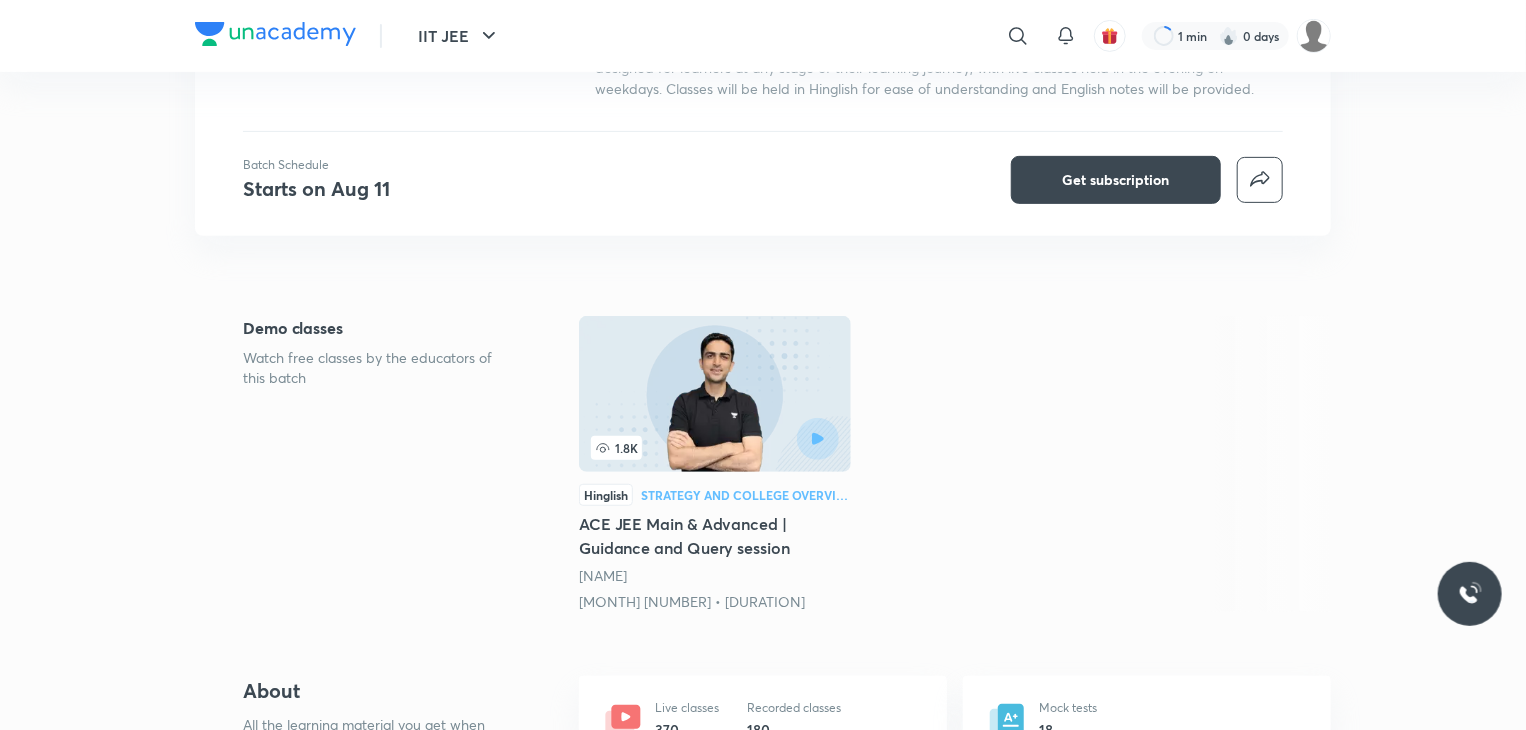 scroll, scrollTop: 0, scrollLeft: 0, axis: both 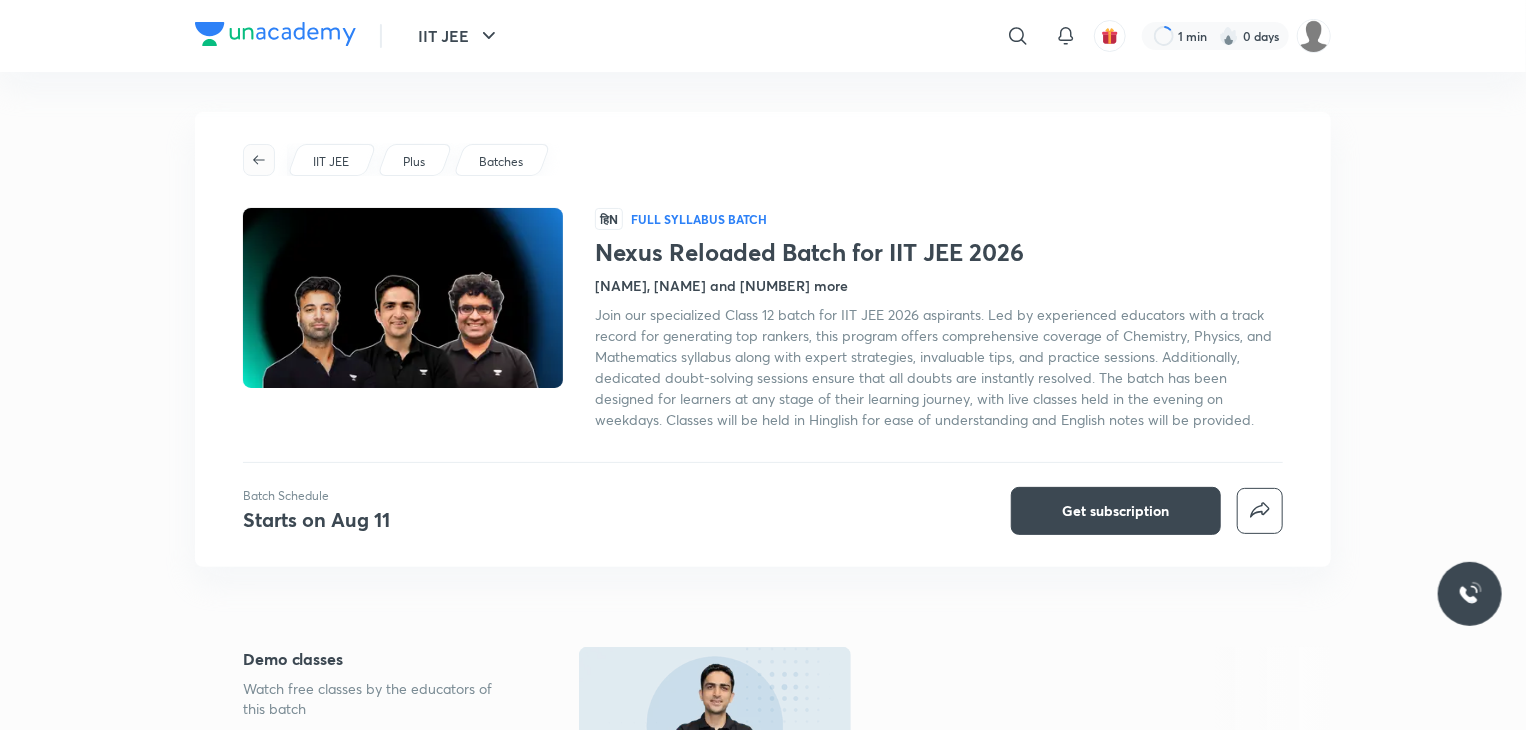 click 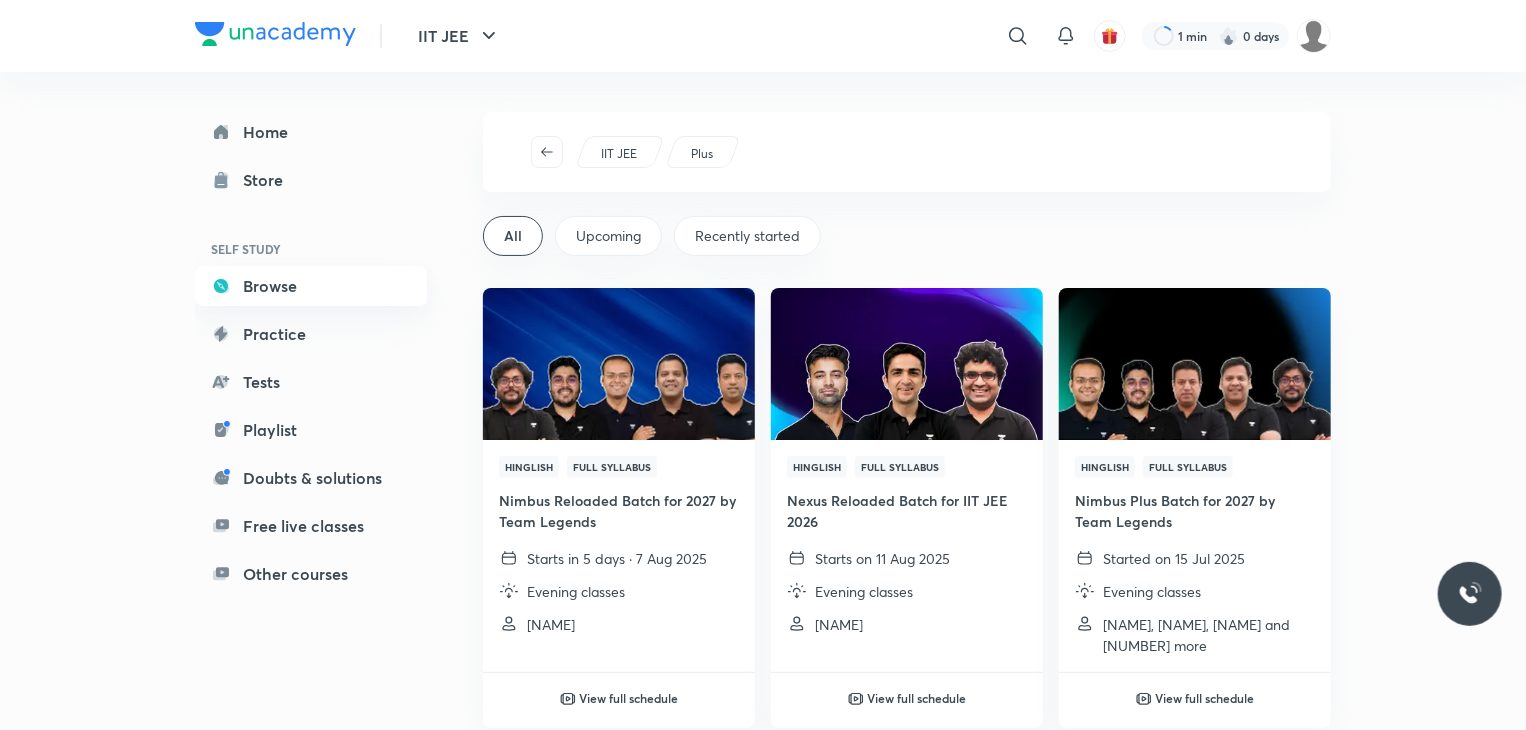 scroll, scrollTop: 0, scrollLeft: 0, axis: both 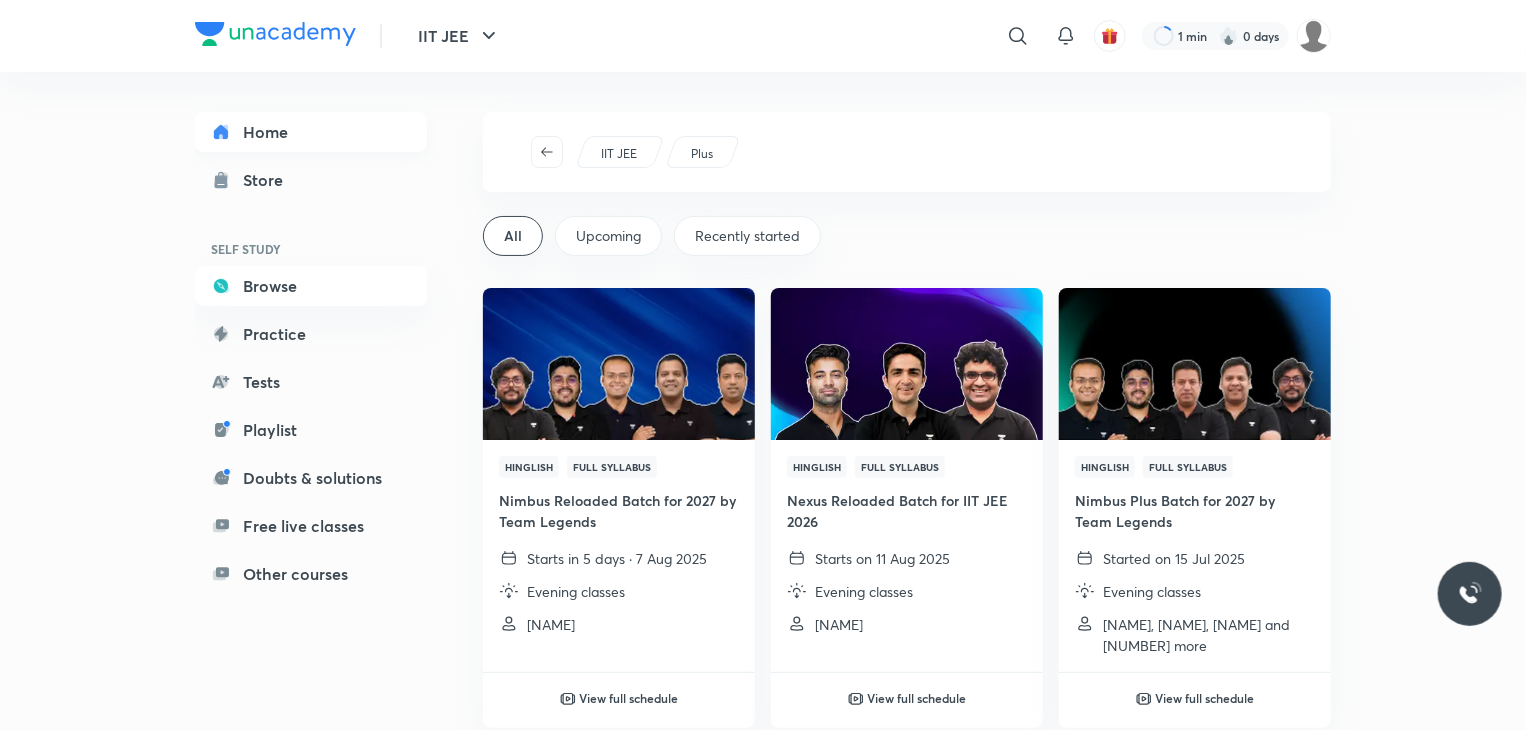 click on "Home" at bounding box center (311, 132) 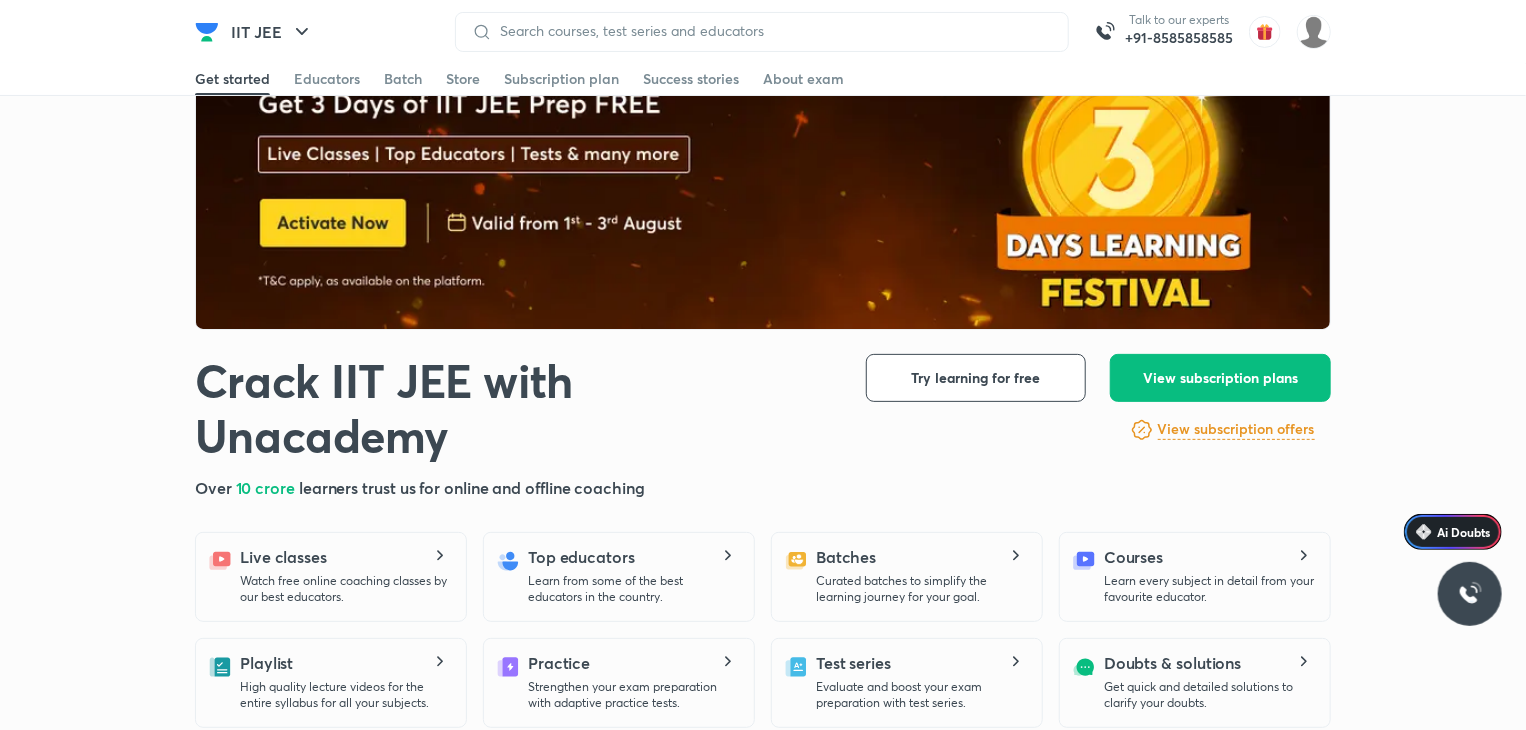scroll, scrollTop: 0, scrollLeft: 0, axis: both 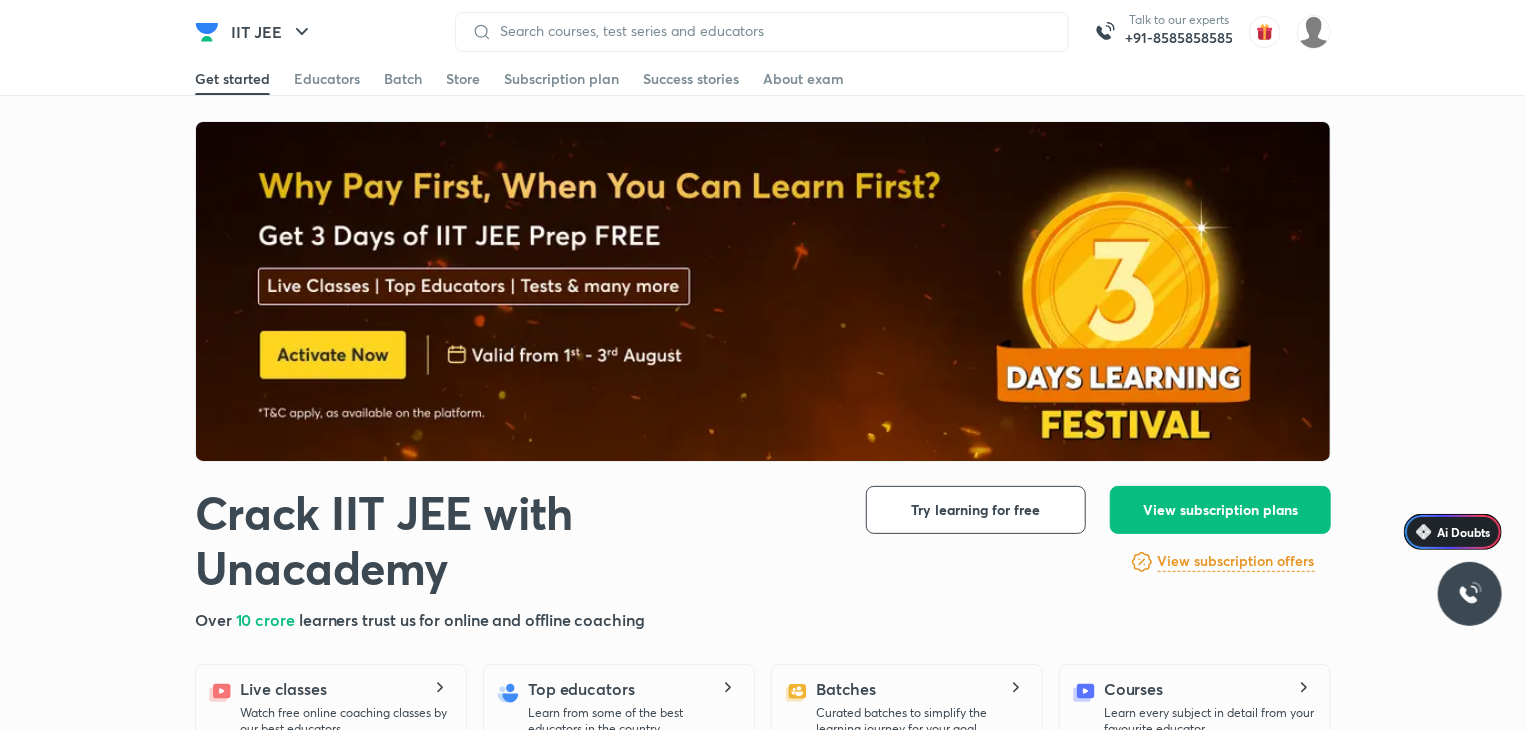 click on "Get started Educators Batch Store Subscription plan Success stories About exam" at bounding box center (763, 79) 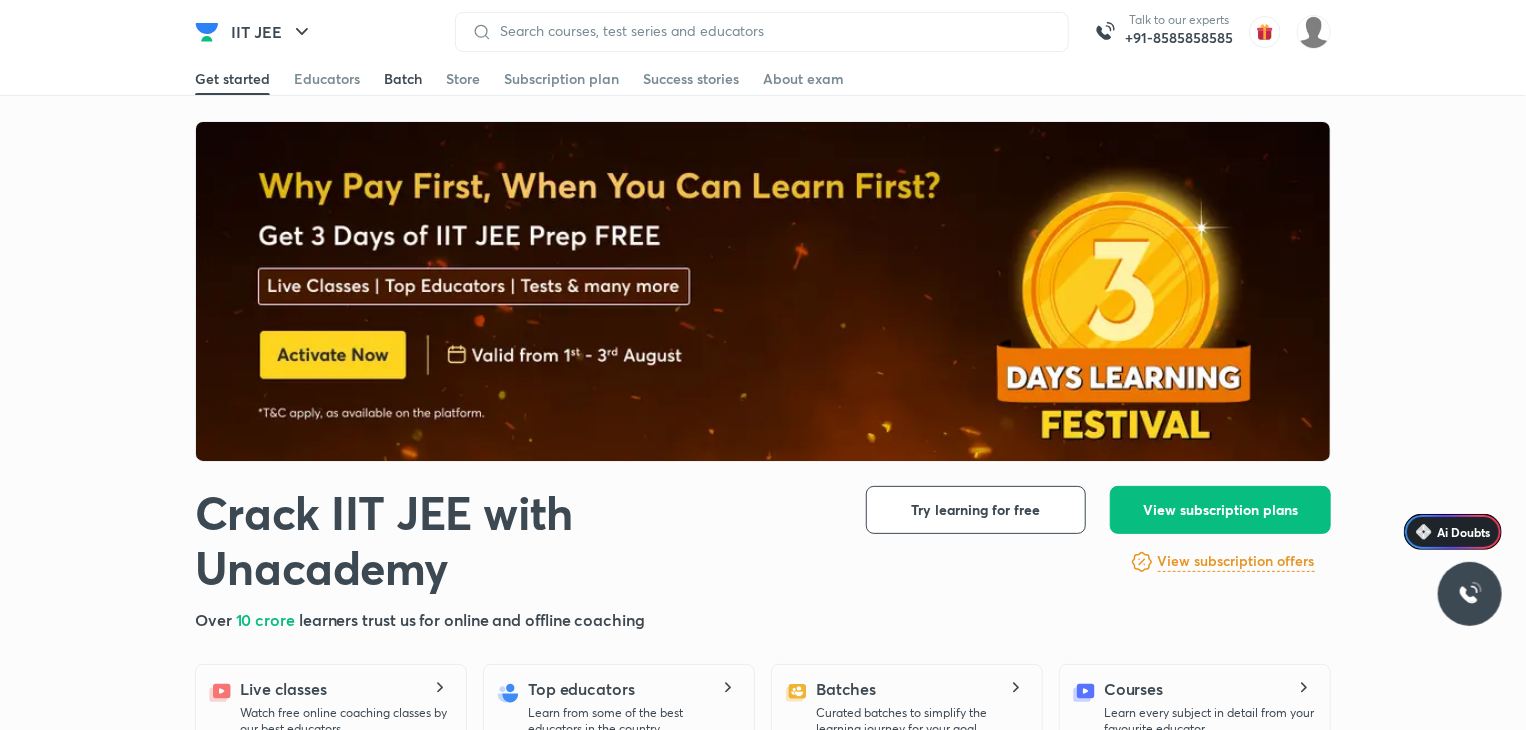 click on "Batch" at bounding box center (403, 79) 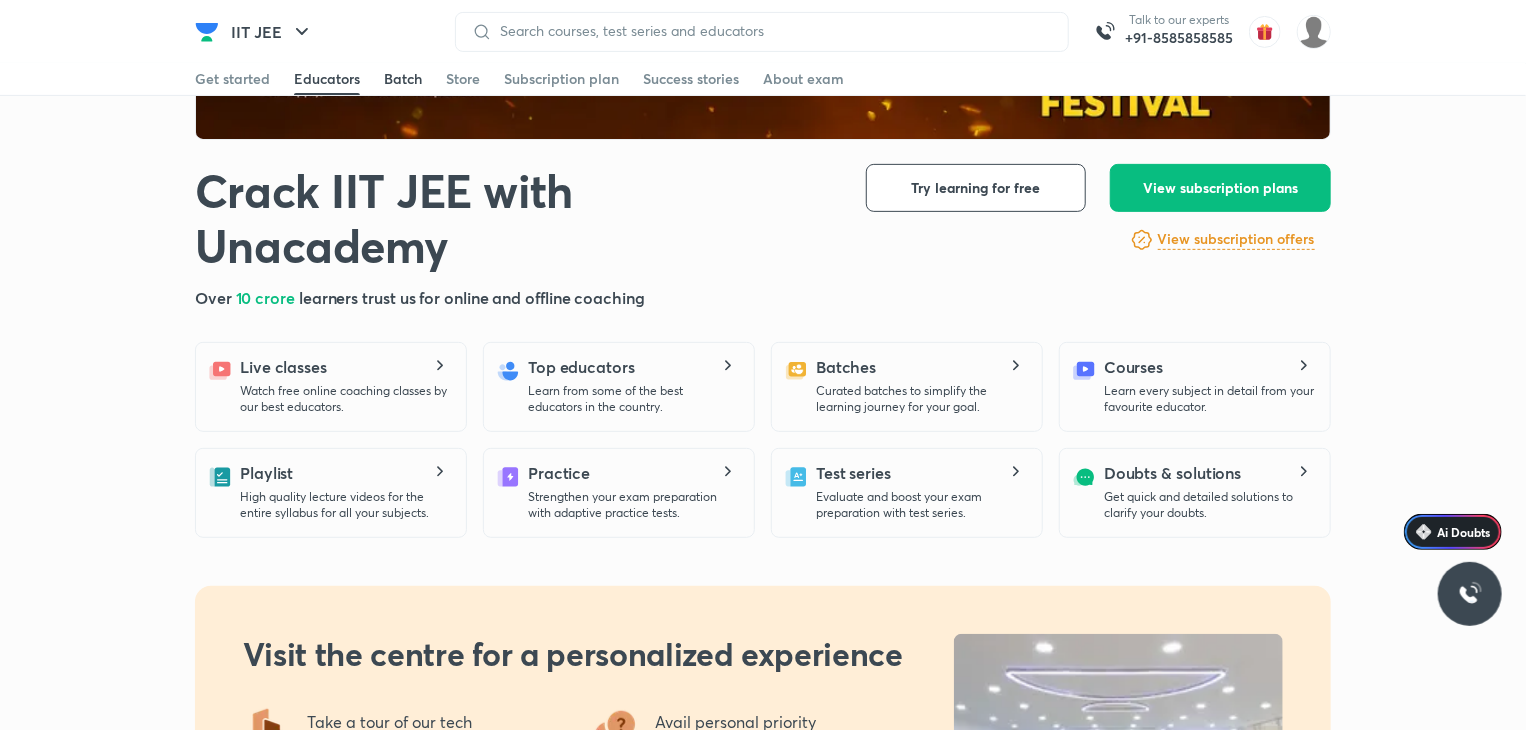 scroll, scrollTop: 0, scrollLeft: 0, axis: both 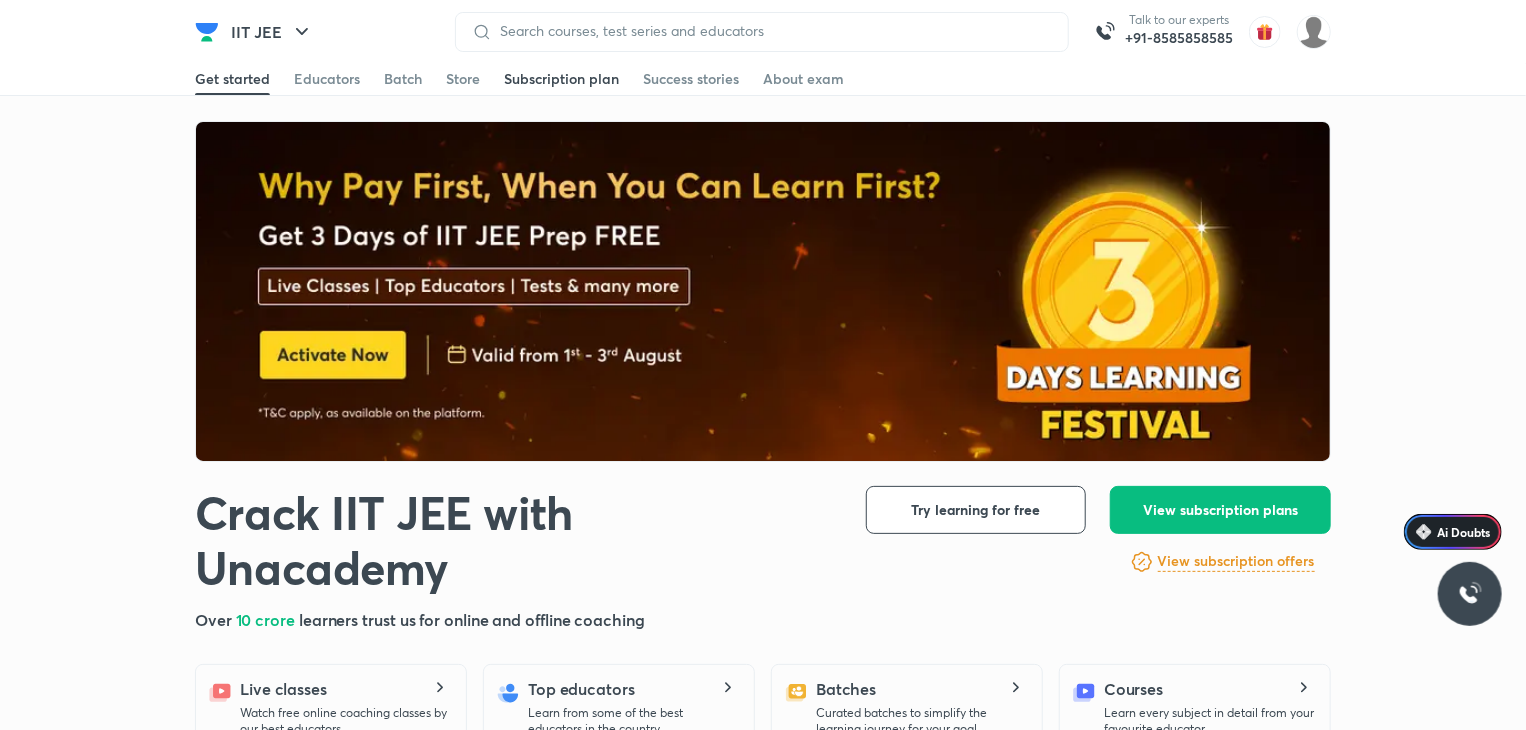 click on "Subscription plan" at bounding box center [561, 79] 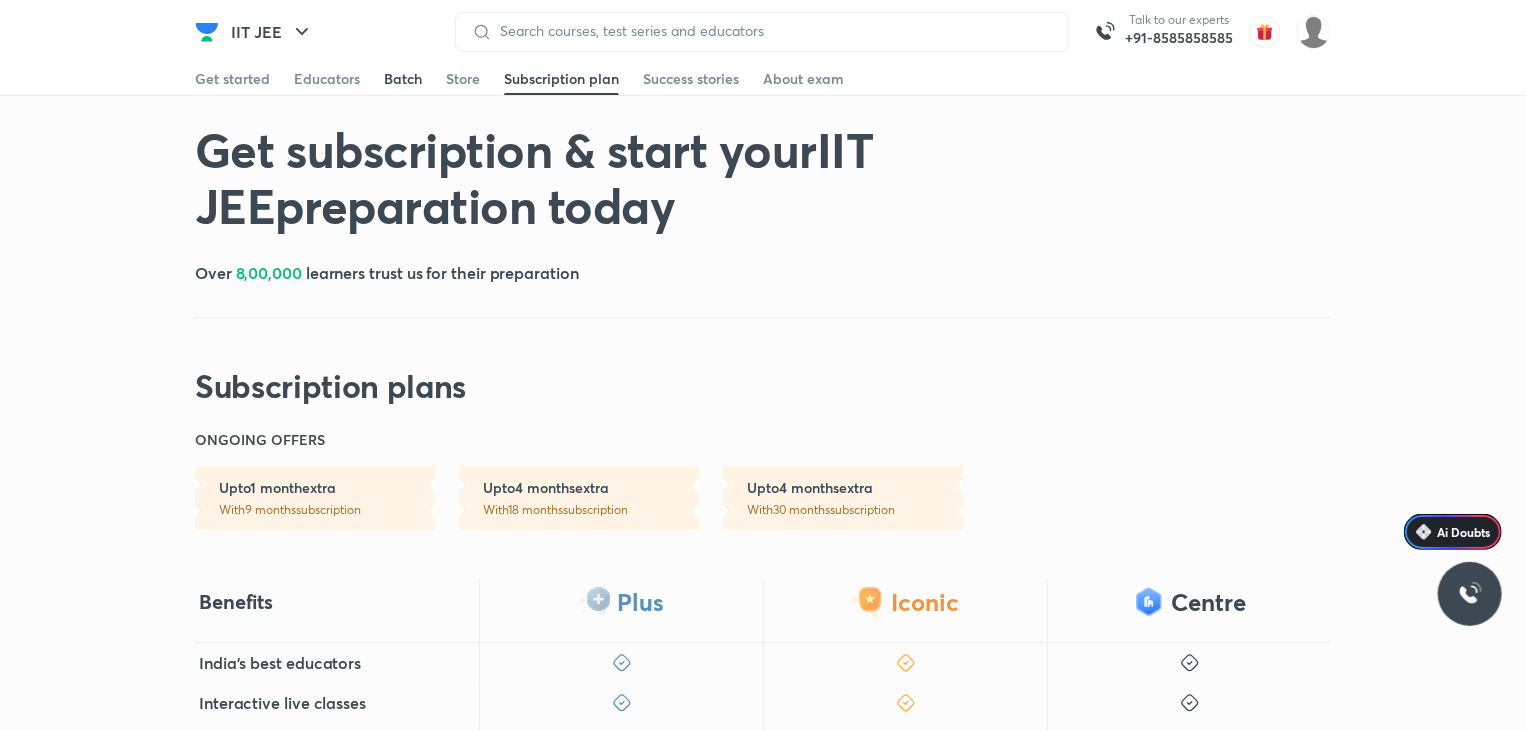 click on "Batch" at bounding box center (403, 79) 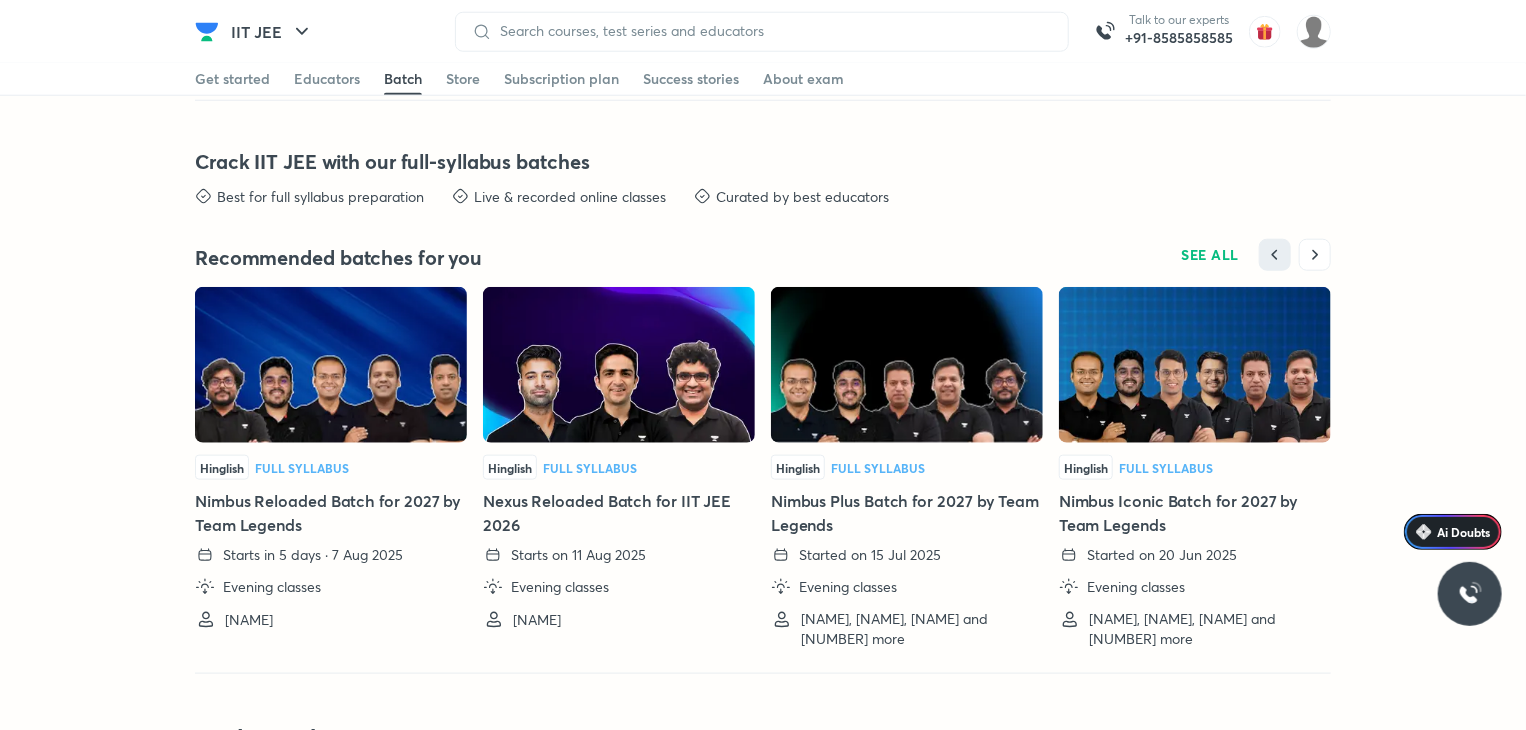 scroll, scrollTop: 4779, scrollLeft: 0, axis: vertical 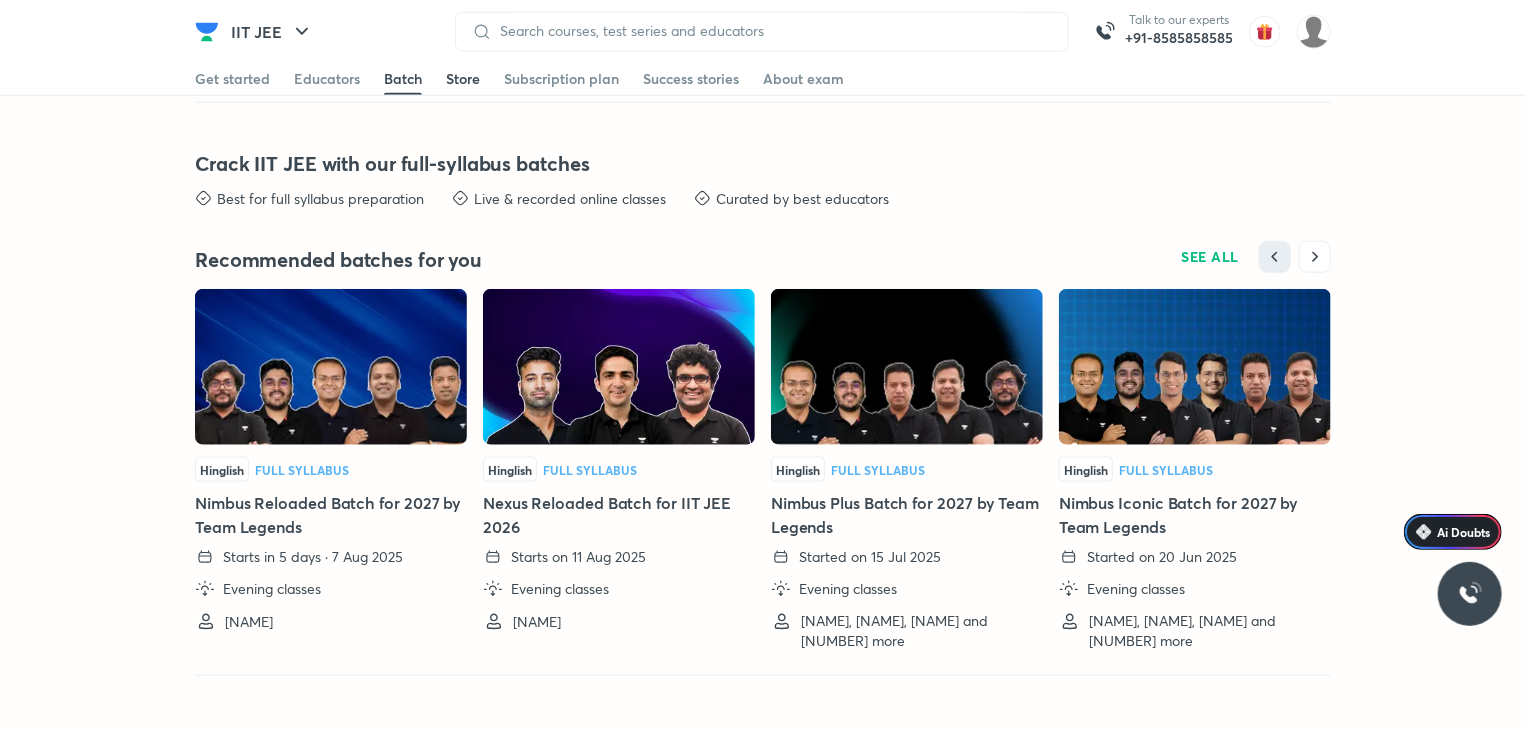 click on "Store" at bounding box center [463, 79] 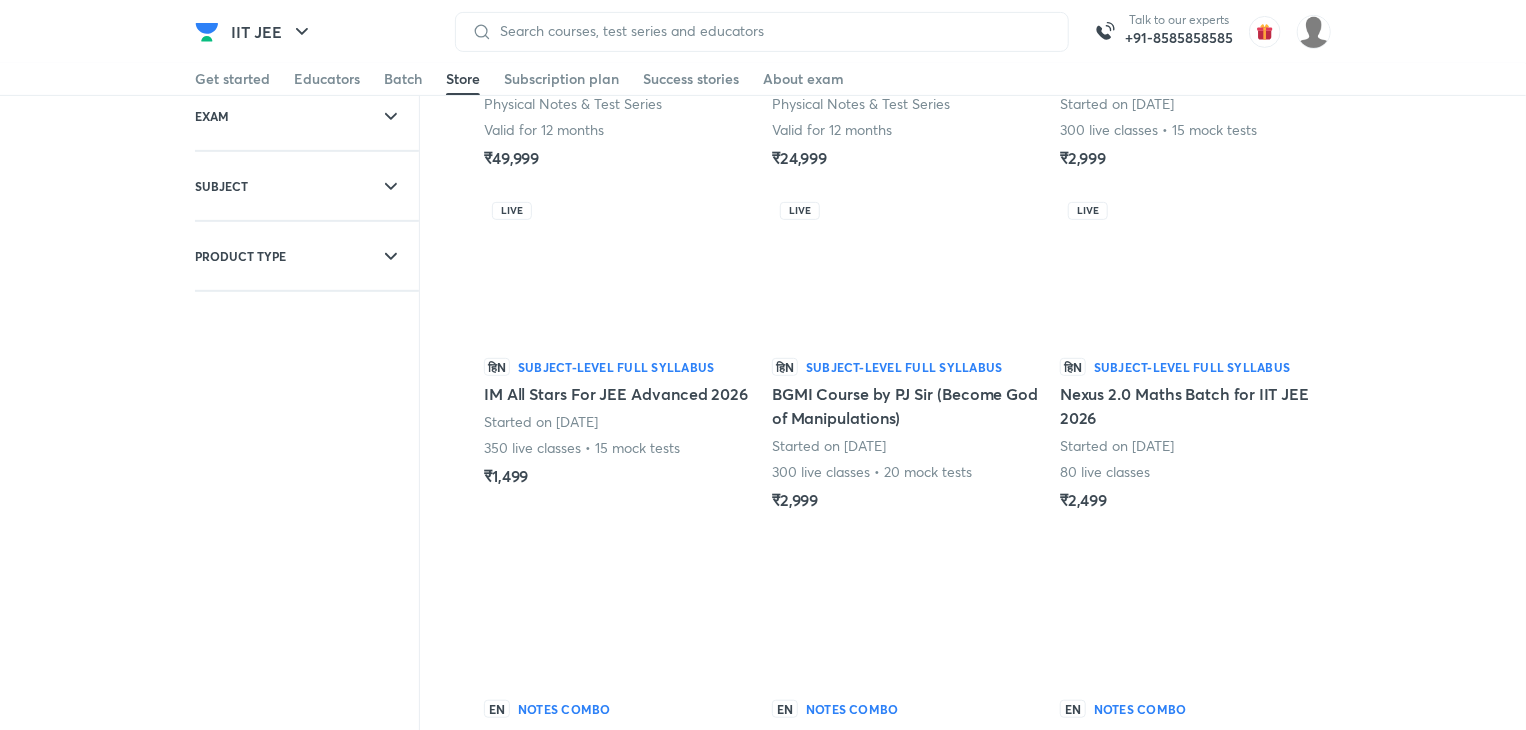 scroll, scrollTop: 0, scrollLeft: 0, axis: both 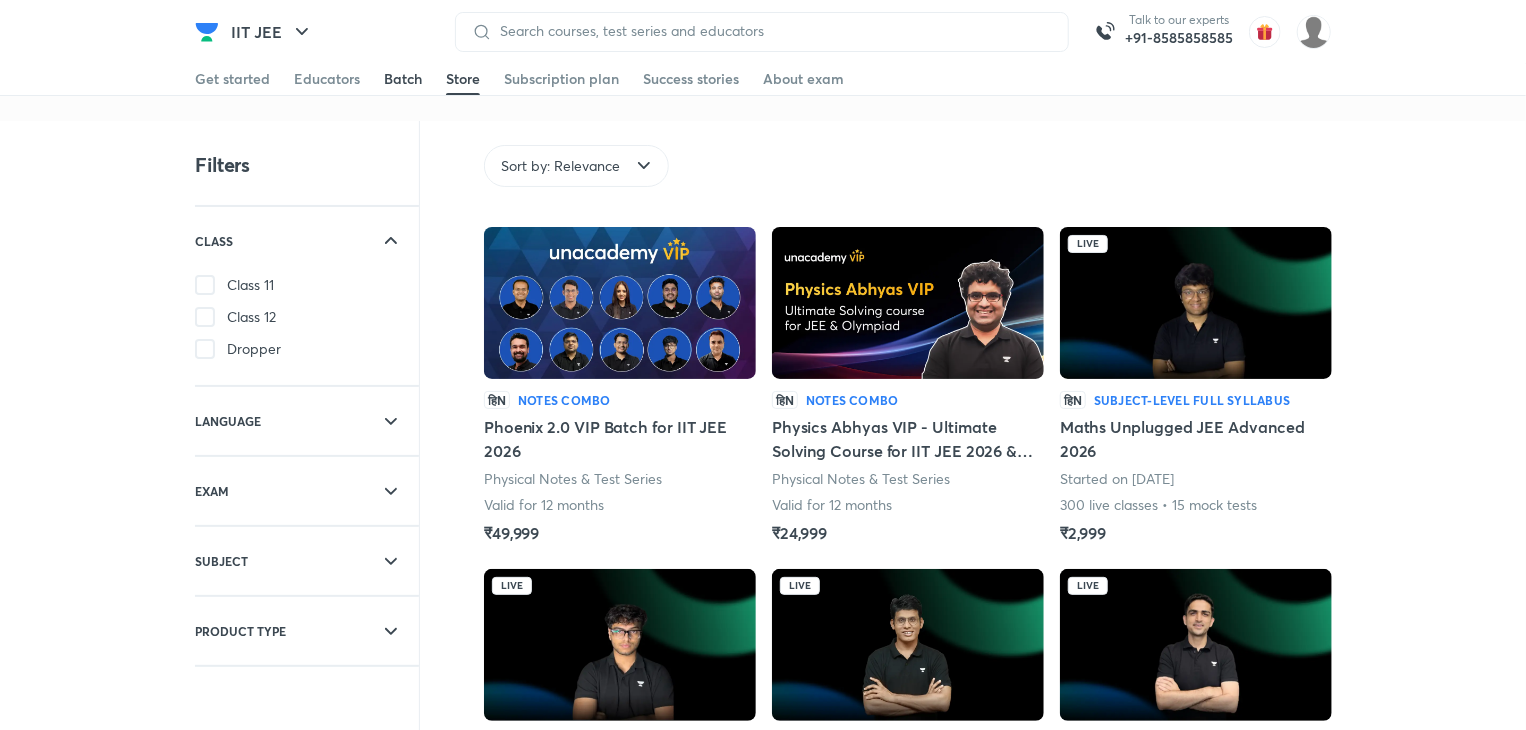 click on "Batch" at bounding box center [403, 79] 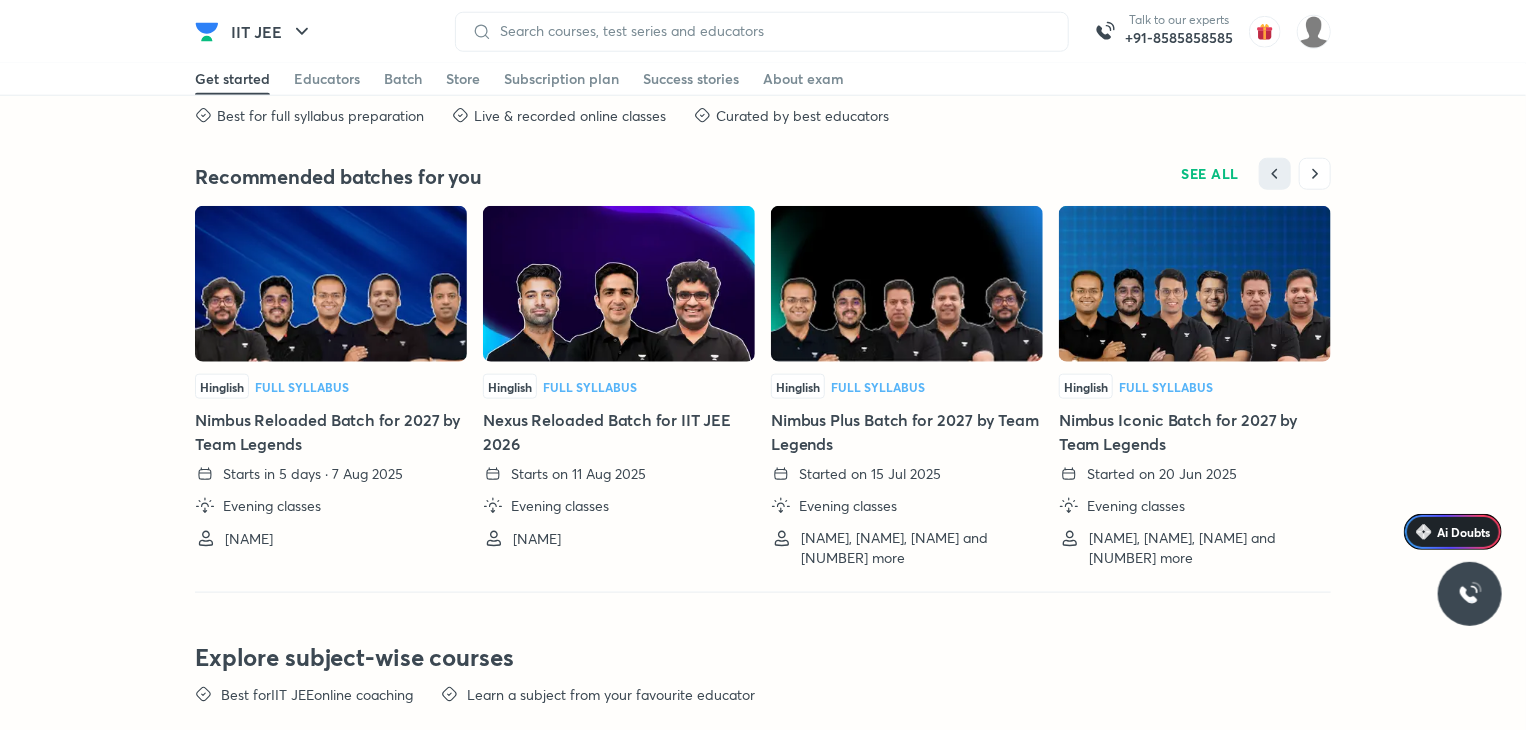 scroll, scrollTop: 4861, scrollLeft: 0, axis: vertical 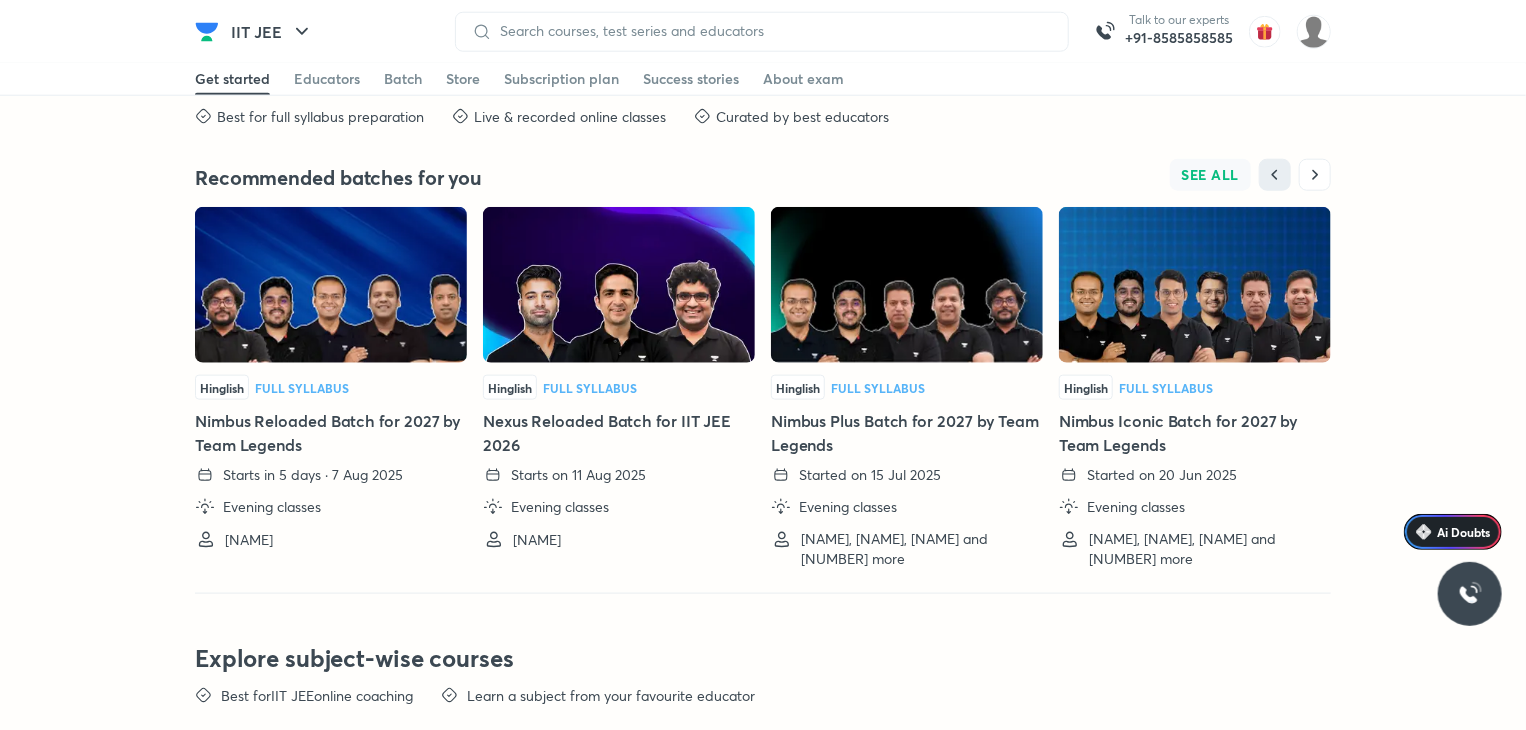 click on "SEE ALL" at bounding box center [1211, 175] 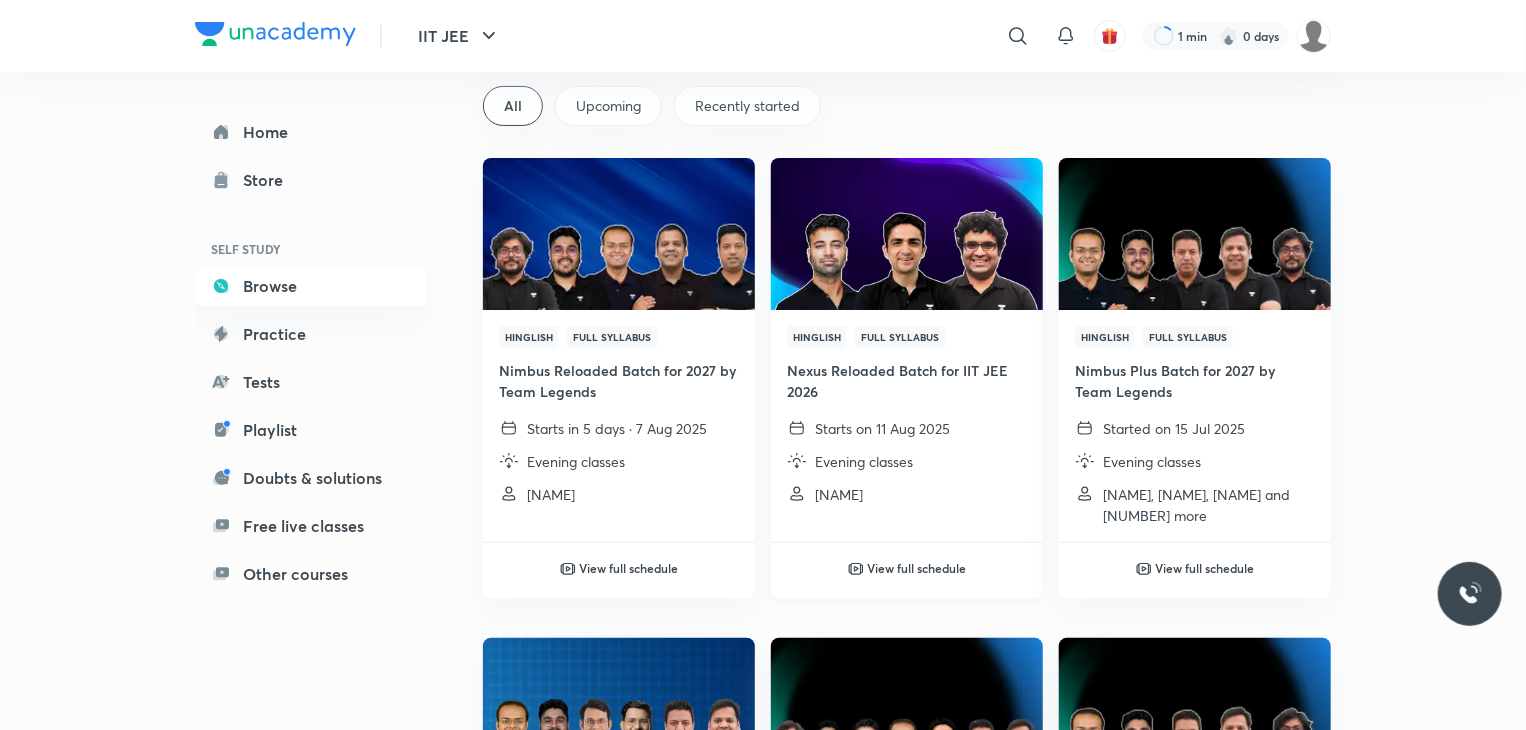 scroll, scrollTop: 0, scrollLeft: 0, axis: both 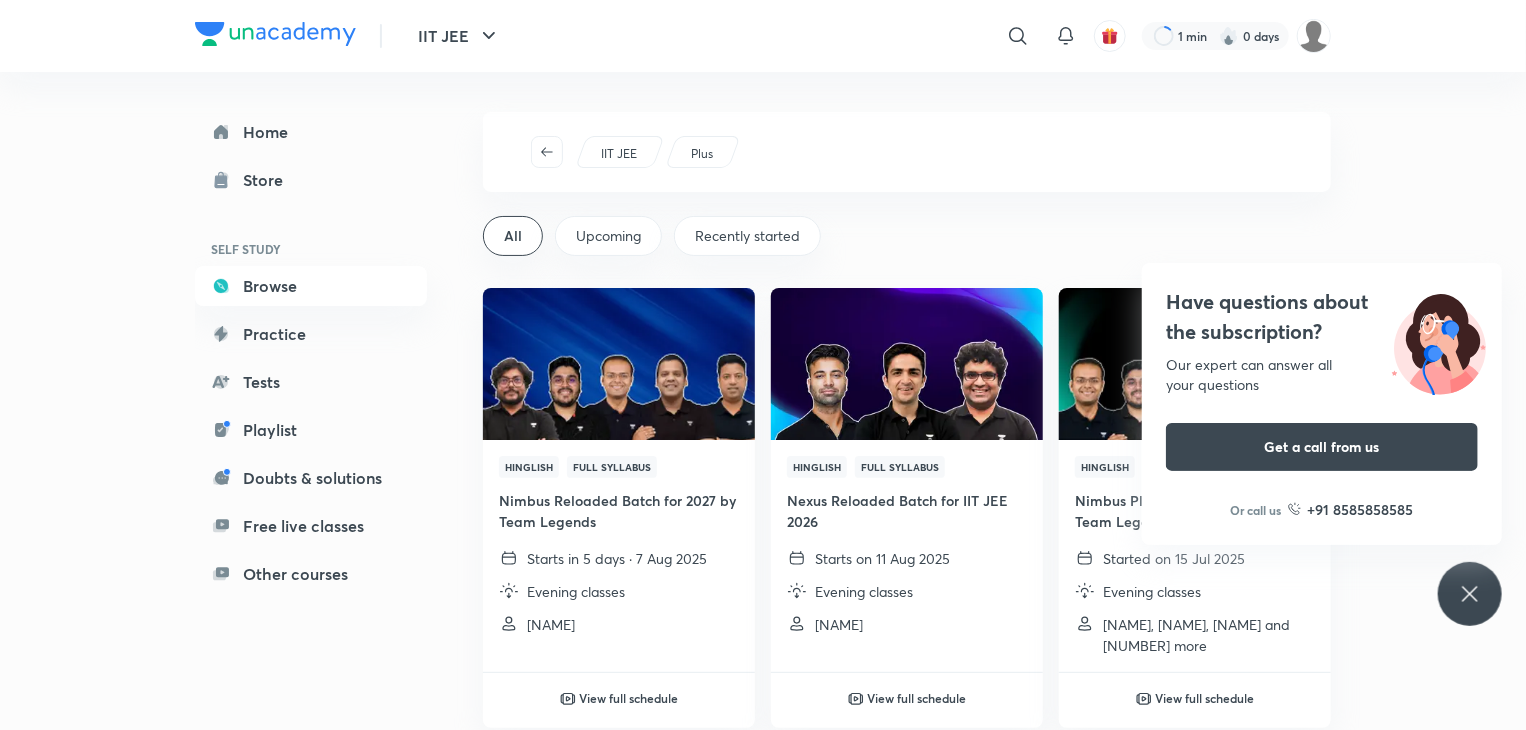 click on "Have questions about the subscription? Our expert can answer all your questions Get a call from us Or call us +91 8585858585" at bounding box center [1470, 594] 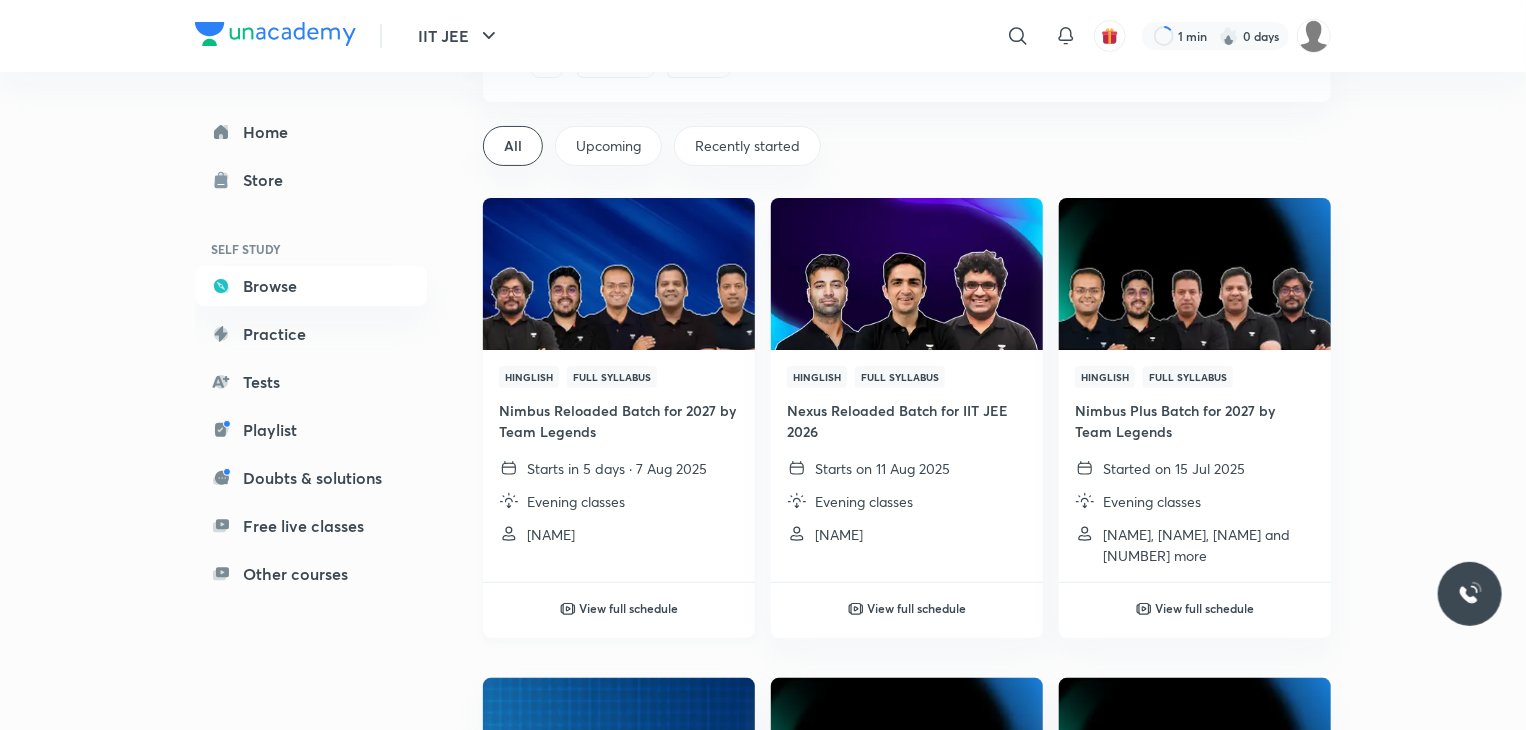 scroll, scrollTop: 88, scrollLeft: 0, axis: vertical 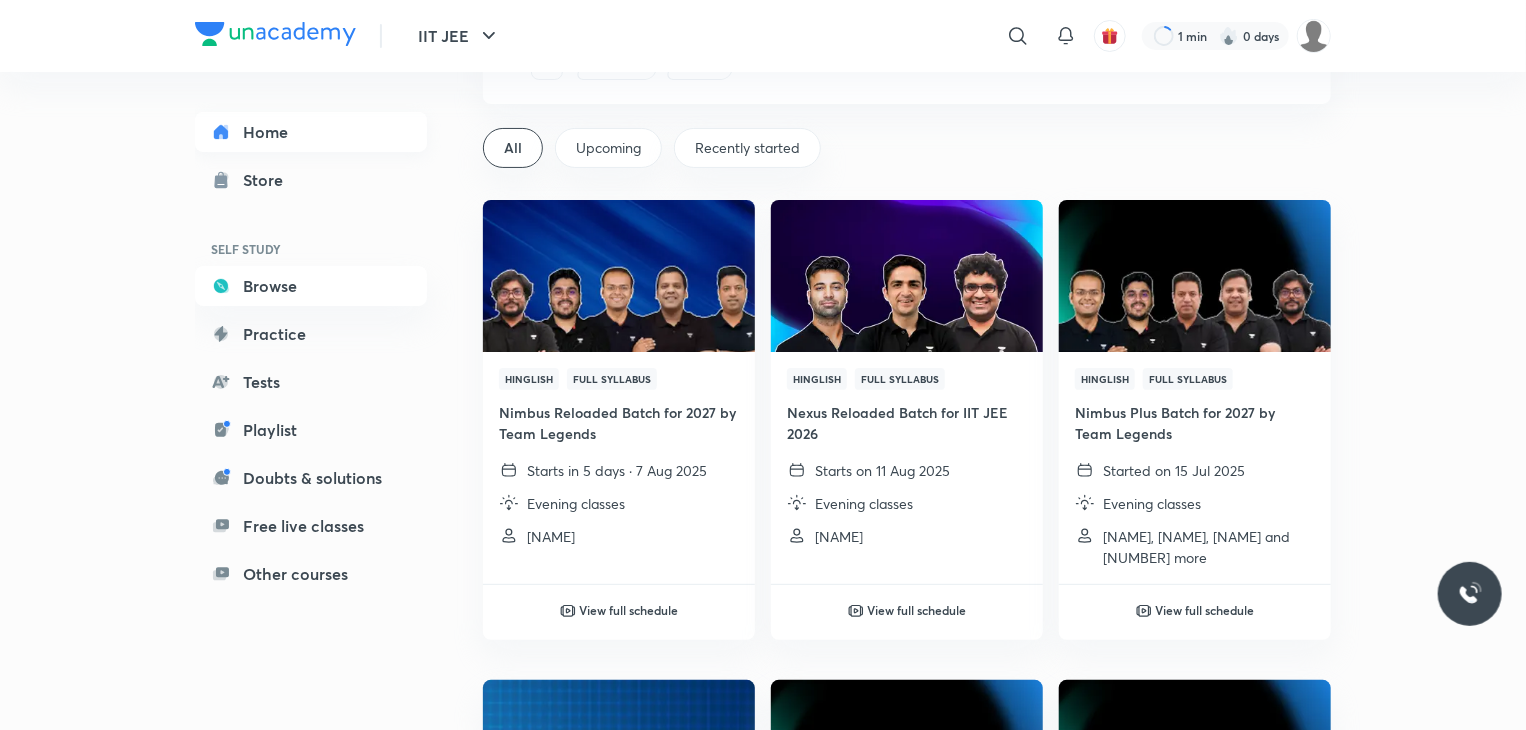 click on "Home" at bounding box center (311, 132) 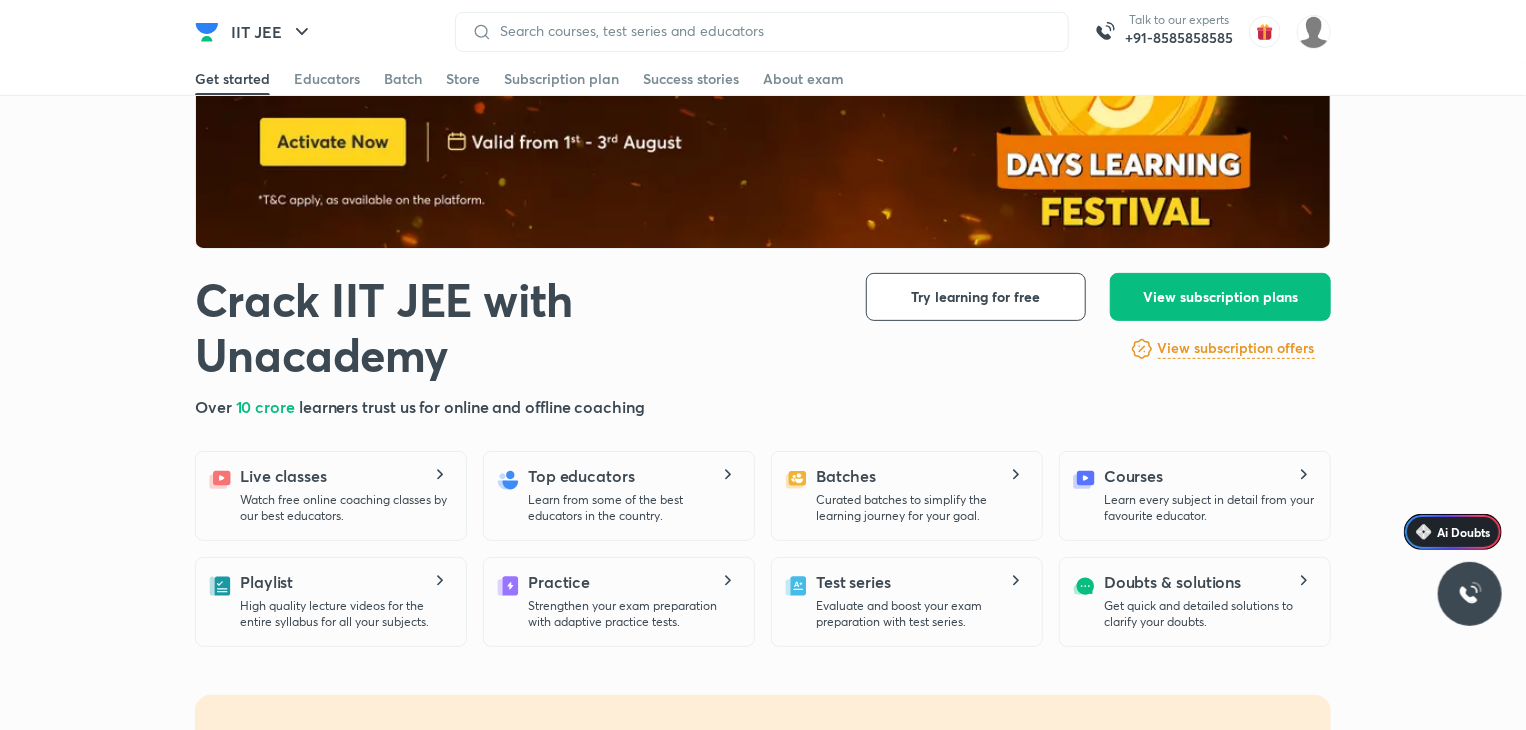 scroll, scrollTop: 212, scrollLeft: 0, axis: vertical 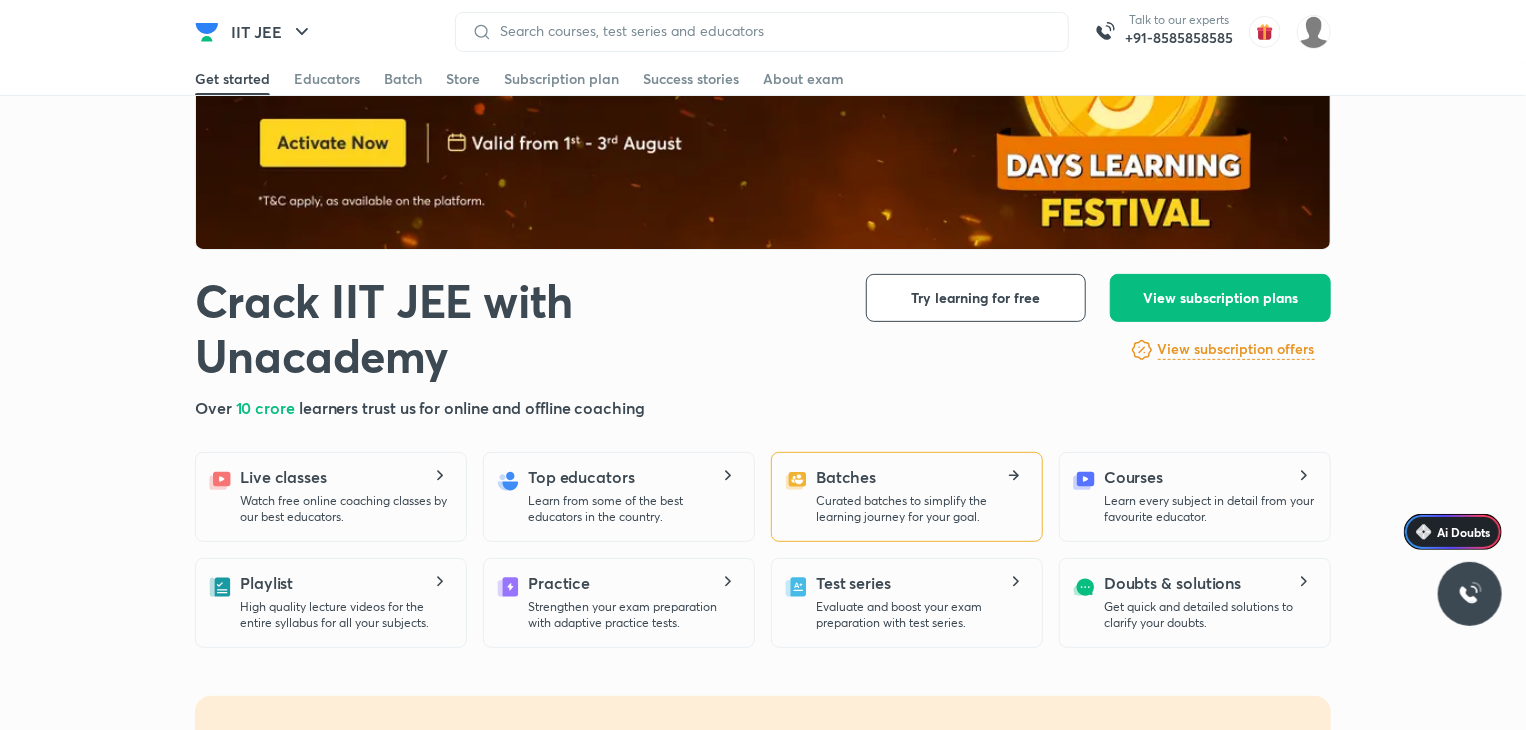 click on "Curated batches to simplify the learning journey for your goal." at bounding box center [921, 509] 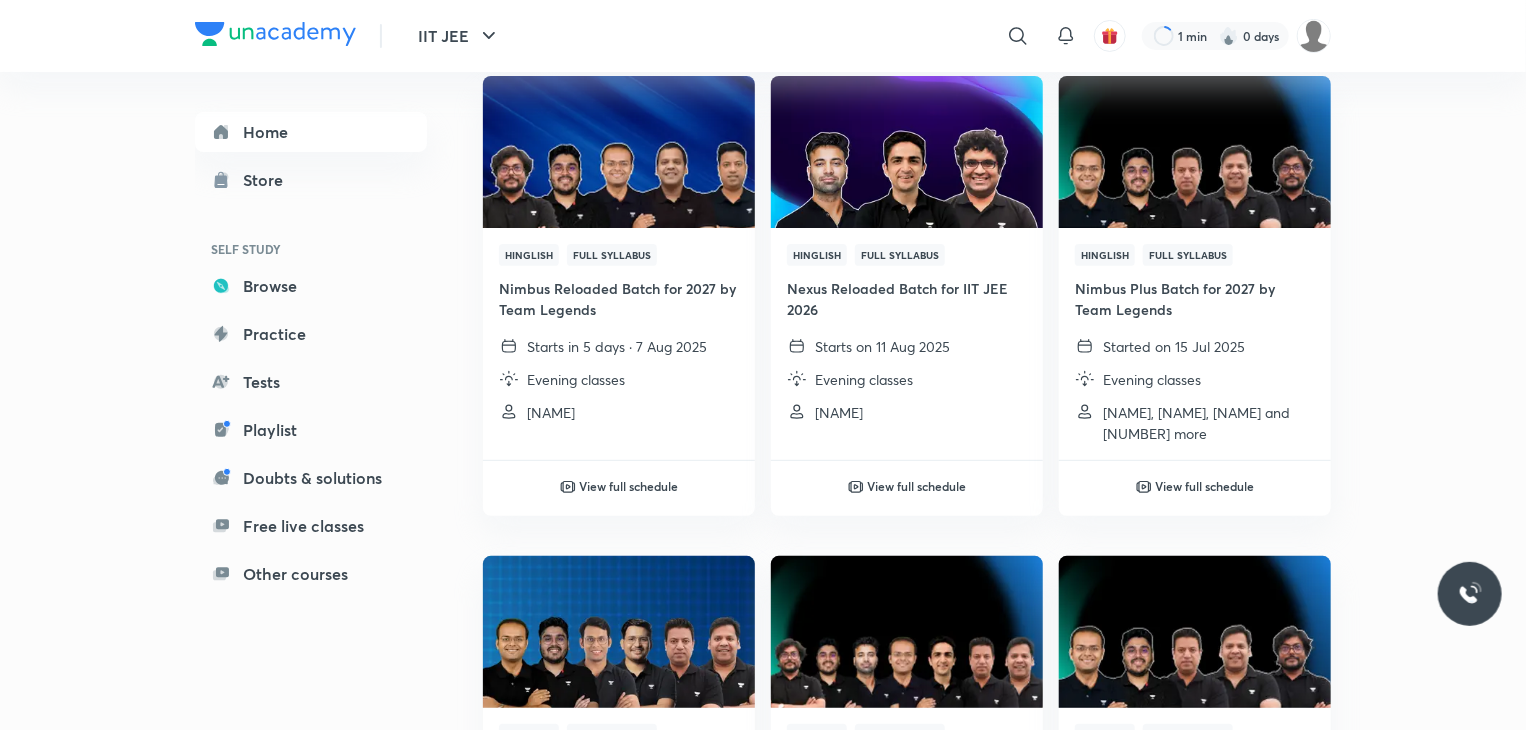 scroll, scrollTop: 0, scrollLeft: 0, axis: both 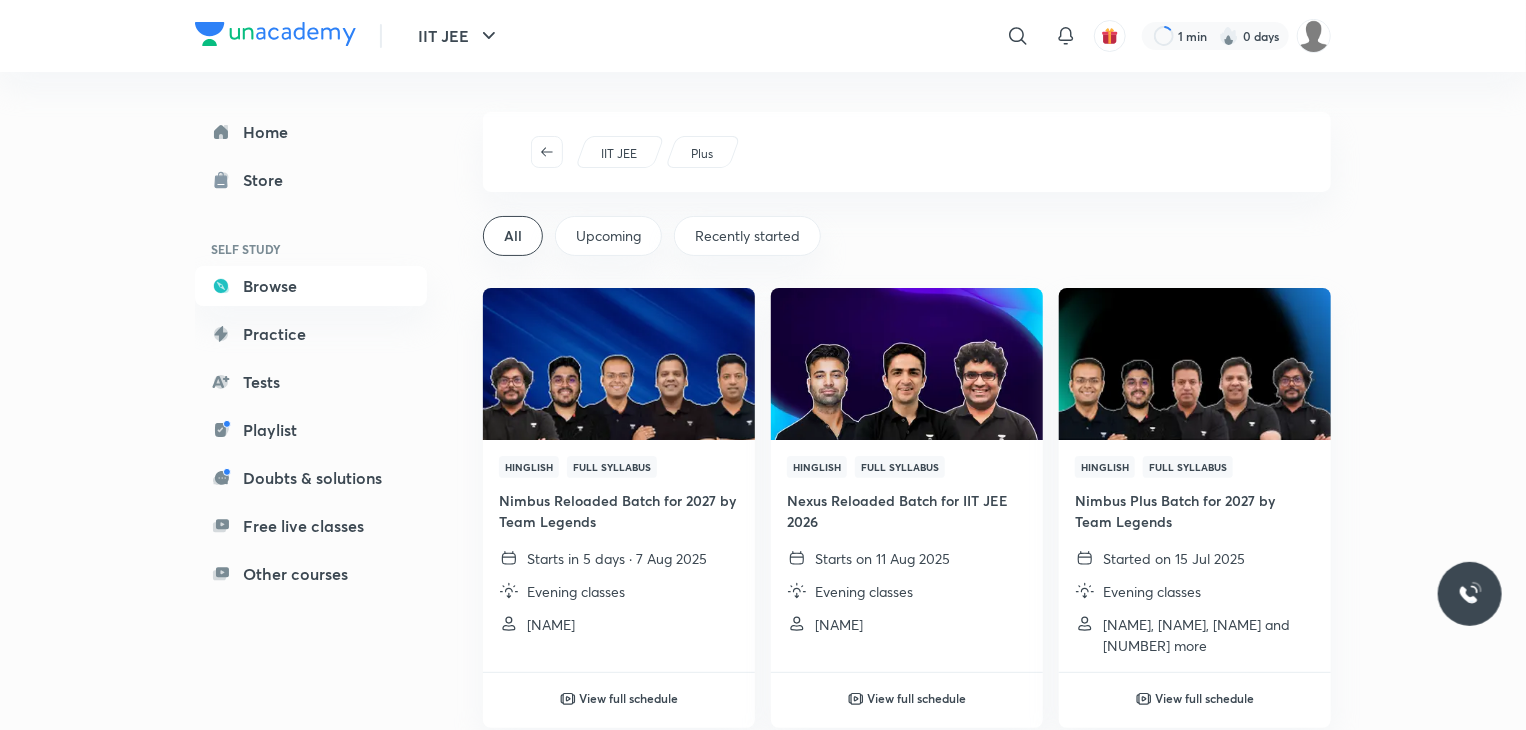 click on "IIT JEE" at bounding box center [619, 154] 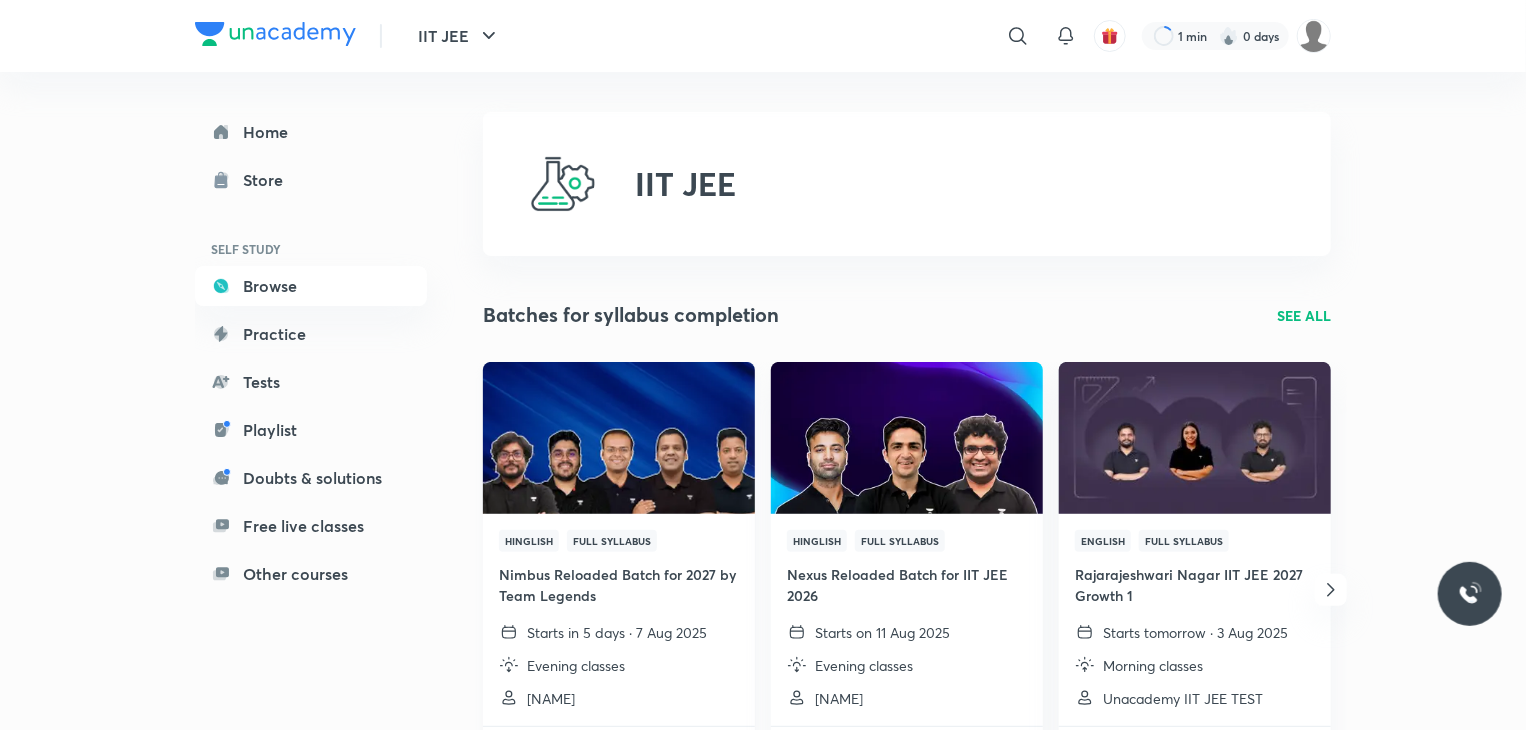 click on "Nimbus Reloaded Batch for 2027 by Team Legends" at bounding box center [619, 585] 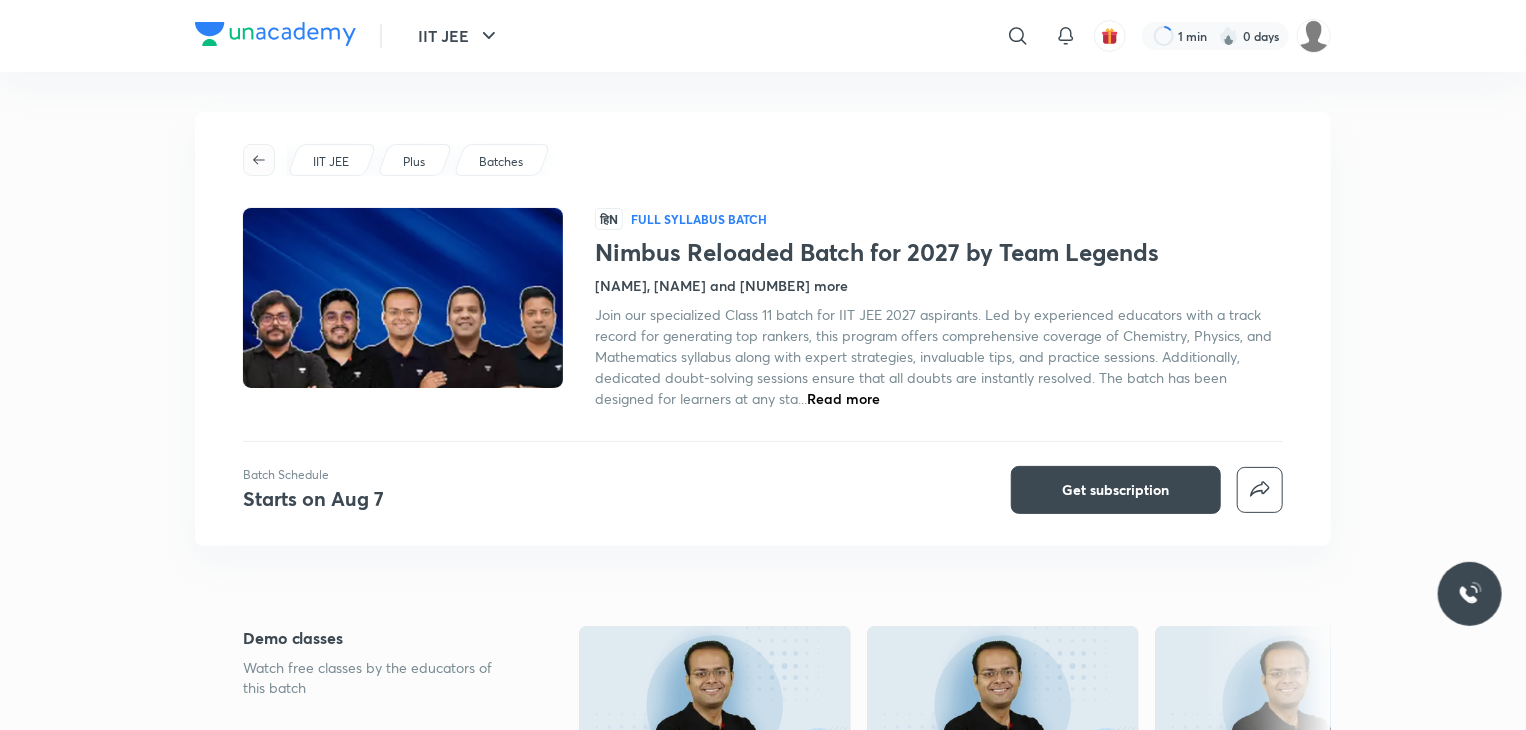 click at bounding box center [259, 160] 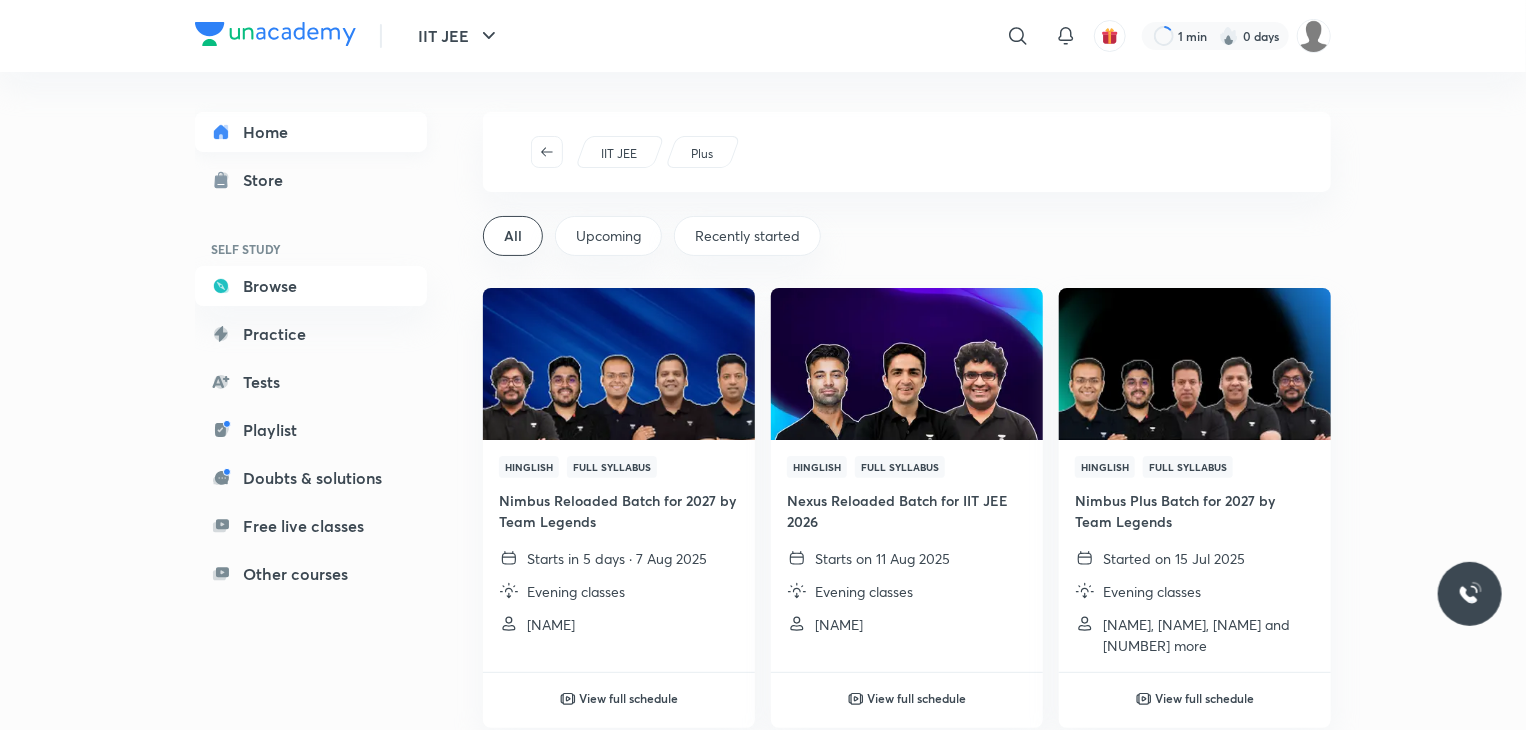 click on "Home" at bounding box center [311, 132] 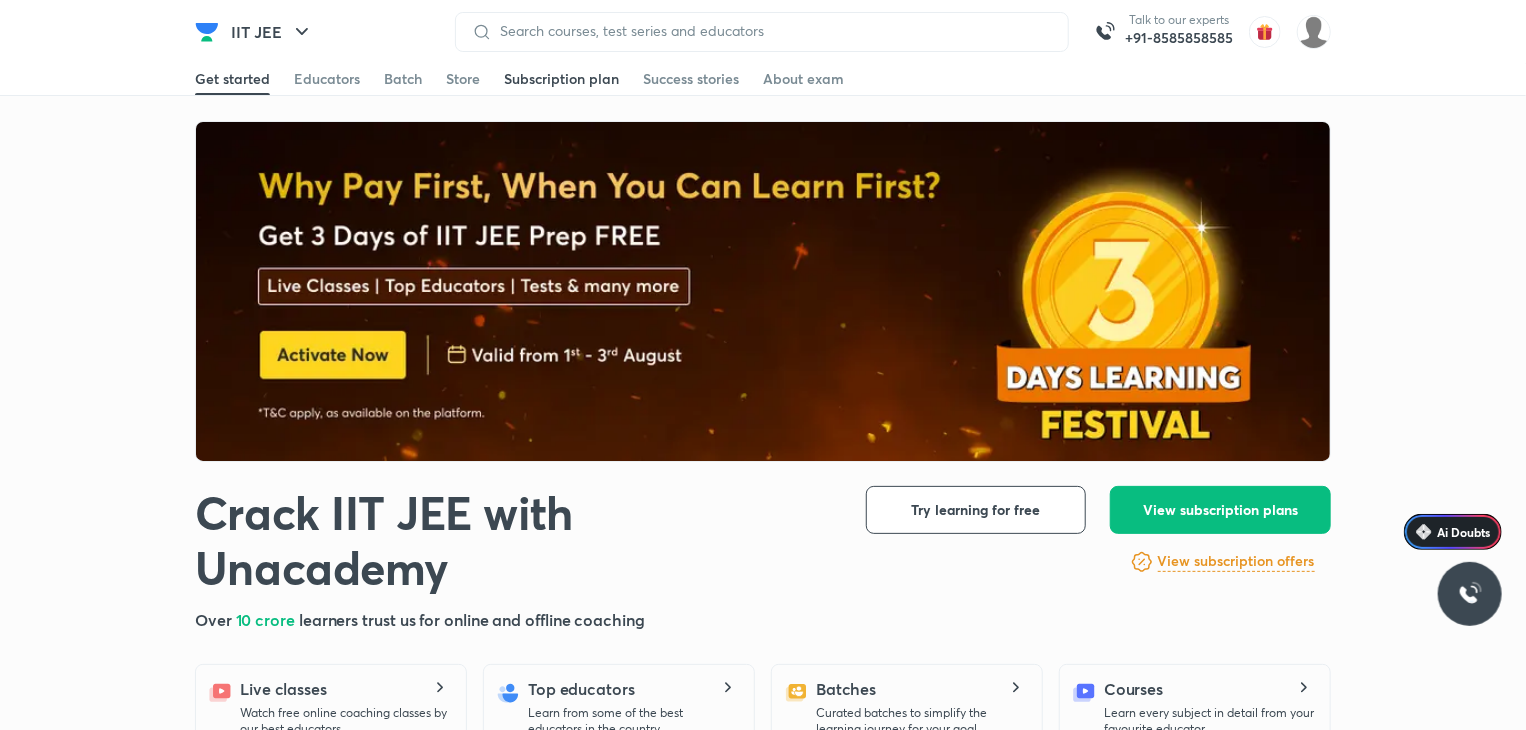click on "Subscription plan" at bounding box center (561, 79) 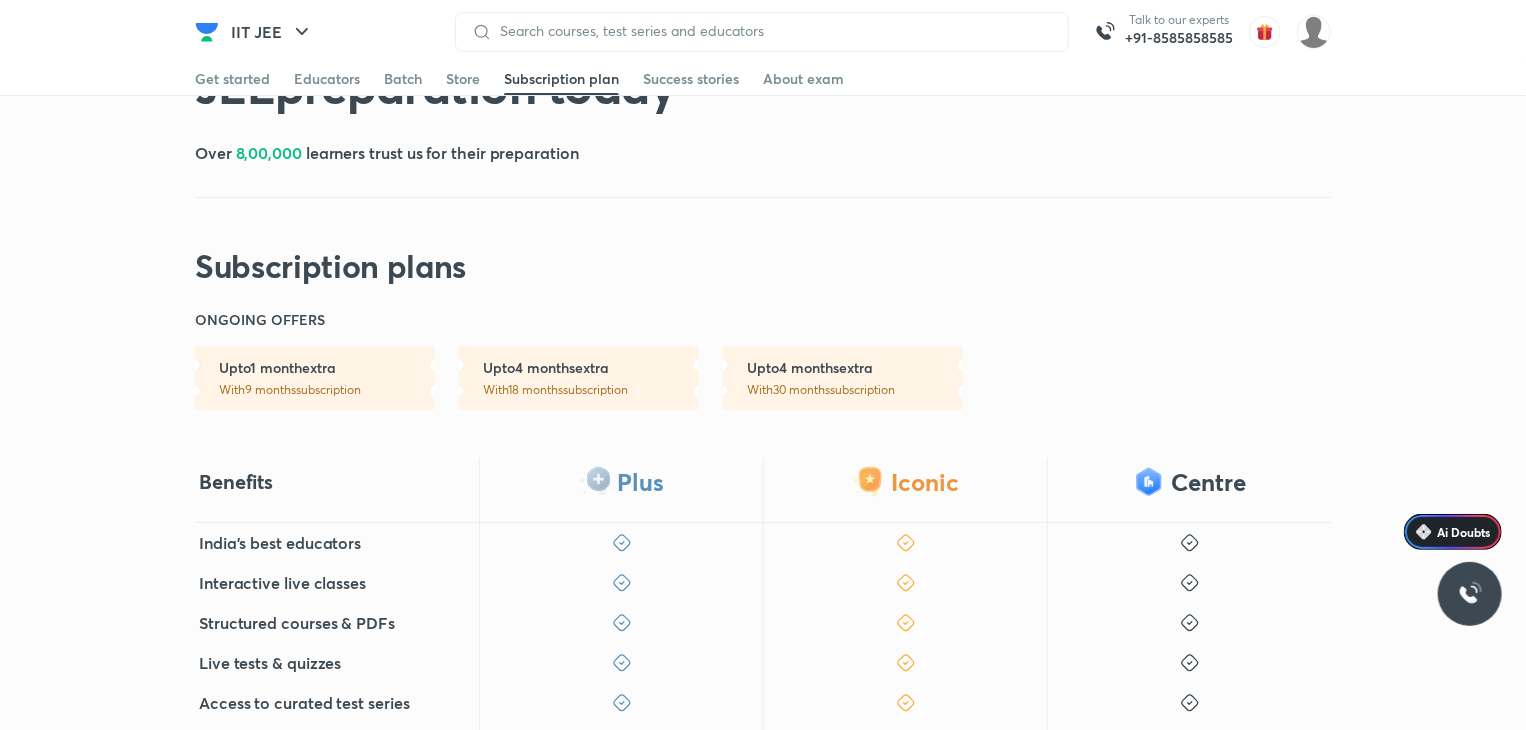 scroll, scrollTop: 71, scrollLeft: 0, axis: vertical 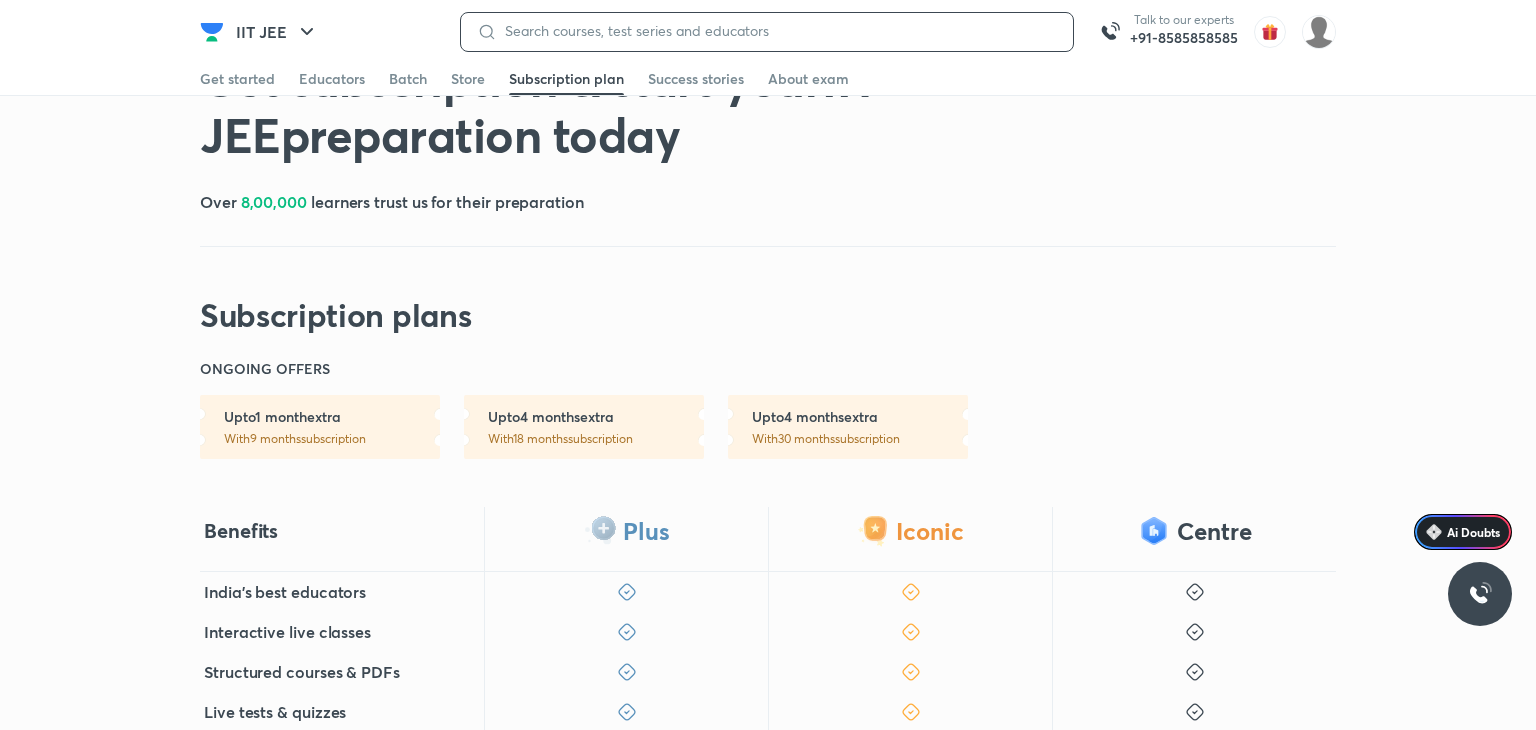 click at bounding box center [777, 31] 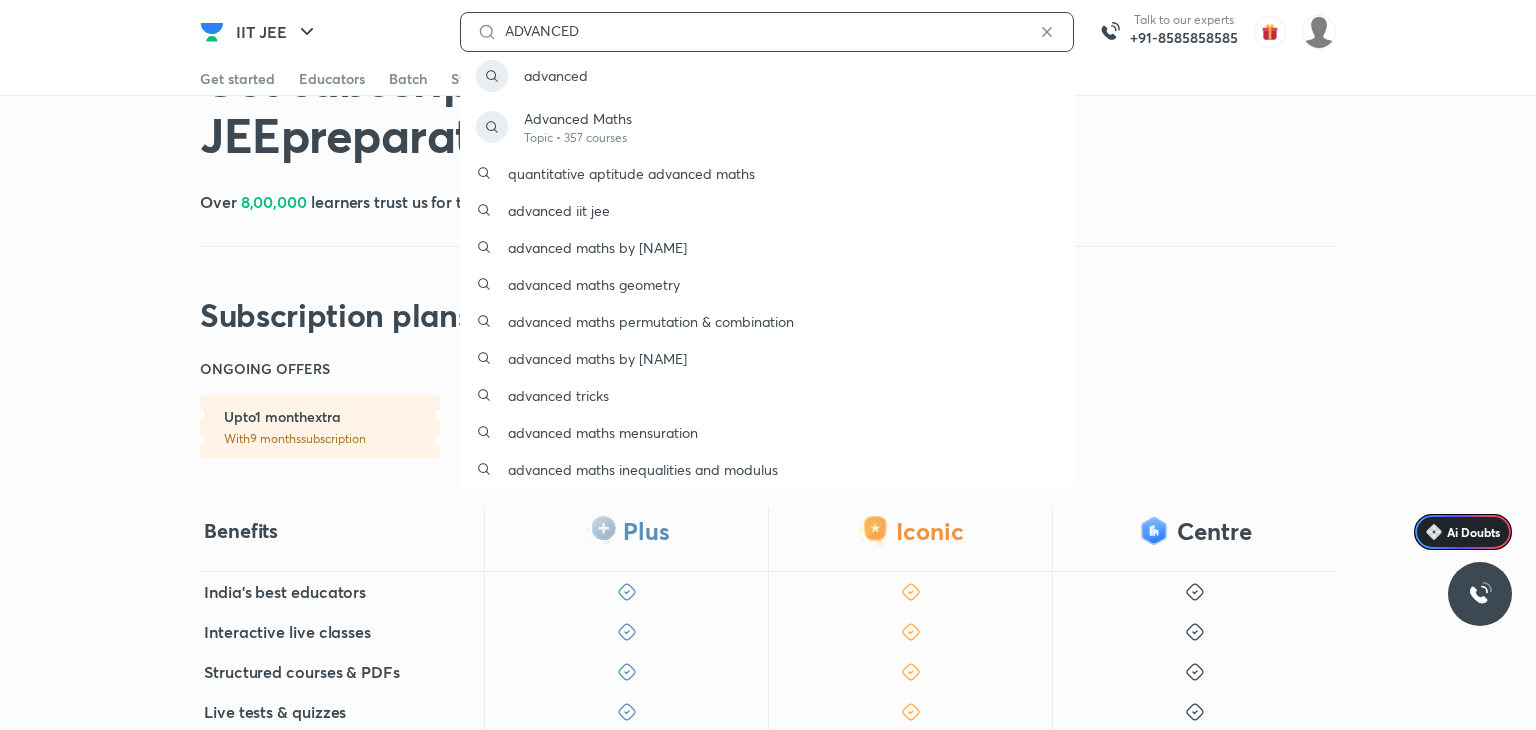 type on "ADVANCED" 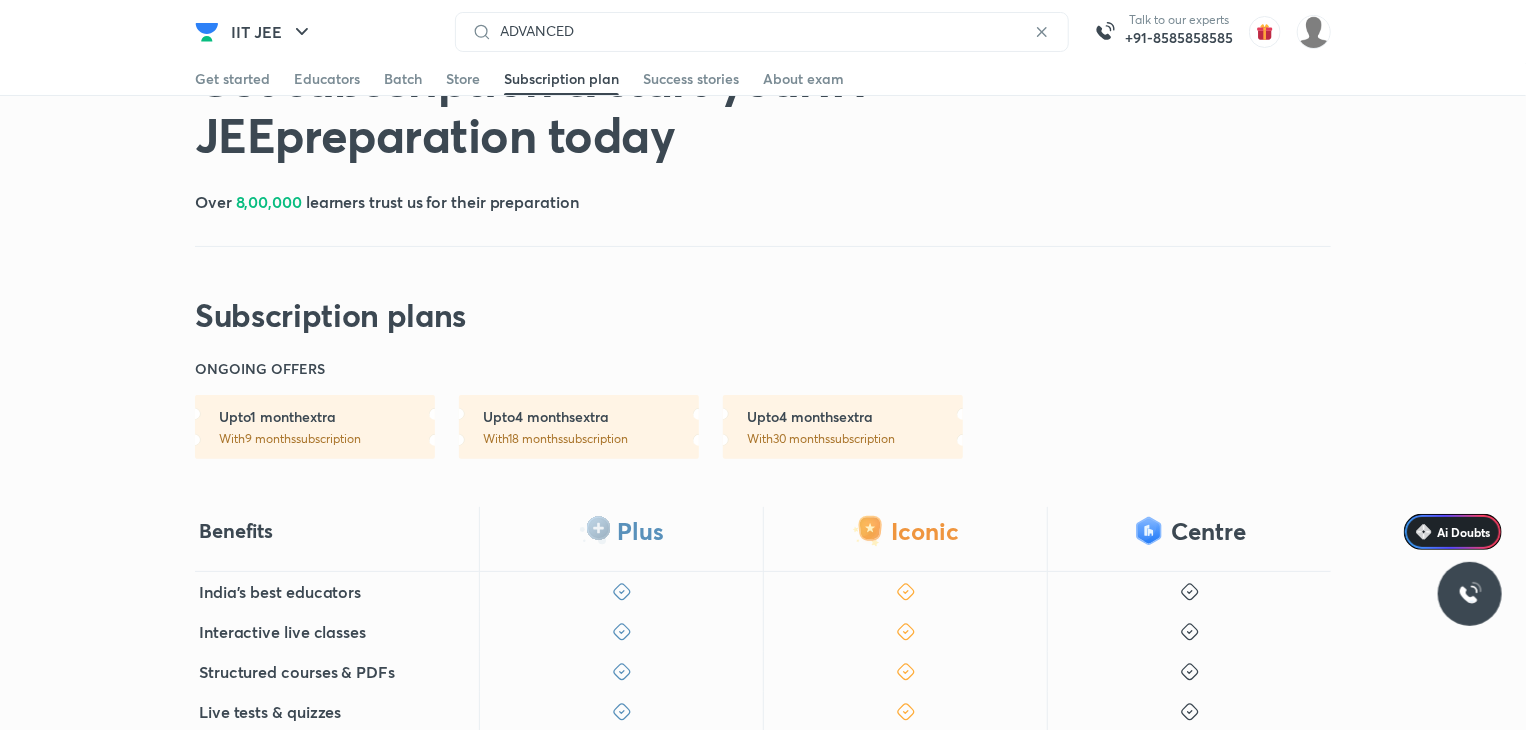 click on "IIT JEE ADVANCED Talk to our experts +91-8585858585 Get started Educators Batch Store Subscription plan Success stories About exam Get started Educators Batch Store Subscription plan Success stories About exam" at bounding box center (763, 32) 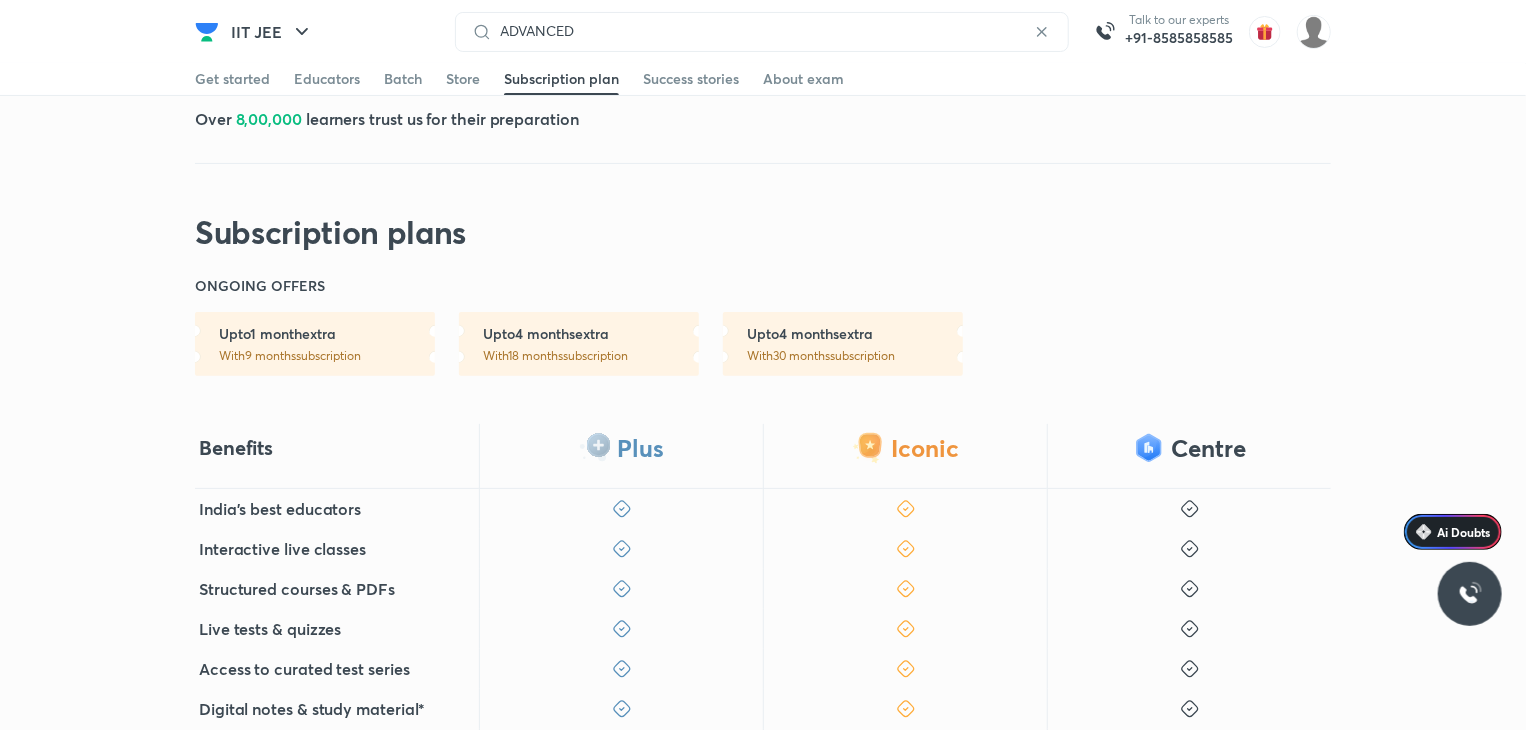 scroll, scrollTop: 155, scrollLeft: 0, axis: vertical 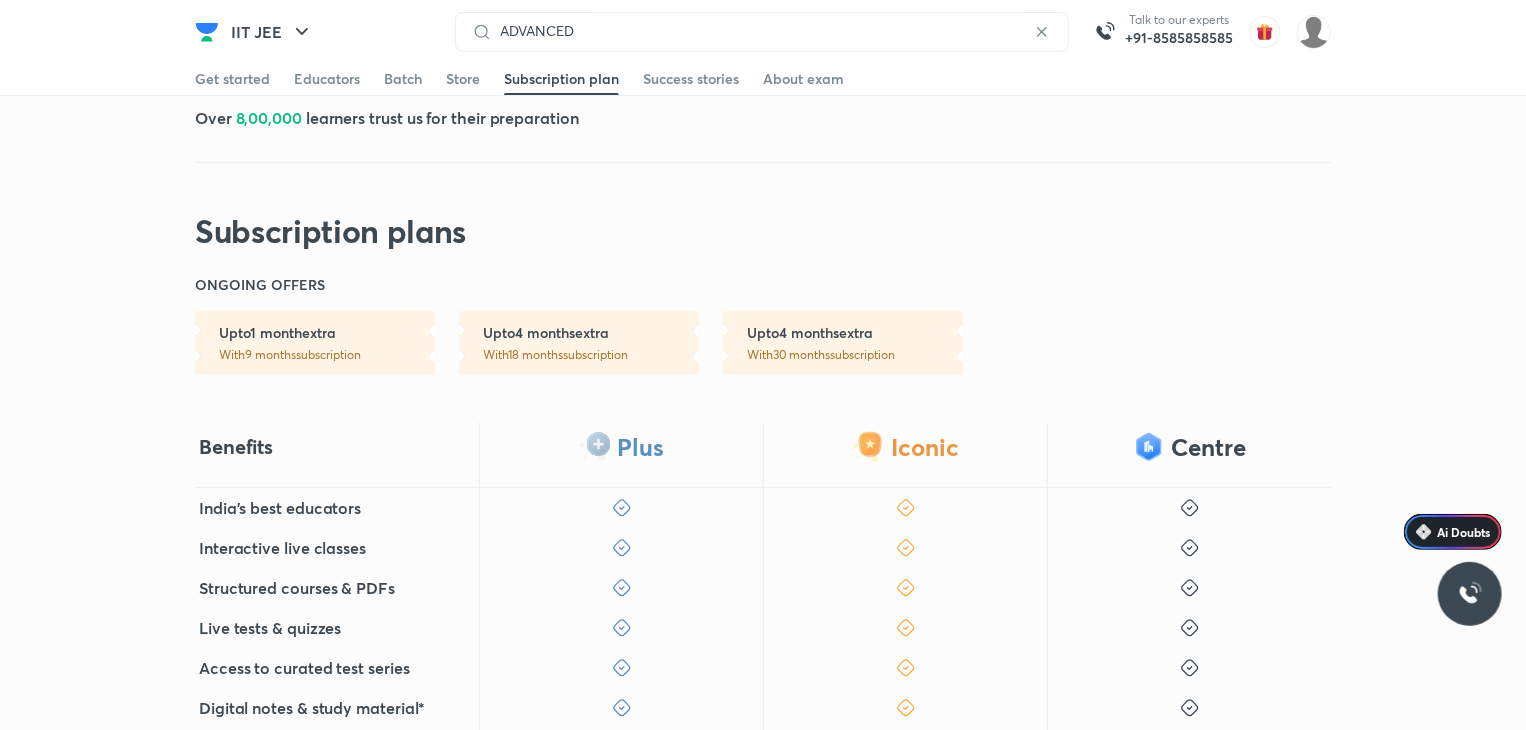 click on "Get started Educators Batch Store Subscription plan Success stories About exam" at bounding box center (763, 79) 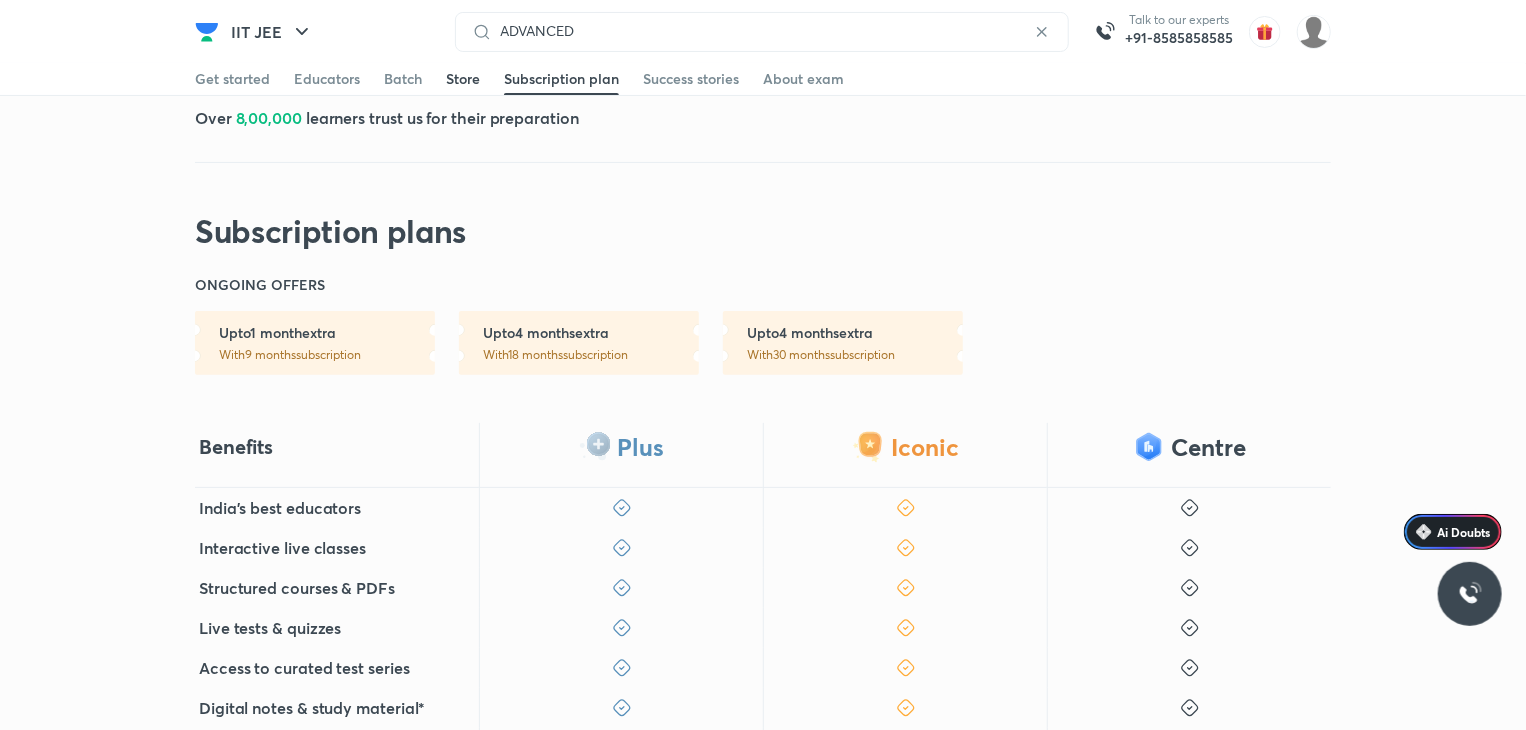 click on "Store" at bounding box center [463, 79] 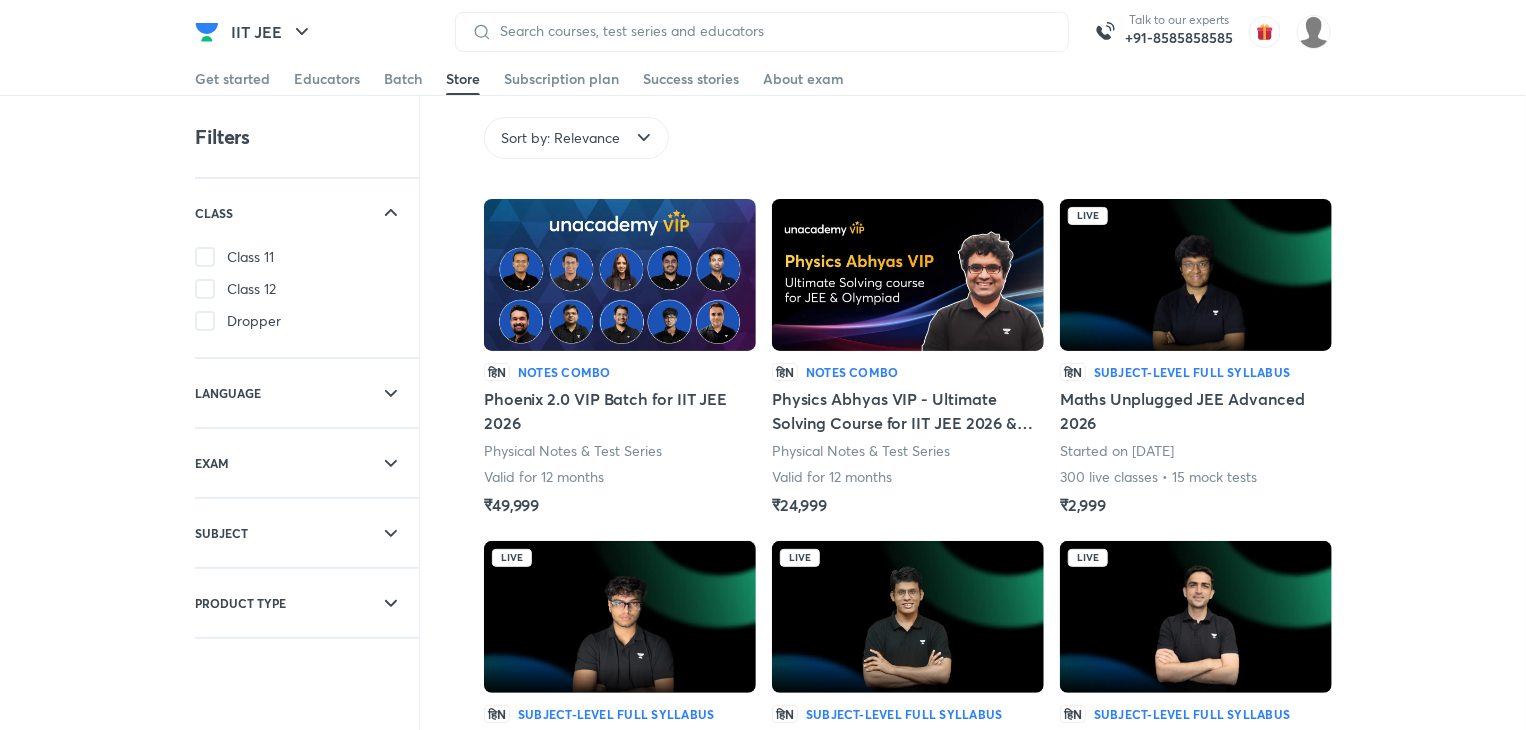 scroll, scrollTop: 72, scrollLeft: 0, axis: vertical 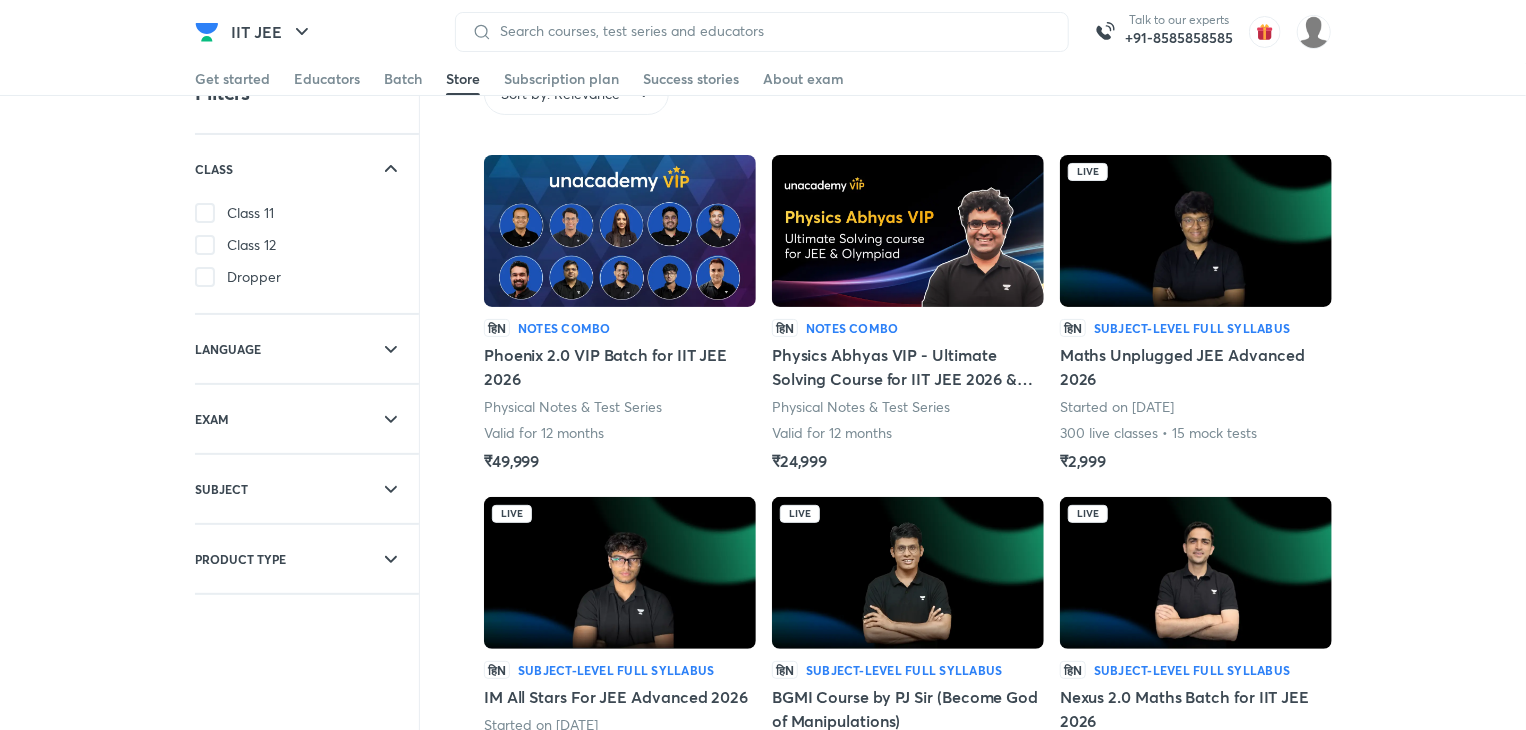click at bounding box center [620, 231] 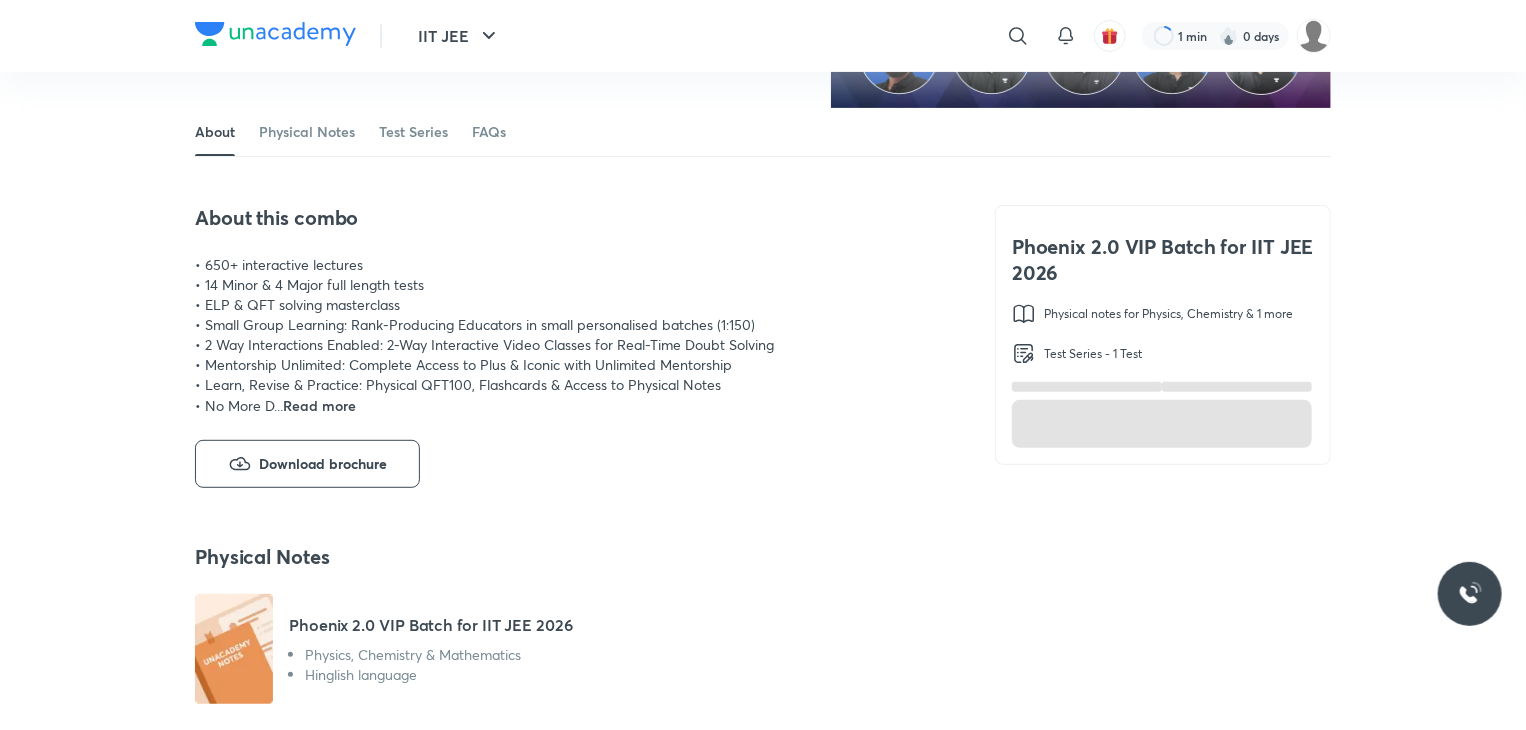 scroll, scrollTop: 340, scrollLeft: 0, axis: vertical 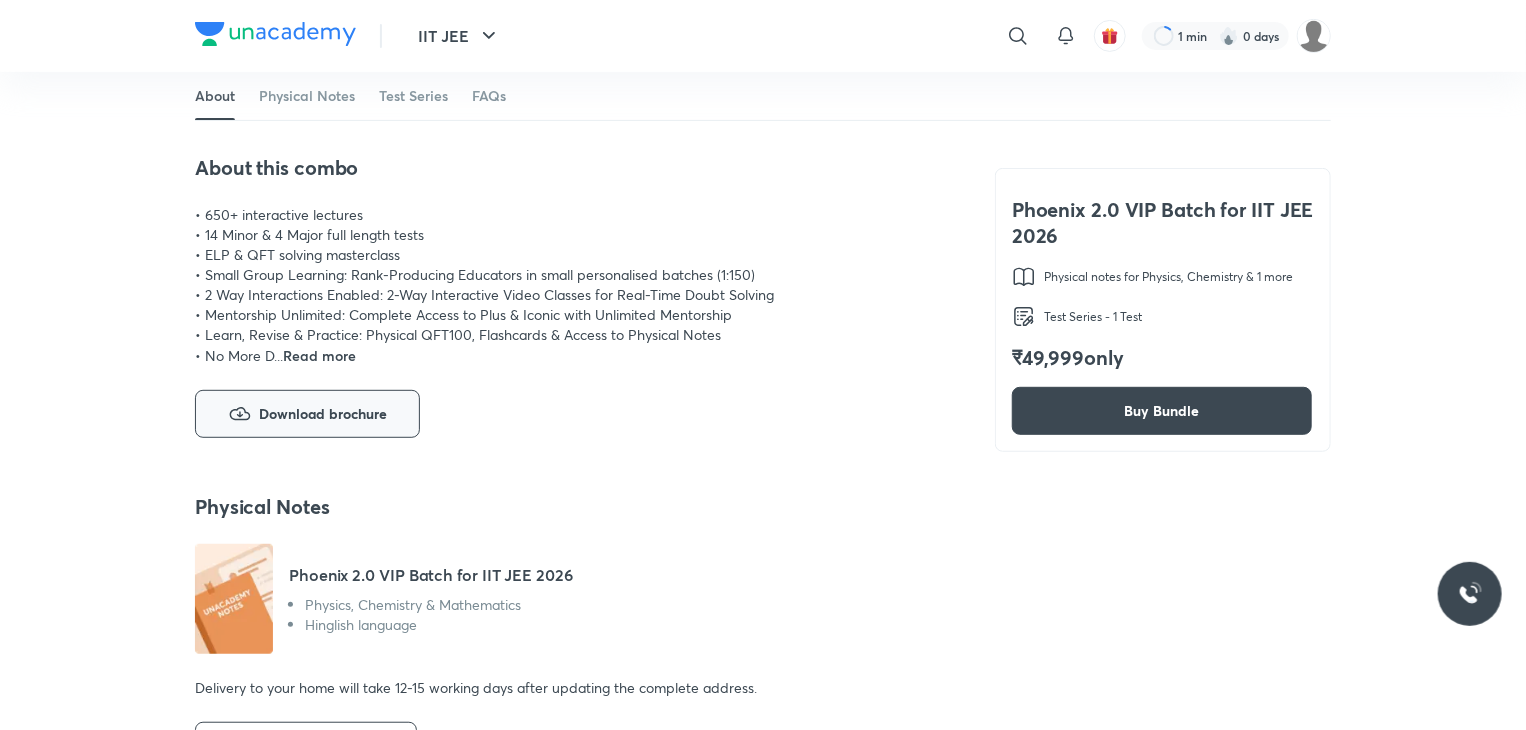 click on "Download brochure" at bounding box center (323, 414) 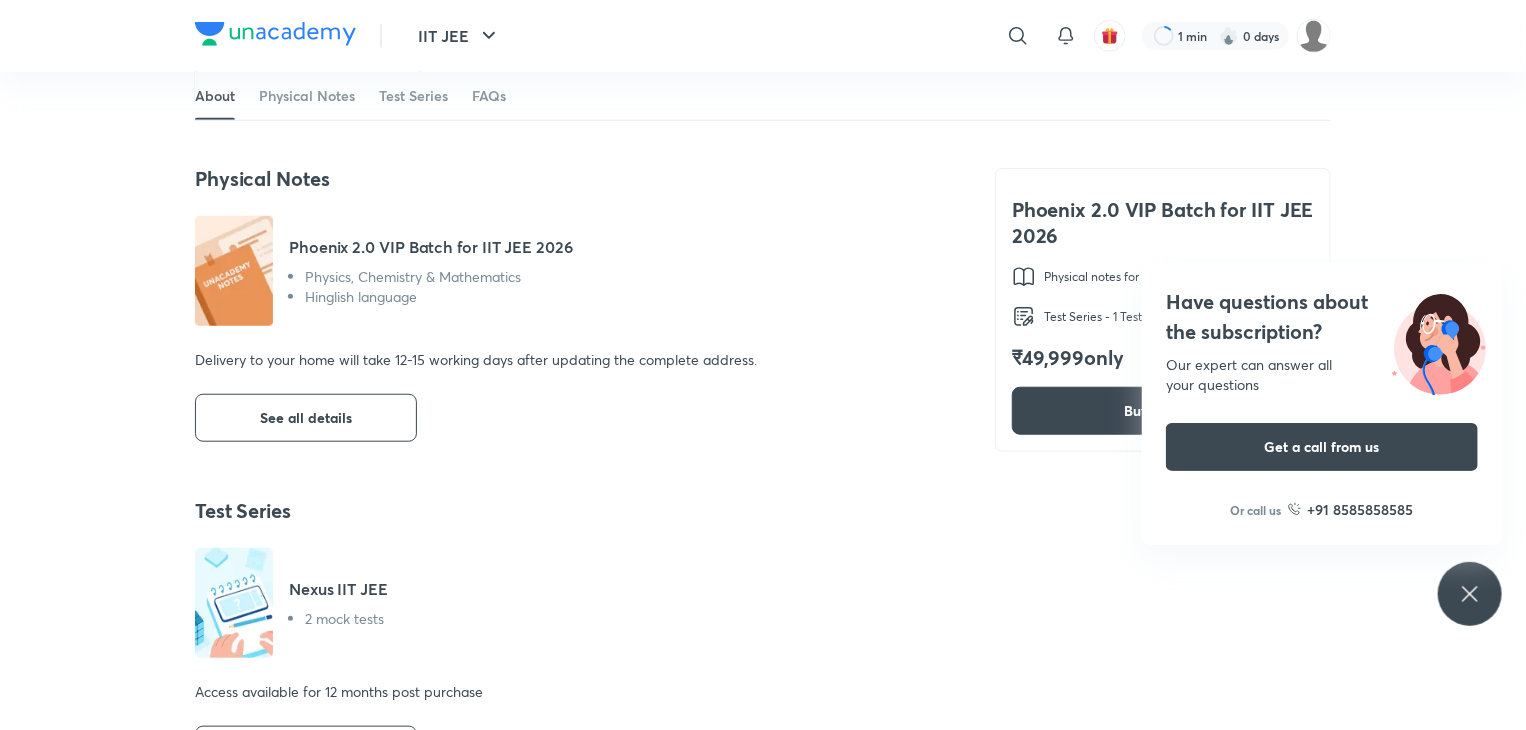 scroll, scrollTop: 667, scrollLeft: 0, axis: vertical 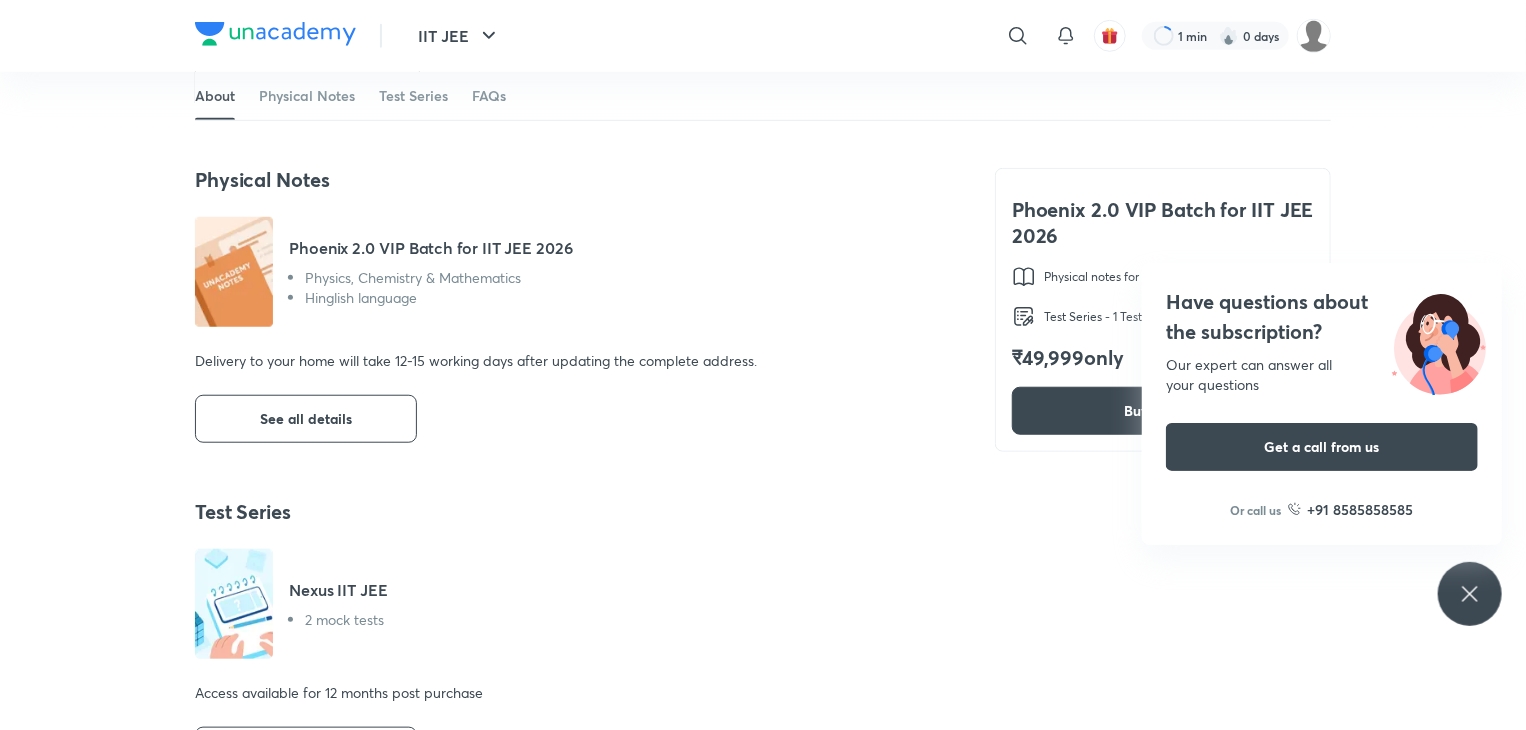 click 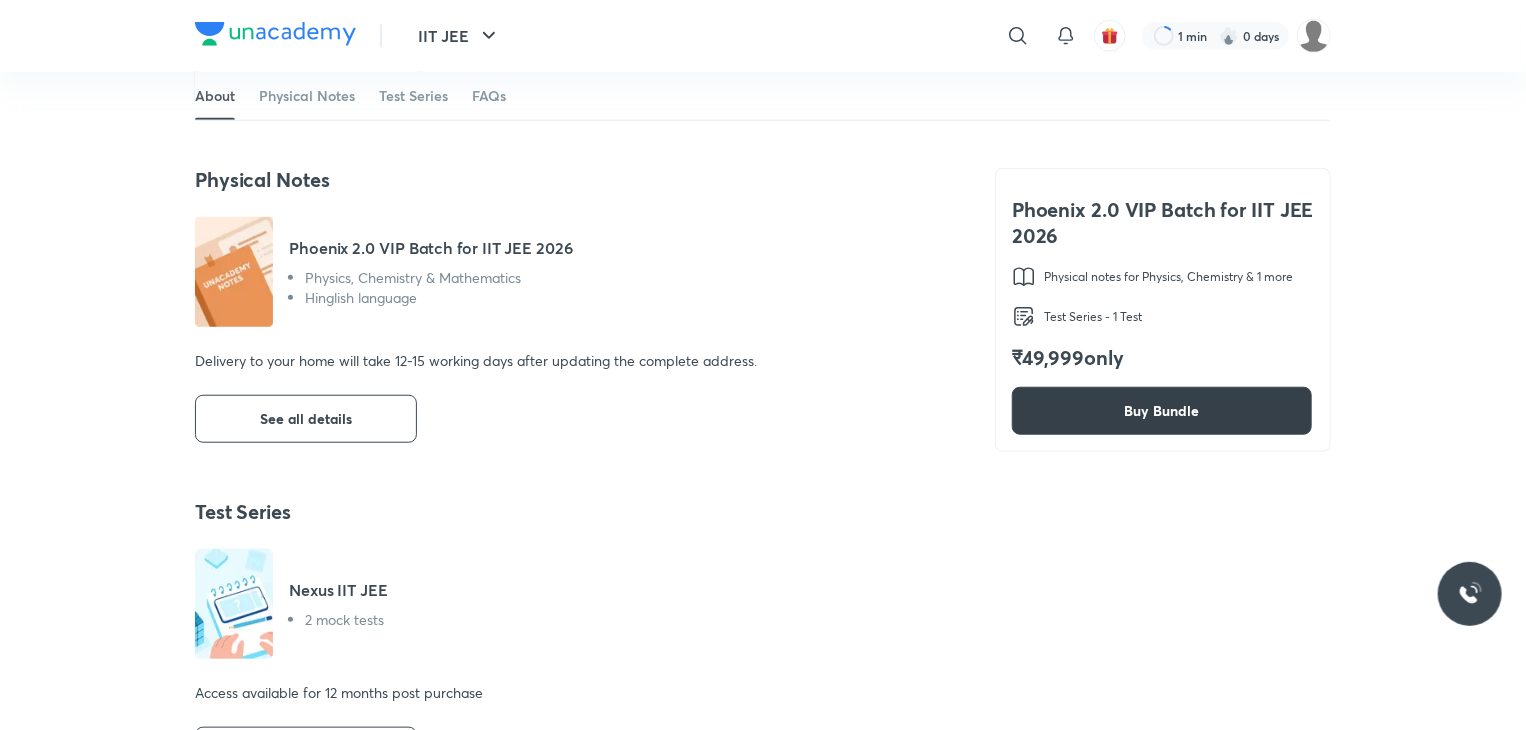 click on "Buy Bundle" at bounding box center [1162, 411] 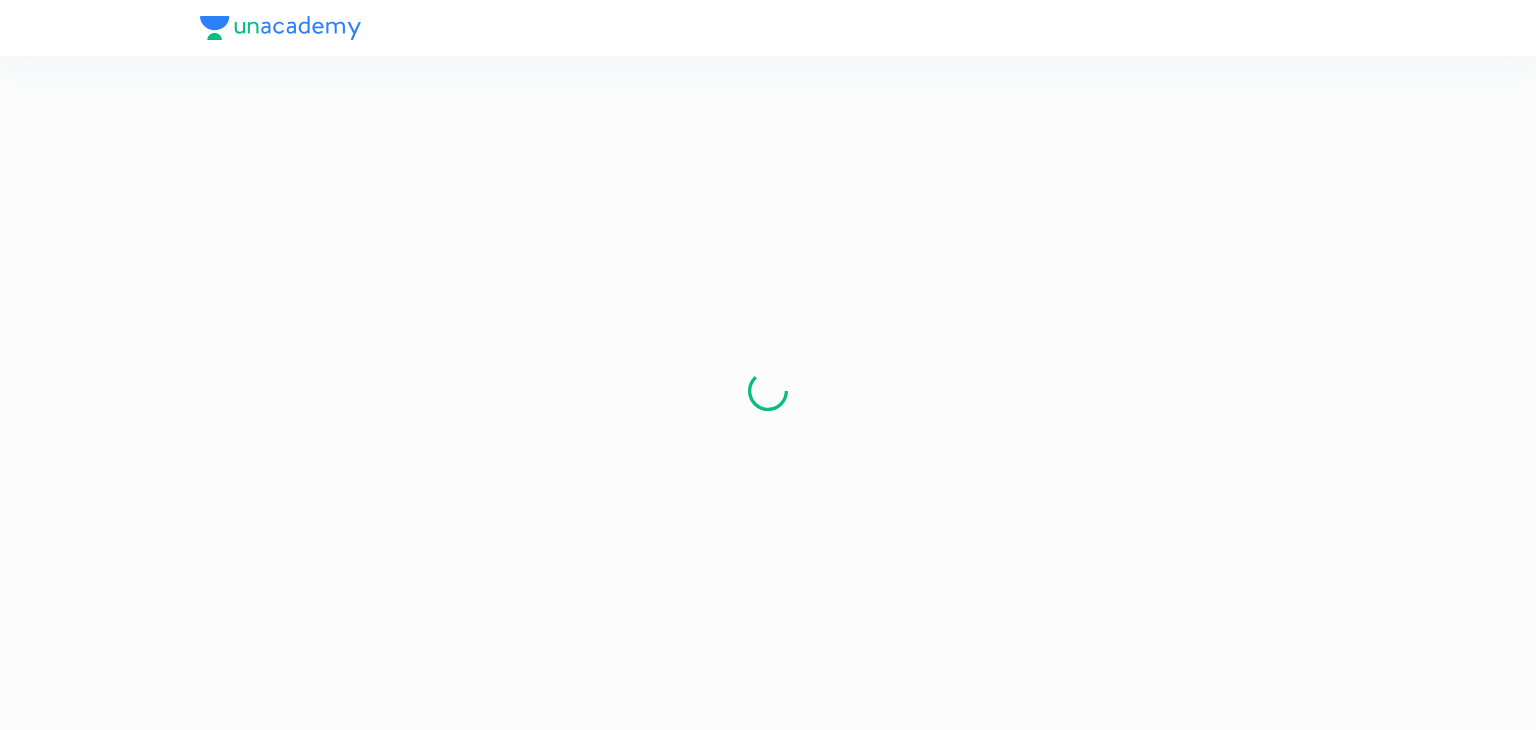 scroll, scrollTop: 0, scrollLeft: 0, axis: both 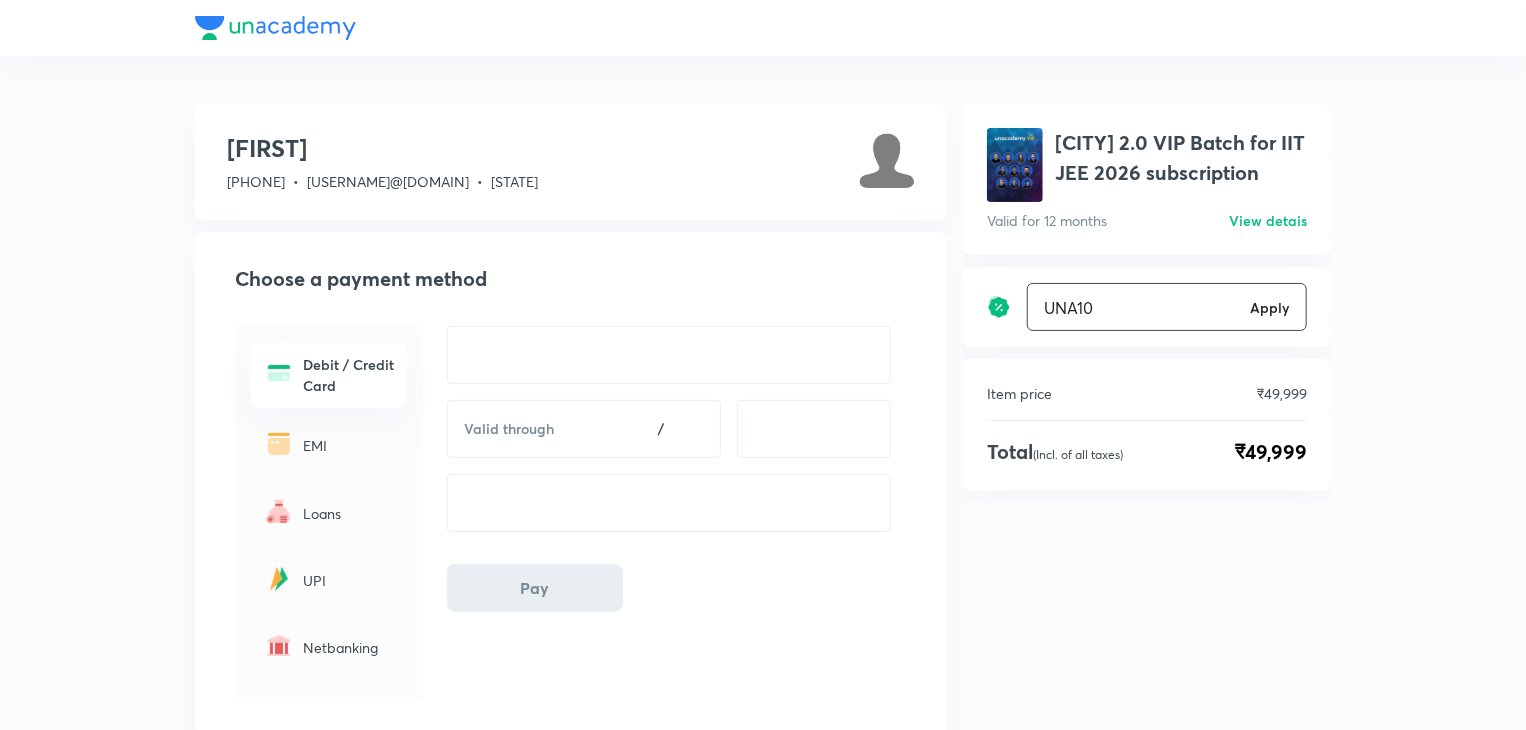 type on "UNA10" 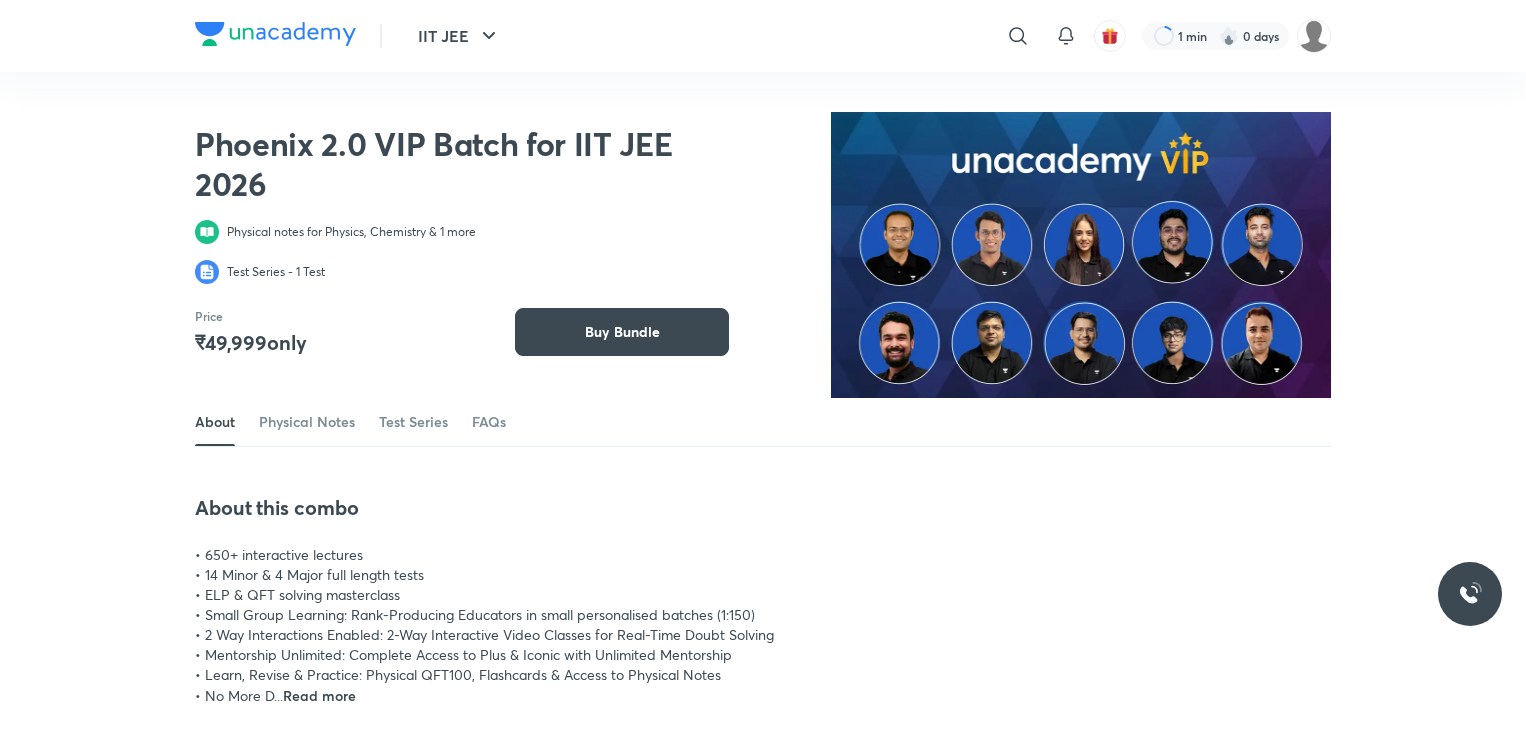 scroll, scrollTop: 0, scrollLeft: 0, axis: both 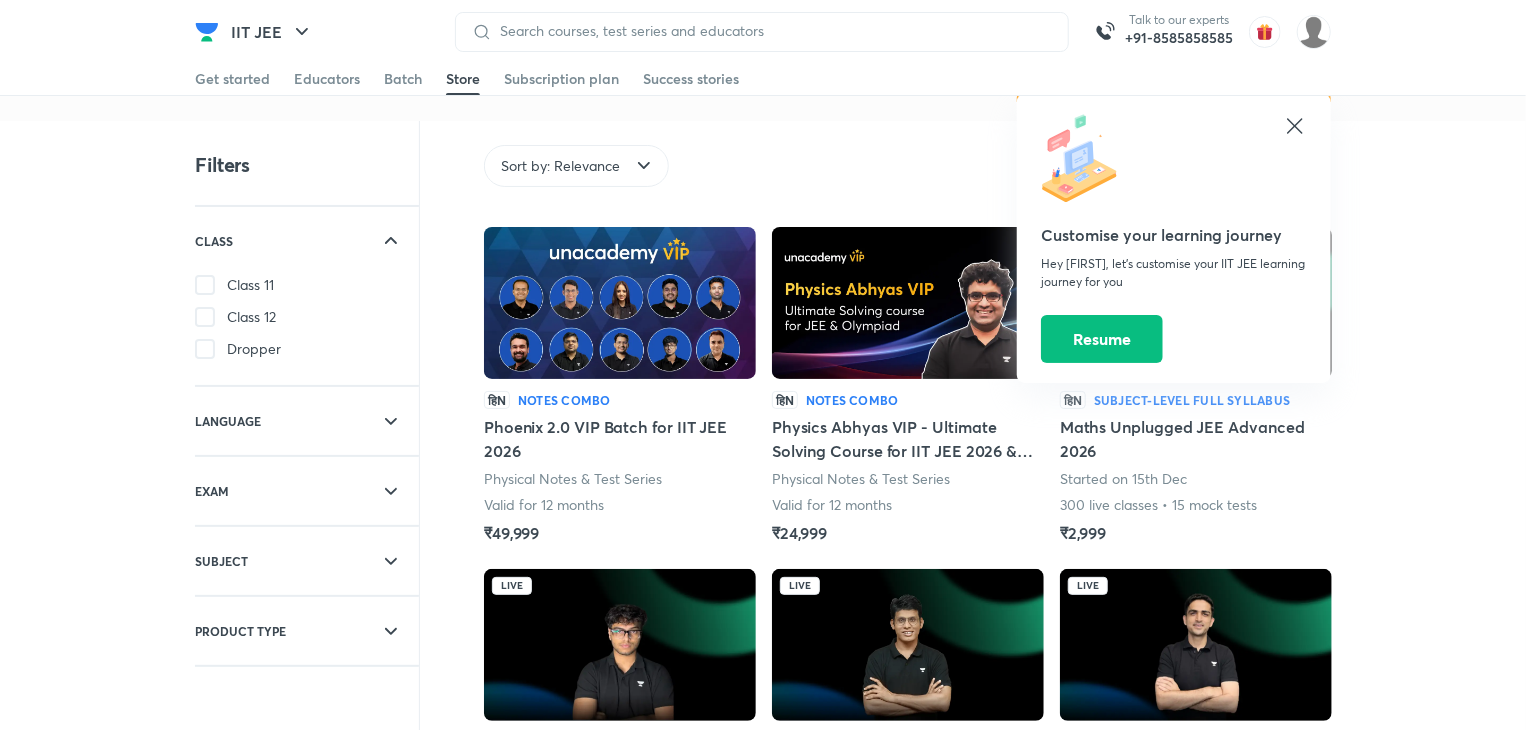 click 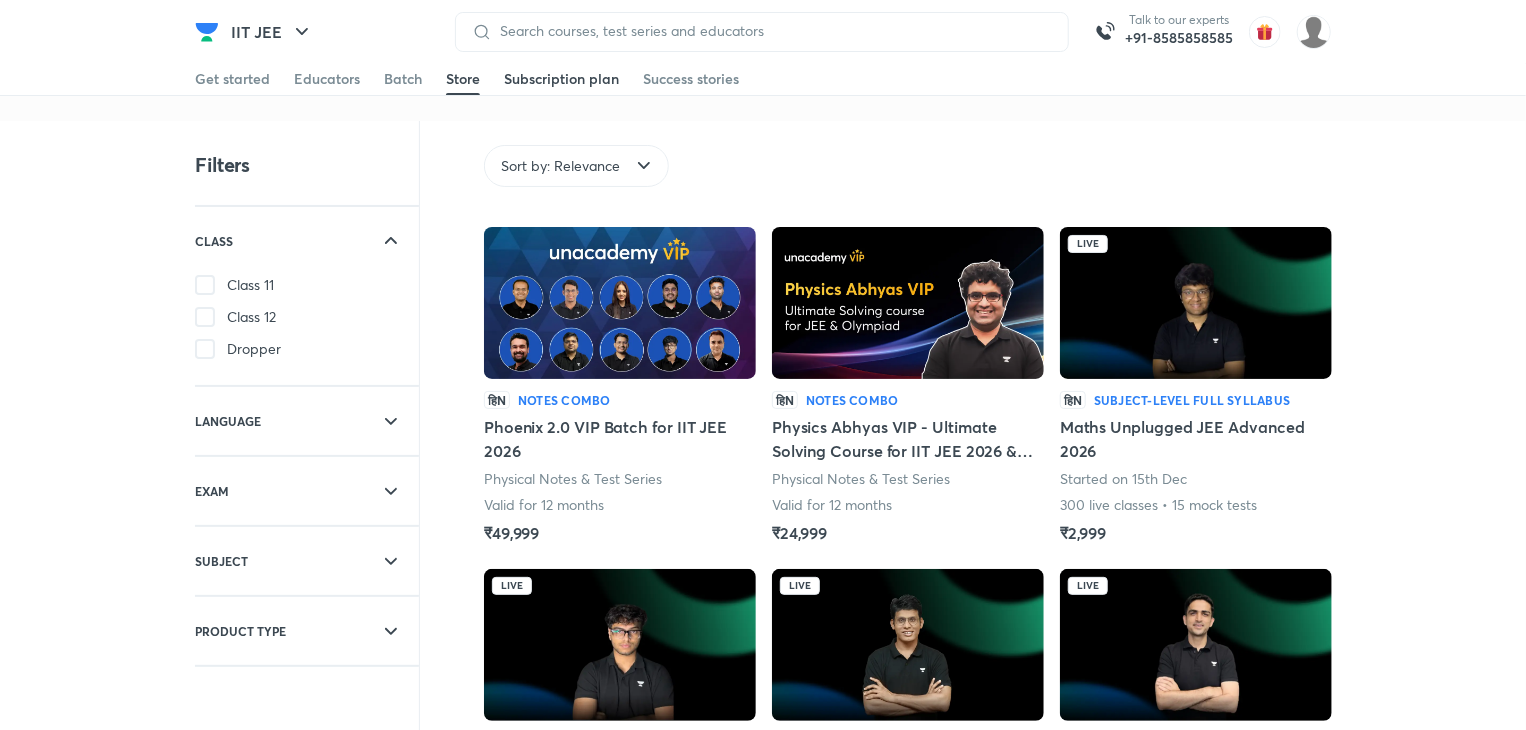 click on "Subscription plan" at bounding box center (561, 79) 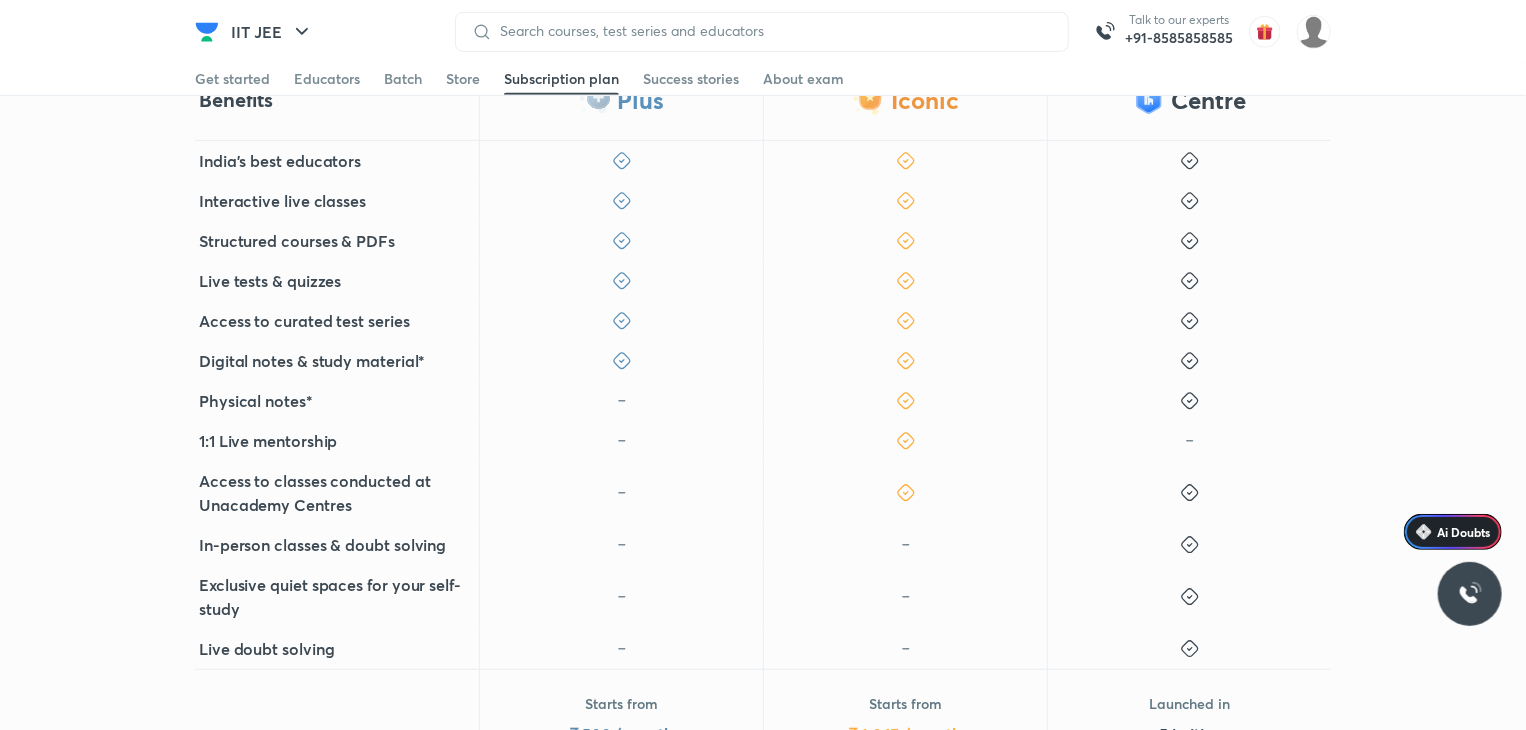 scroll, scrollTop: 500, scrollLeft: 0, axis: vertical 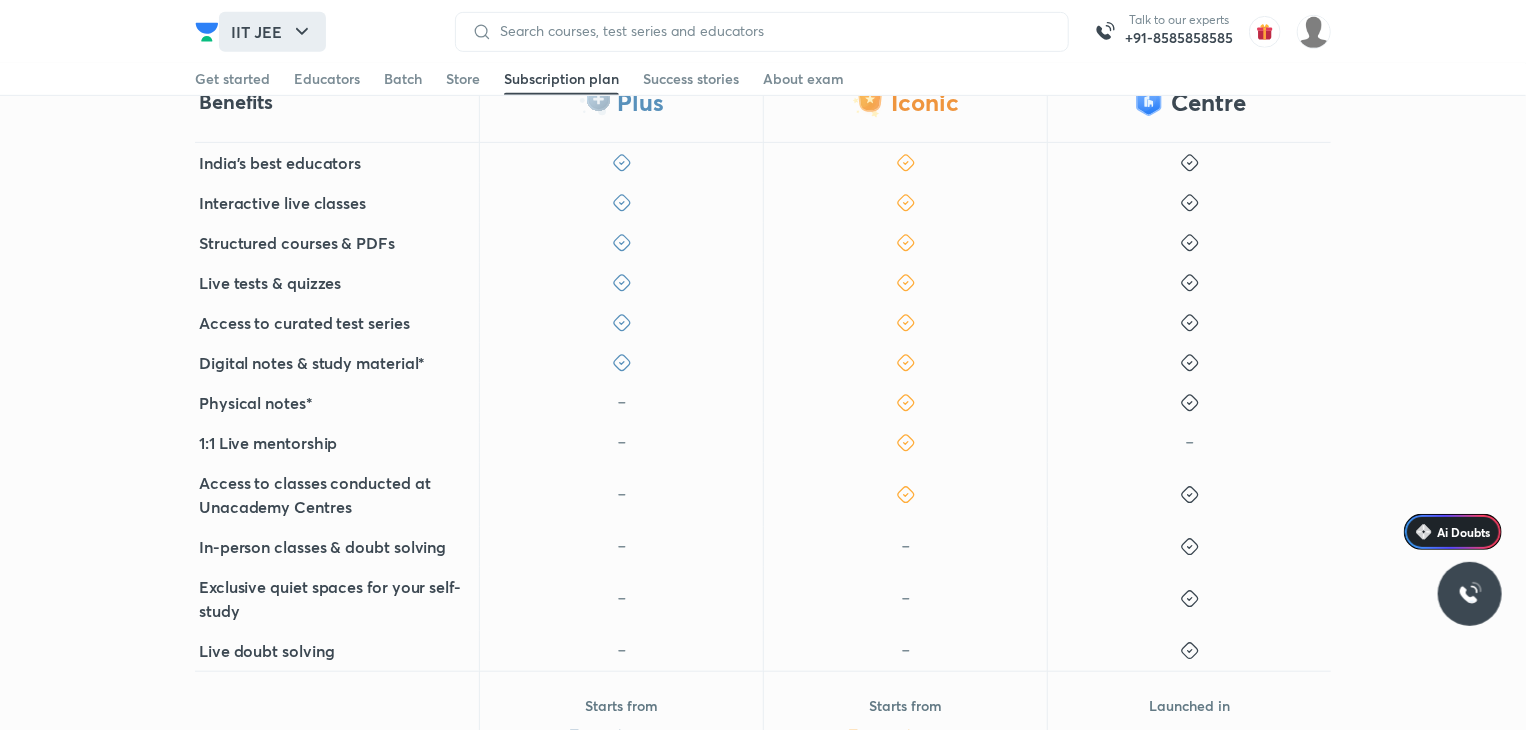 click on "IIT JEE" at bounding box center (272, 32) 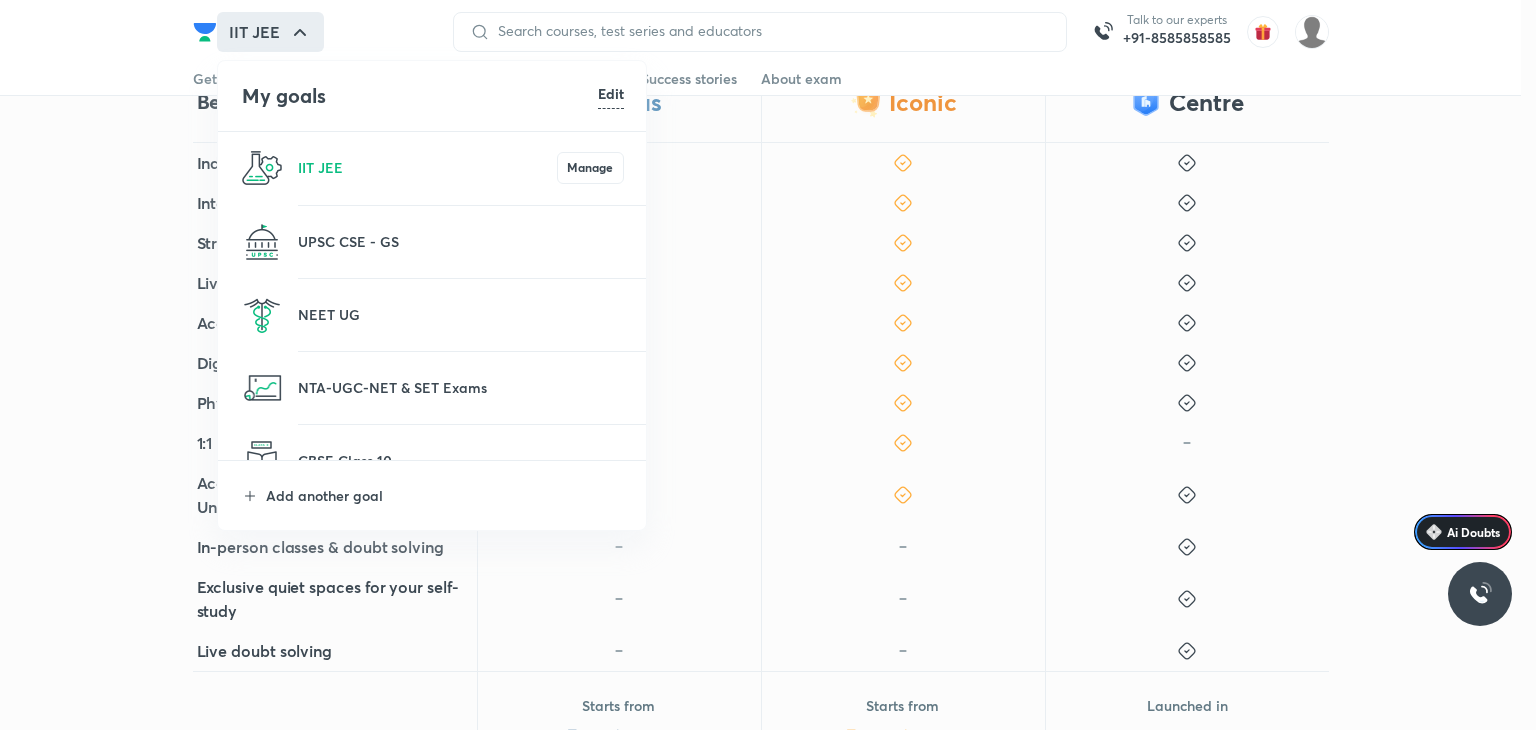 click on "NEET UG" at bounding box center [433, 315] 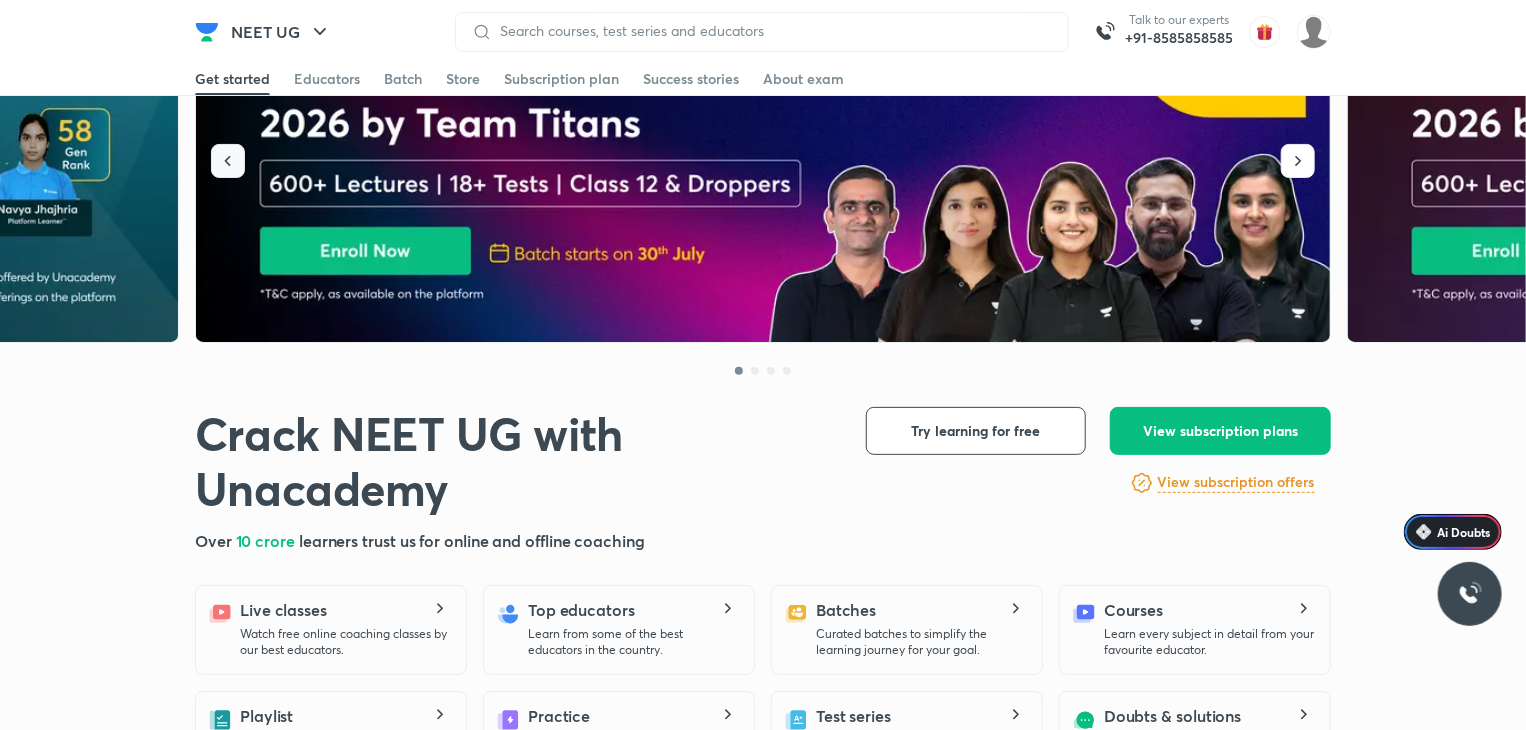scroll, scrollTop: 118, scrollLeft: 0, axis: vertical 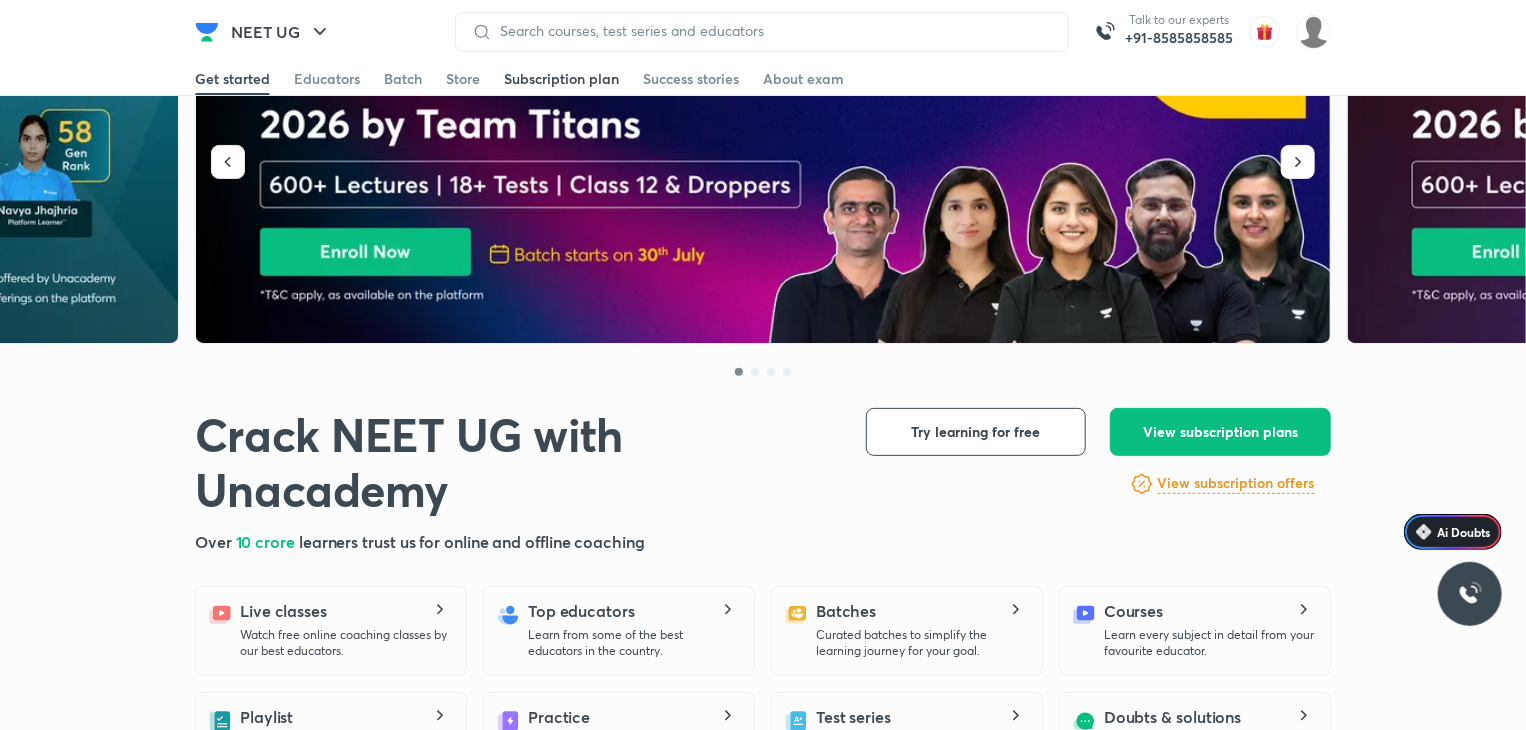 click on "Subscription plan" at bounding box center [561, 79] 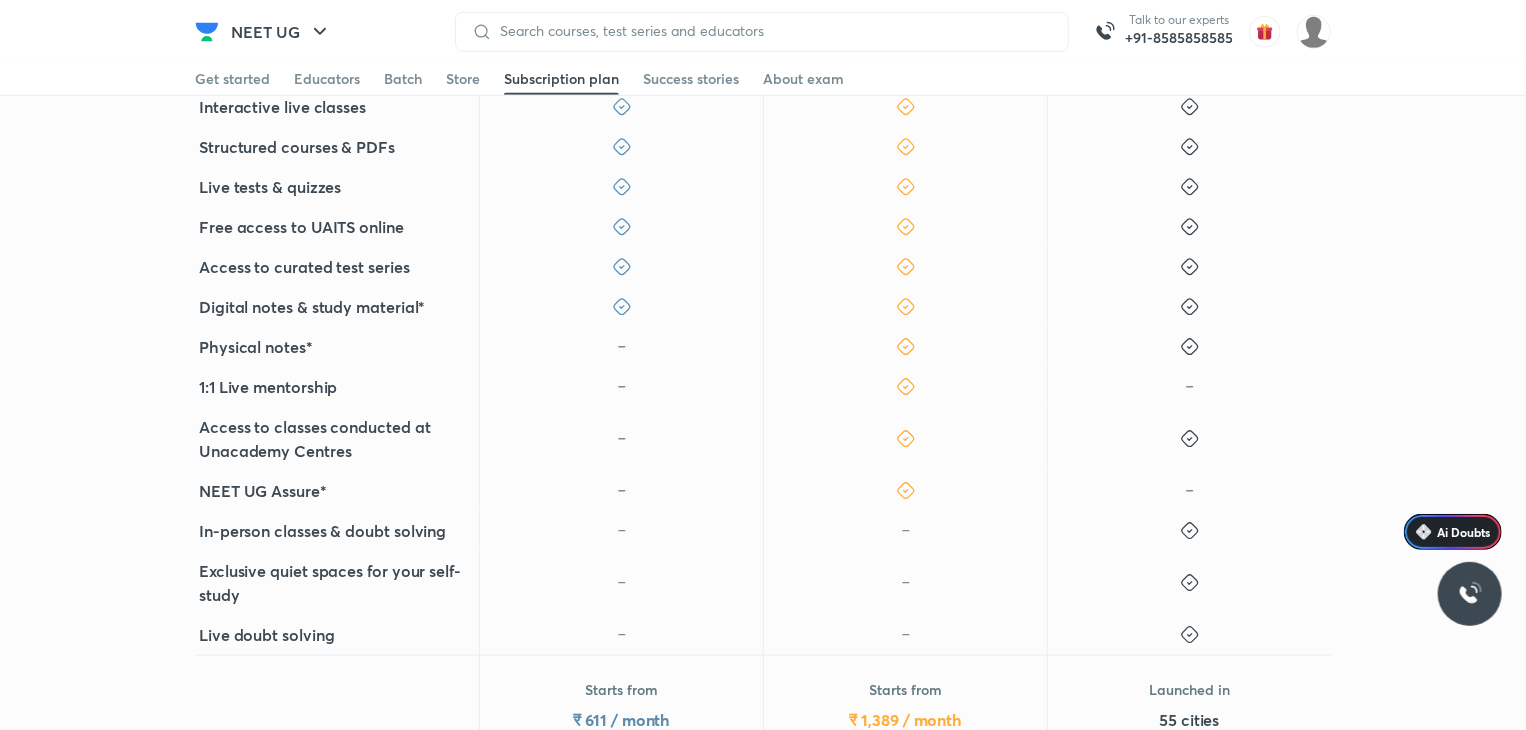 scroll, scrollTop: 0, scrollLeft: 0, axis: both 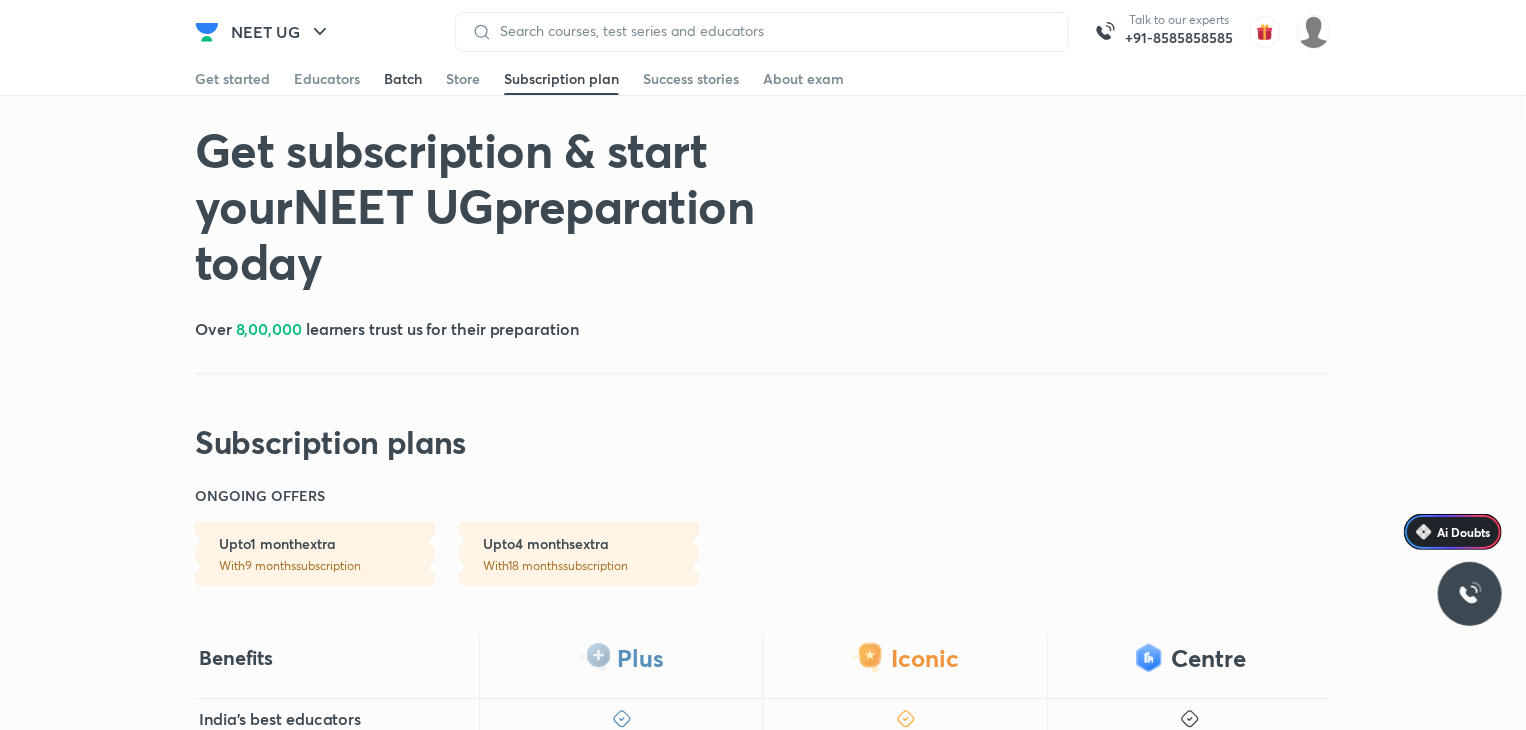 click on "Batch" at bounding box center [403, 79] 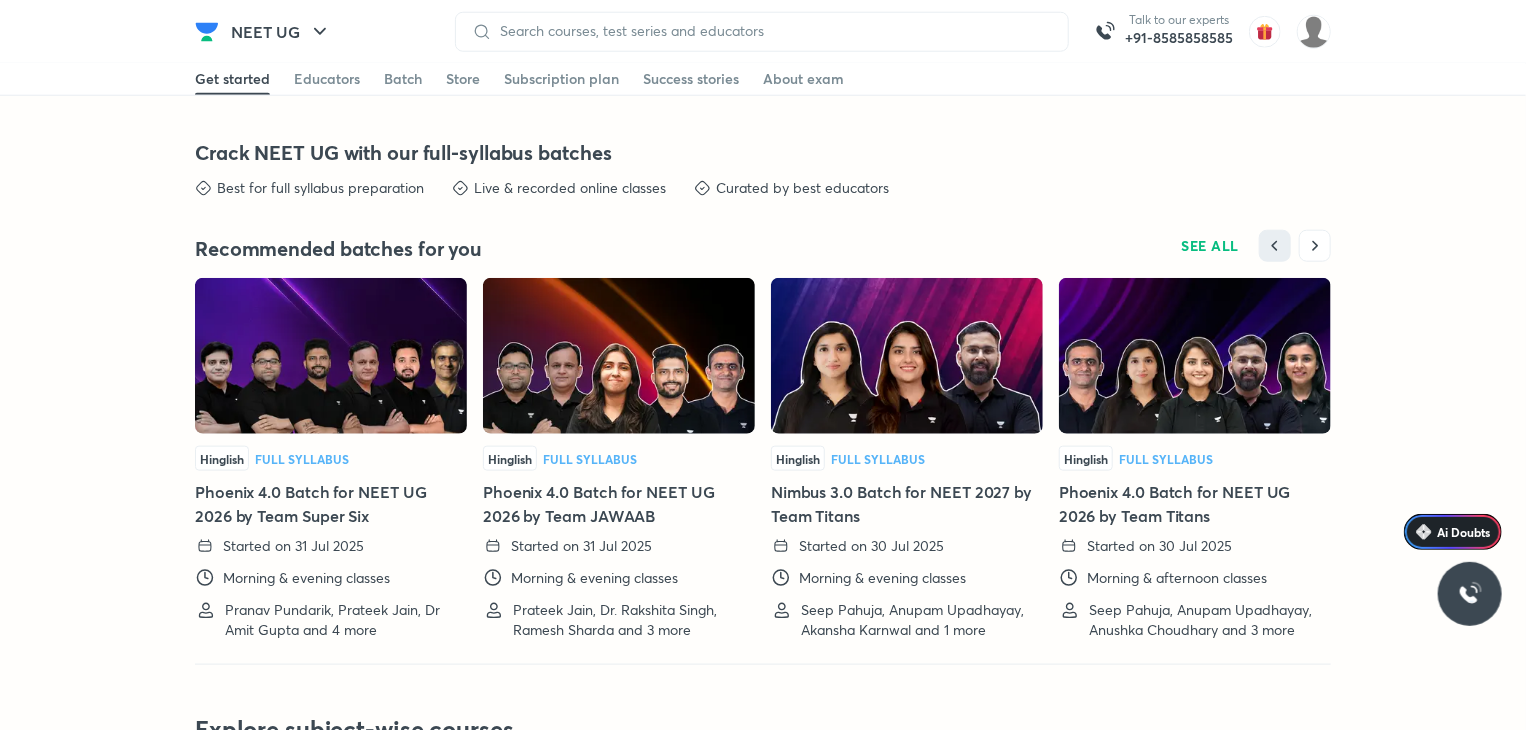 scroll, scrollTop: 4852, scrollLeft: 0, axis: vertical 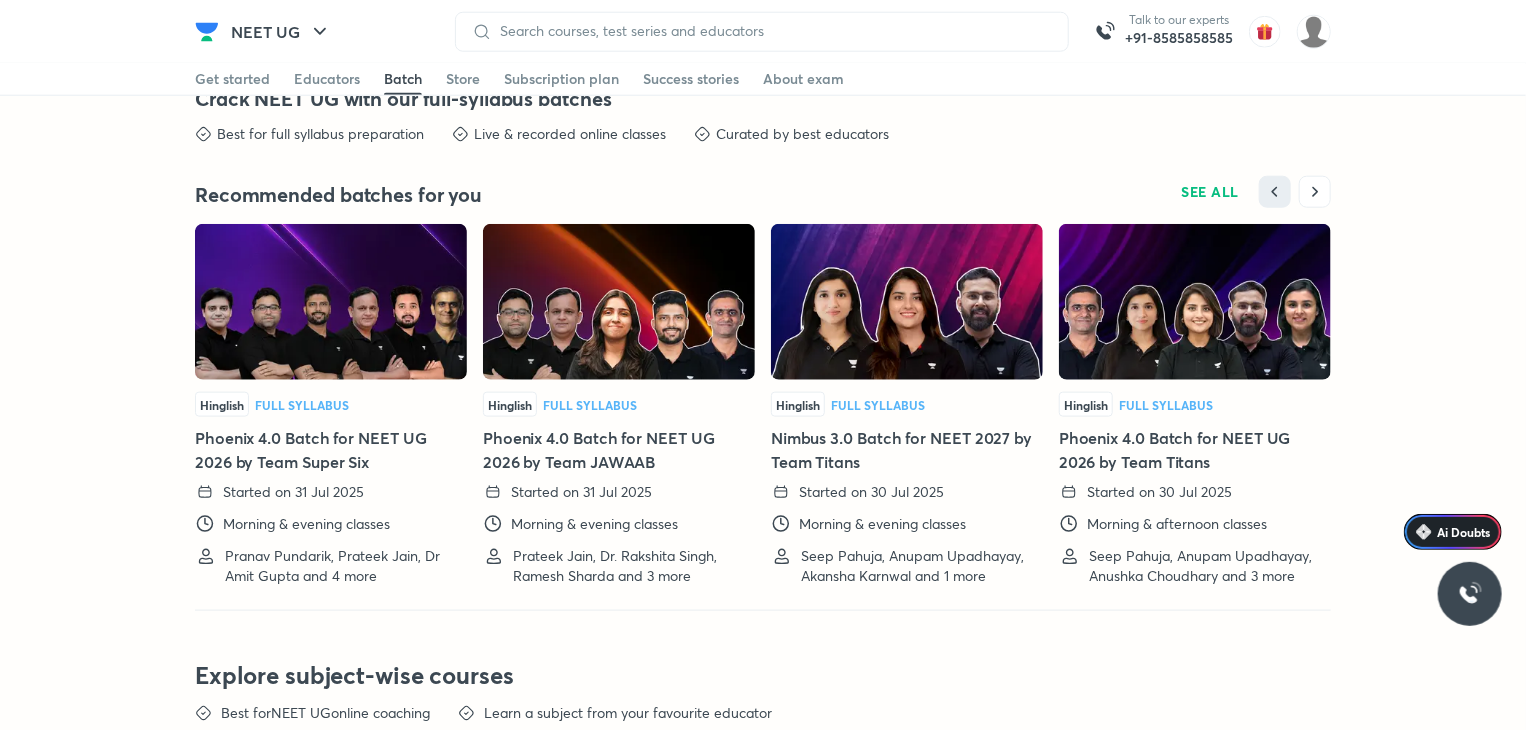 click on "Seep Pahuja, Anupam Upadhayay, Akansha Karnwal and 1 more" at bounding box center [914, 566] 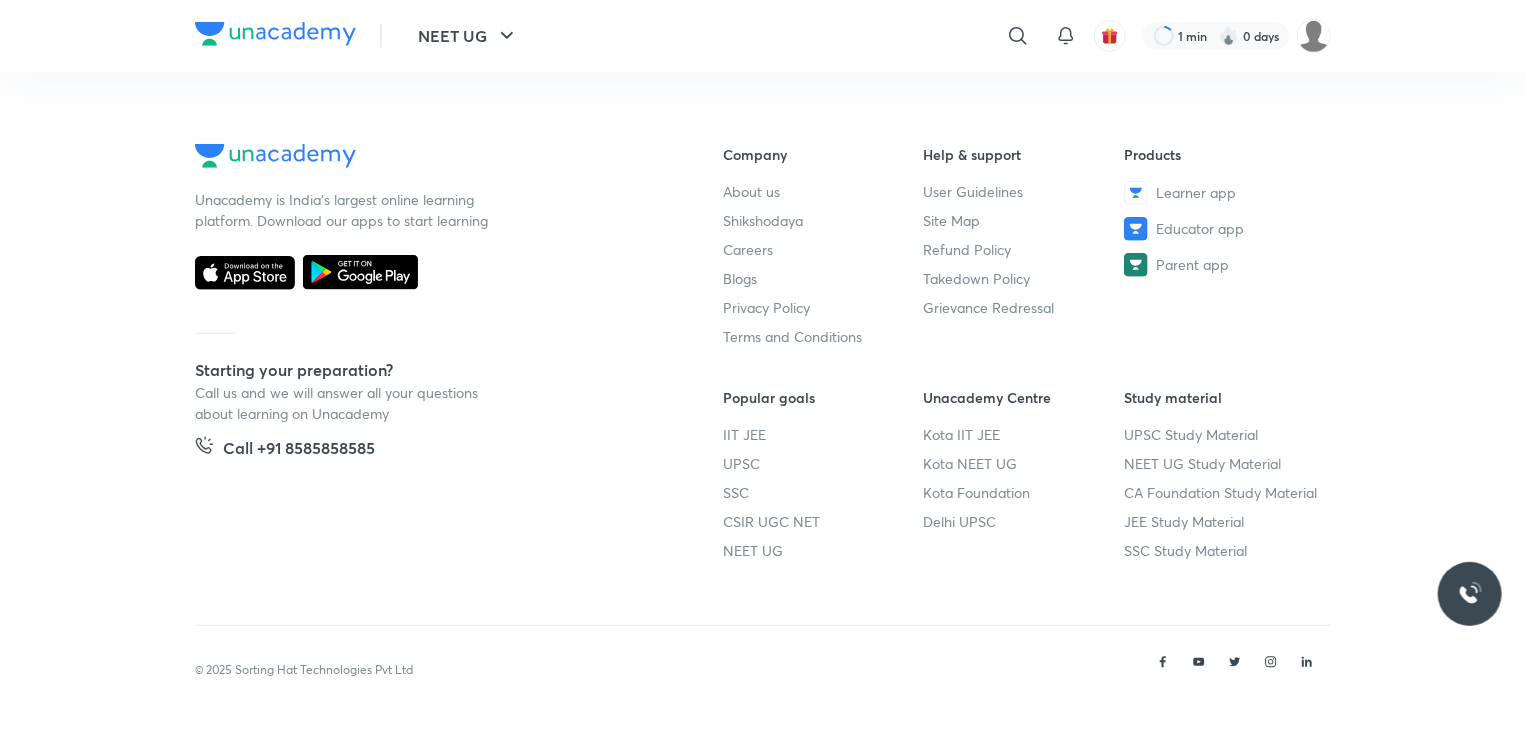 scroll, scrollTop: 0, scrollLeft: 0, axis: both 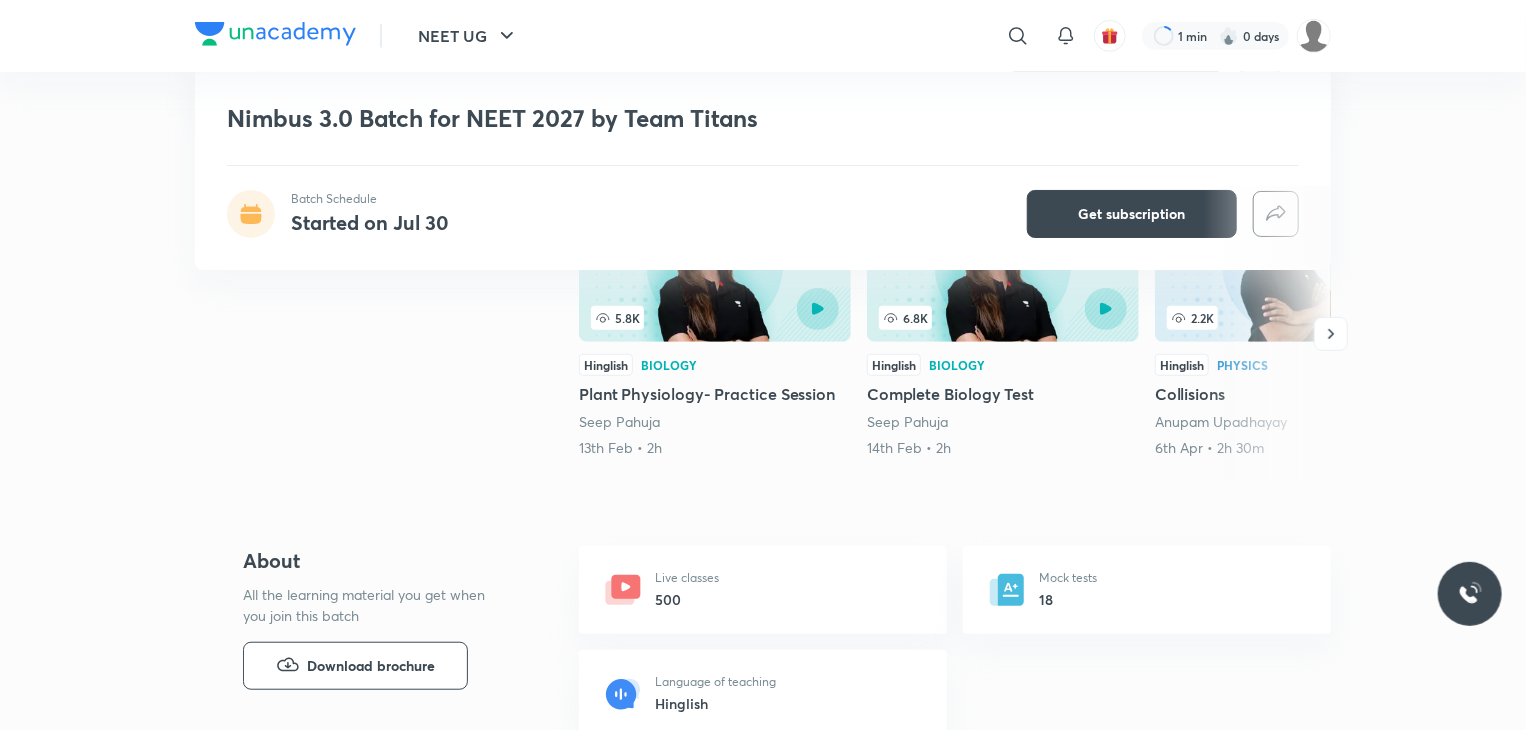 click on "Nimbus 3.0 Batch for NEET 2027 by Team Titans Batch Schedule Started on Jul 30 Get subscription NEET UG Plus Batches हिN Full Syllabus Batch Nimbus 3.0 Batch for NEET 2027 by Team Titans  [FIRST] [LAST], [FIRST] [LAST] and 2 more Join our specialized Class 11 batch for NEET UG 2027 aspirants. Led by experienced educators with a track record for generating top rankers, this program offers comprehensive coverage of Chemistry, Physics, and Biology syllabus along with expert strategies, invaluable tips, and practice sessions. Additionally, dedicated doubt-solving sessions ensure that all doubts are instantly resolved. The batch has been designed for learners at any stage o...  Read more Batch Schedule Started on Jul 30 Get subscription Demo classes   Watch free classes by the educators of this batch   5.8K Hinglish Biology Plant Physiology- Practice Session  [FIRST] [LAST] 13th Feb   2h    6.8K Hinglish Biology Complete Biology Test  [FIRST] [LAST] 14th Feb   2h    2.2K Hinglish Physics Collisions  [FIRST] [LAST]" at bounding box center (763, 1979) 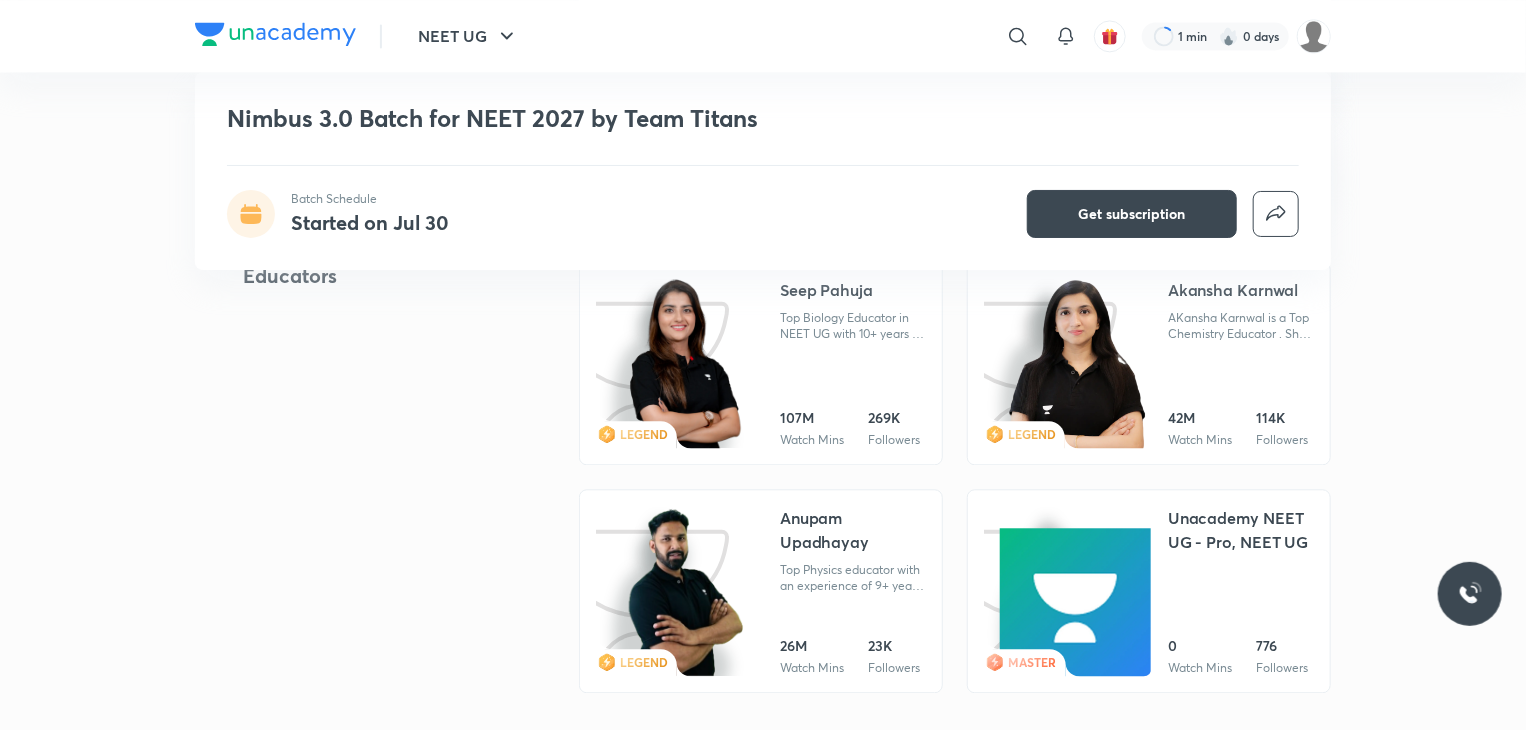 scroll, scrollTop: 2252, scrollLeft: 0, axis: vertical 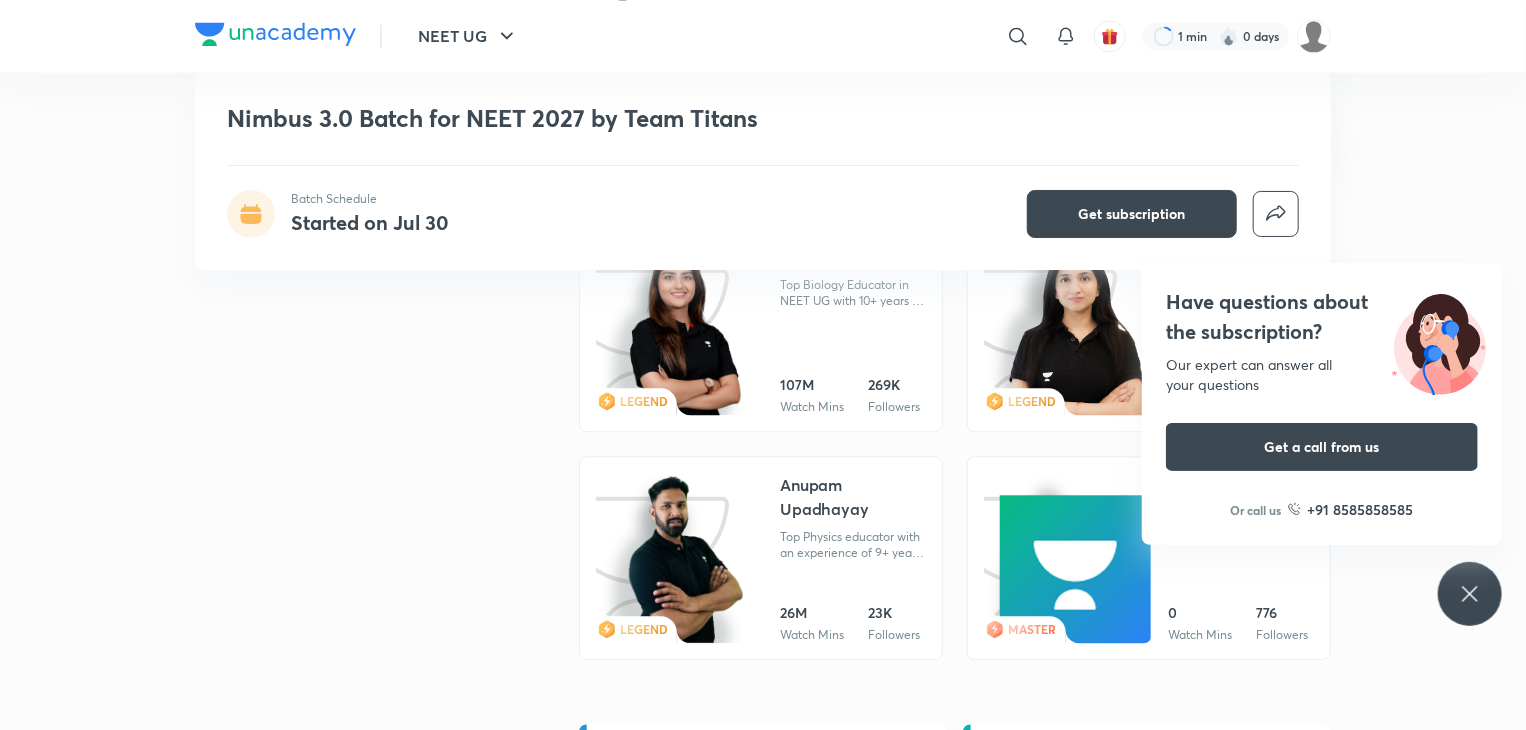 click on "Have questions about the subscription? Our expert can answer all your questions Get a call from us Or call us +91 8585858585" at bounding box center [1470, 594] 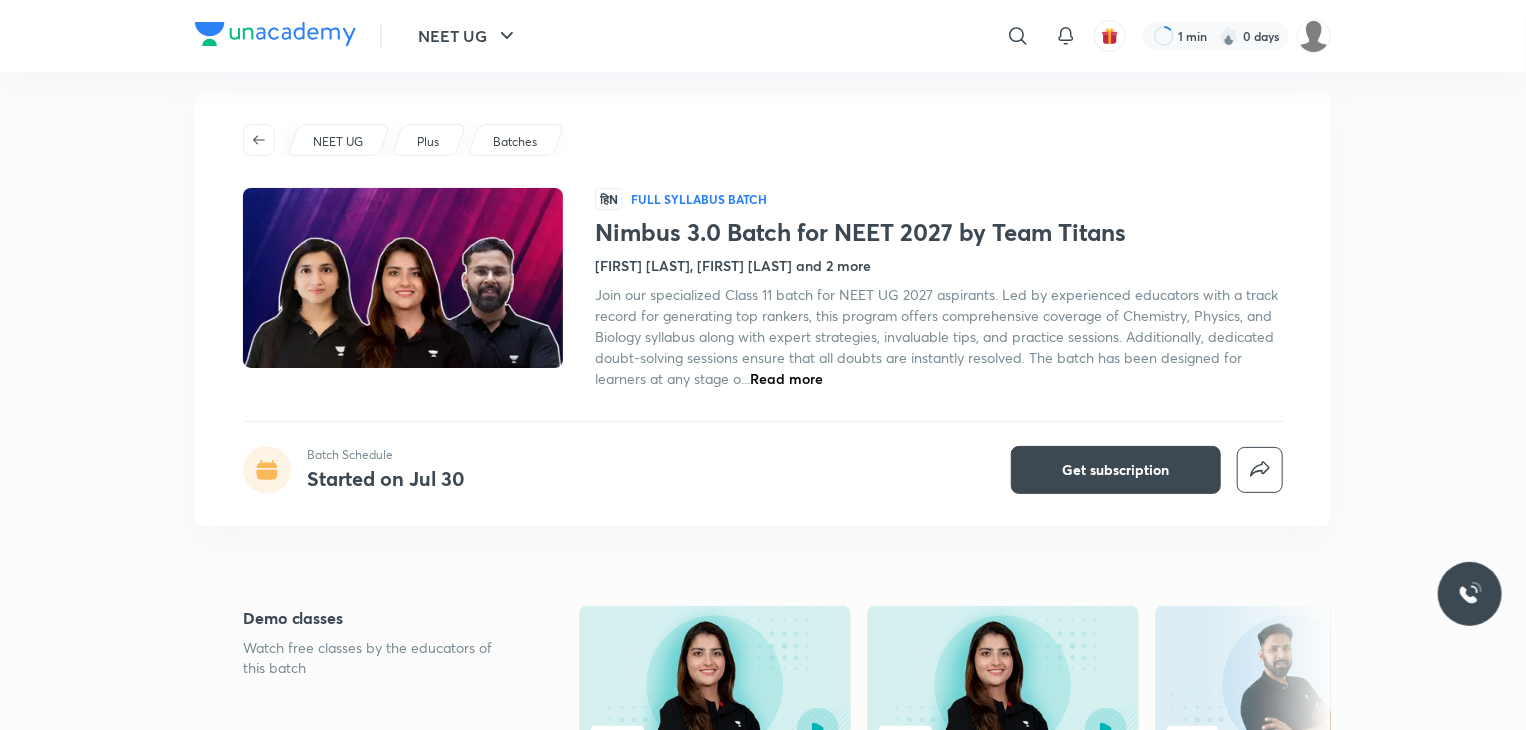 scroll, scrollTop: 0, scrollLeft: 0, axis: both 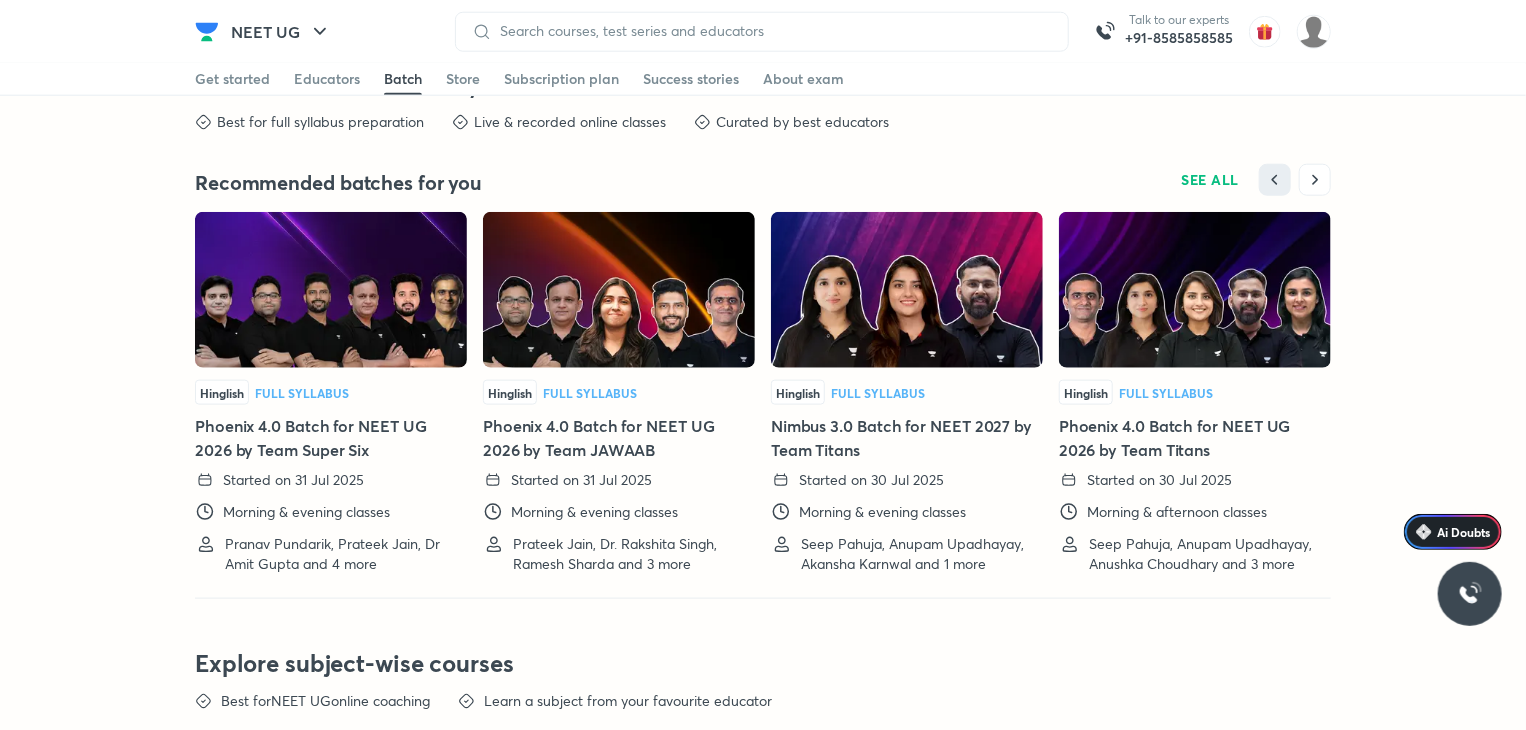 click at bounding box center (619, 290) 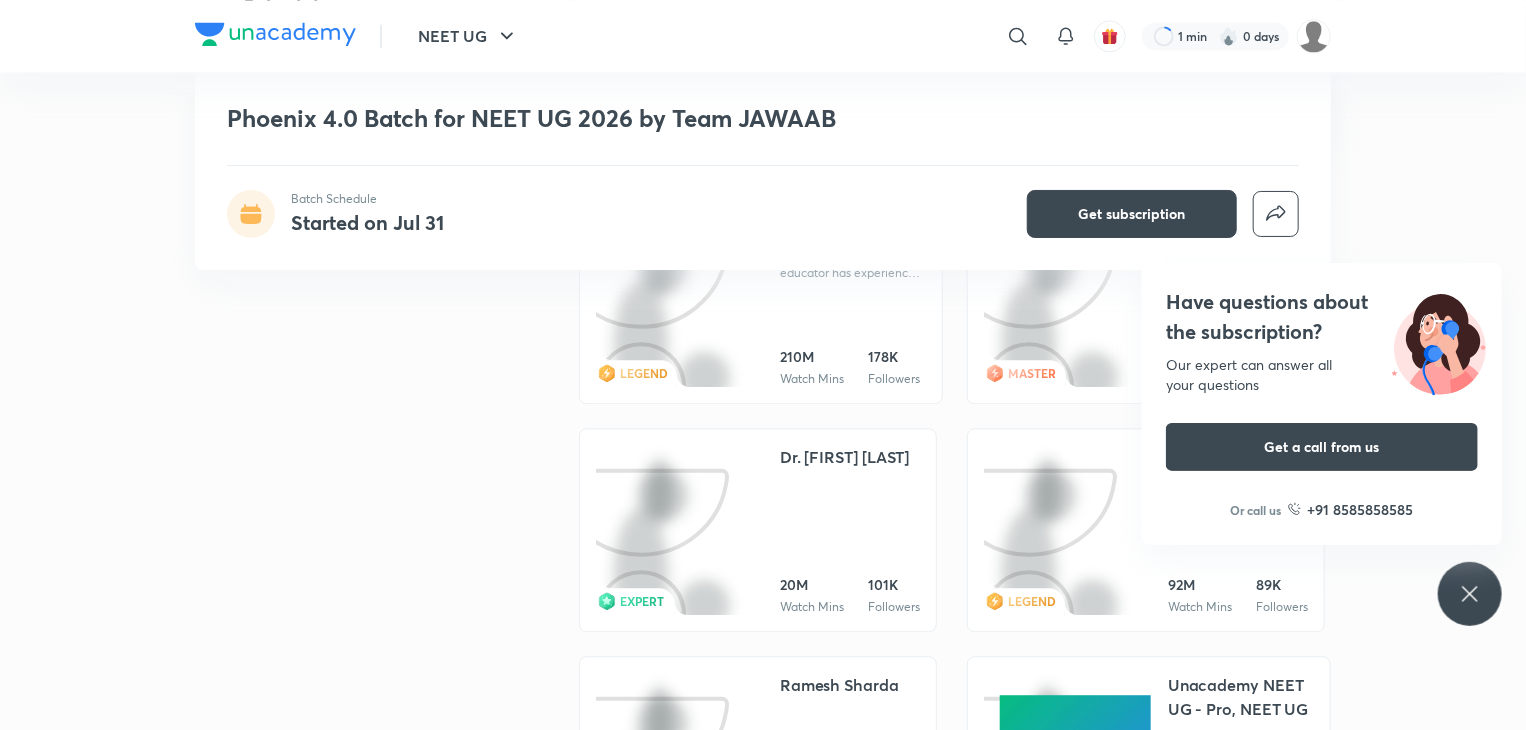 scroll, scrollTop: 2280, scrollLeft: 0, axis: vertical 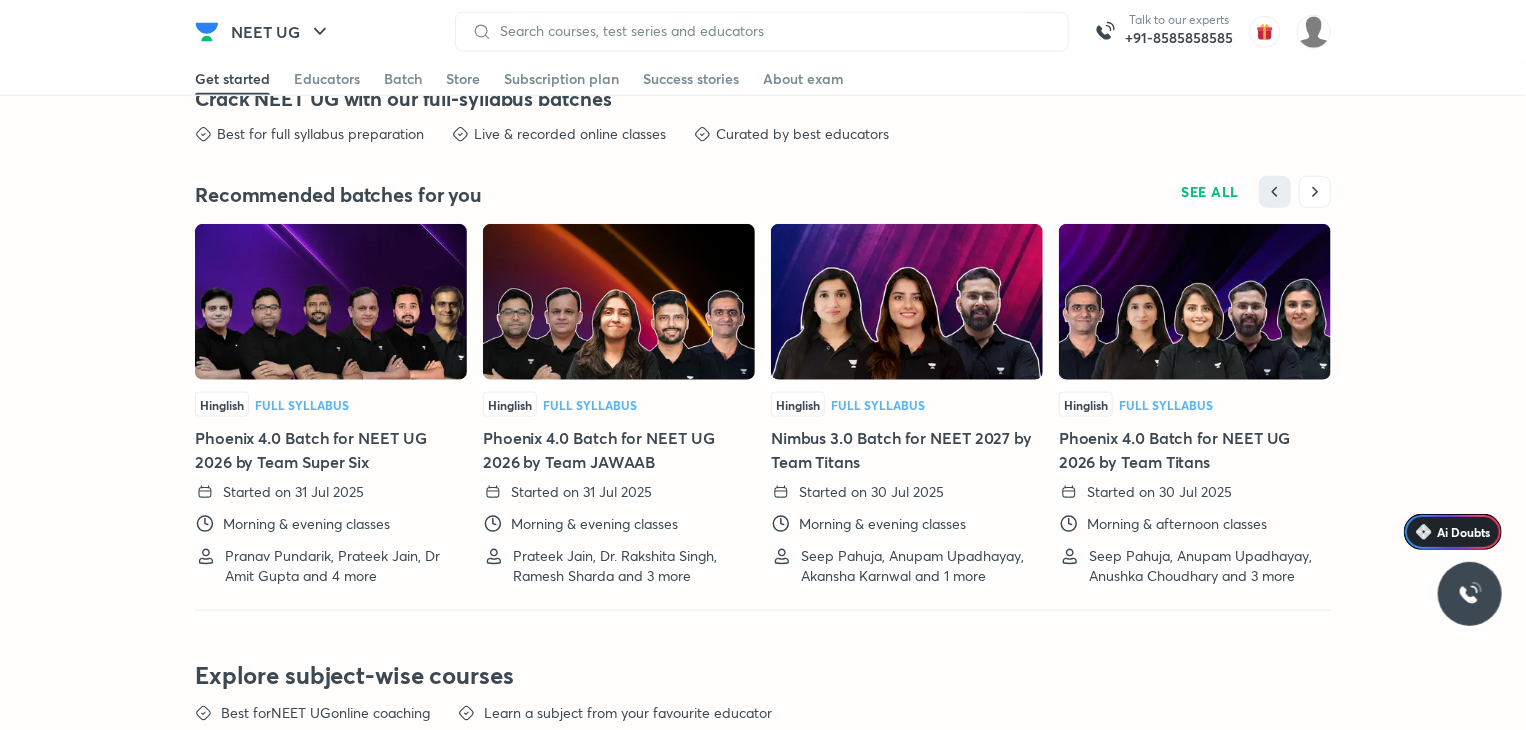 click on "Phoenix 4.0 Batch for NEET UG 2026 by Team Super Six" at bounding box center [331, 450] 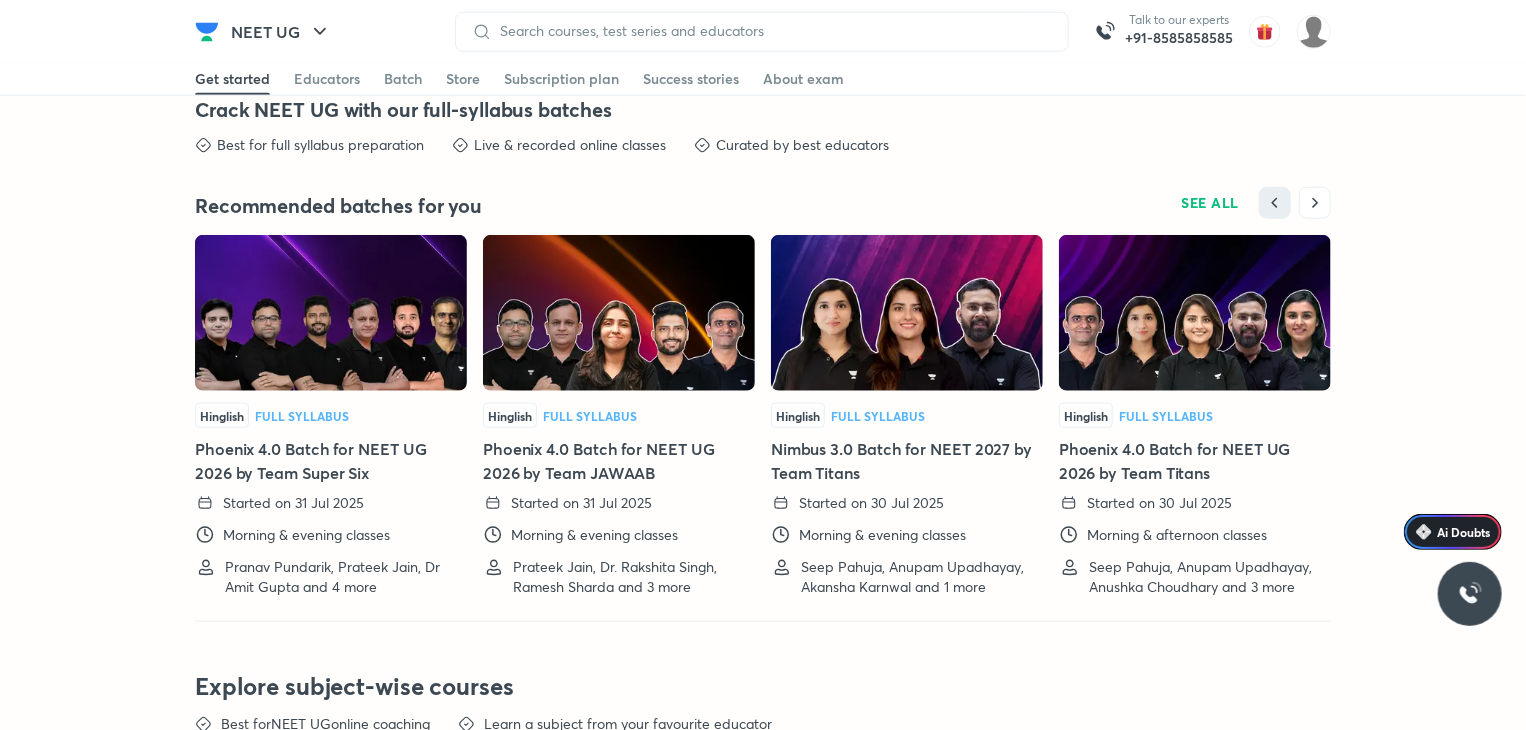 scroll, scrollTop: 4788, scrollLeft: 0, axis: vertical 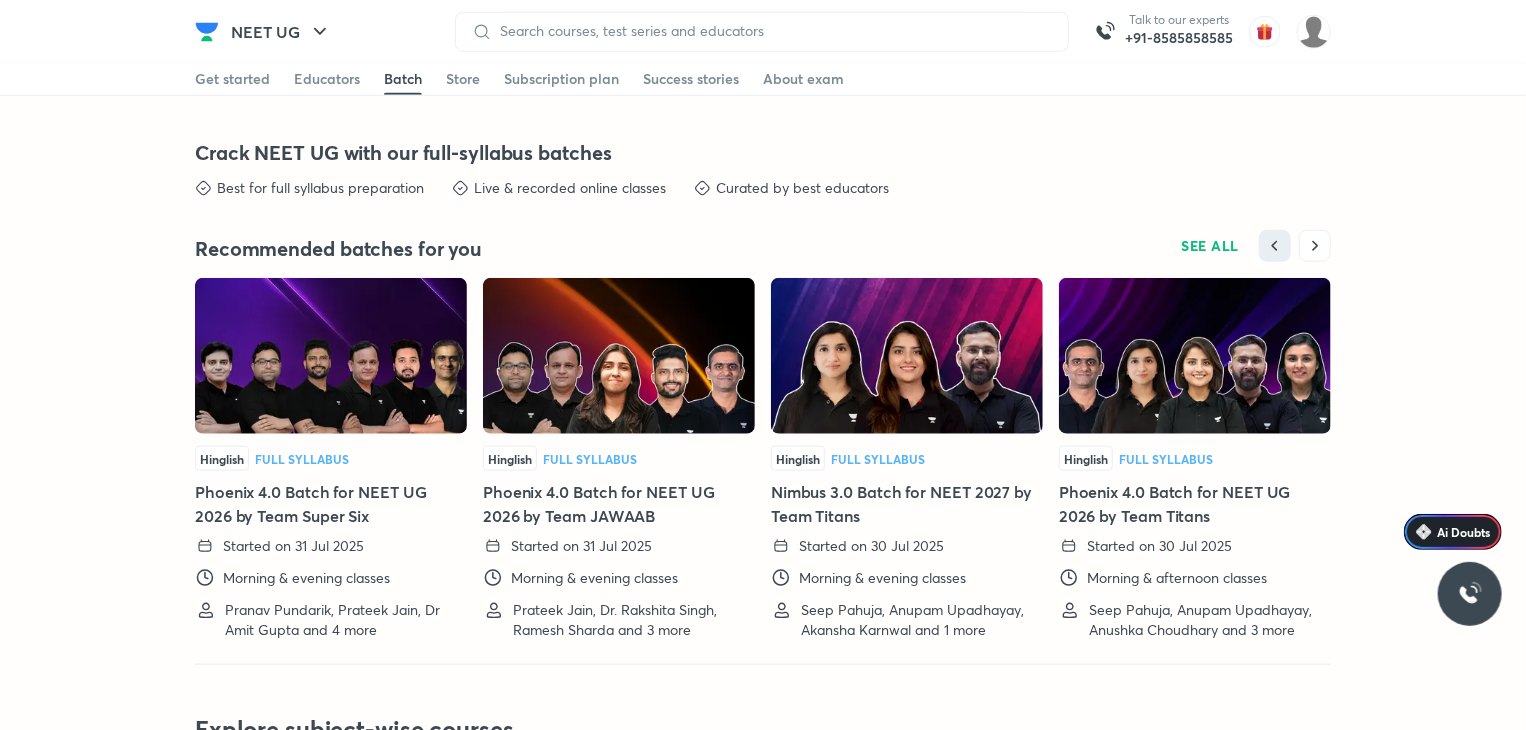 click at bounding box center (907, 356) 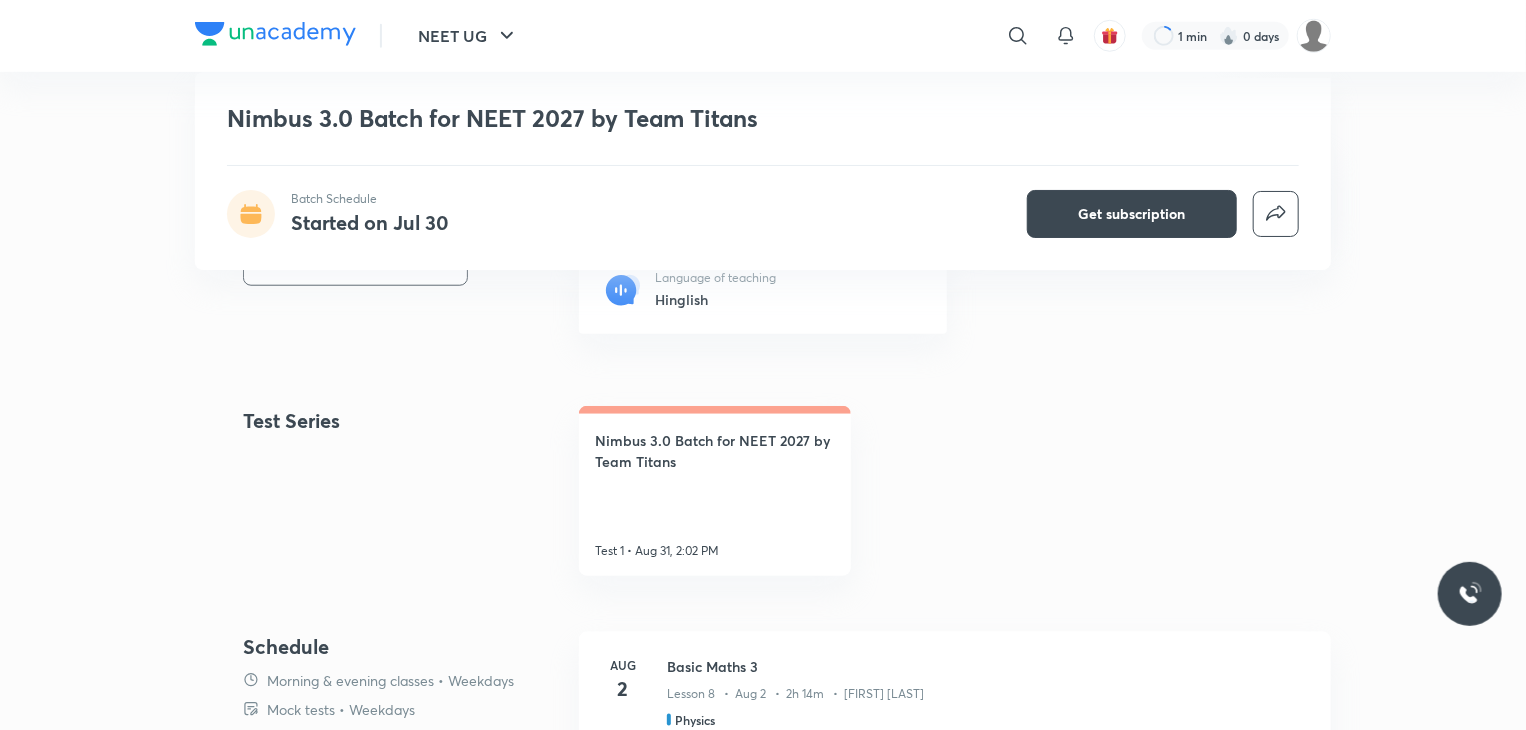 scroll, scrollTop: 828, scrollLeft: 0, axis: vertical 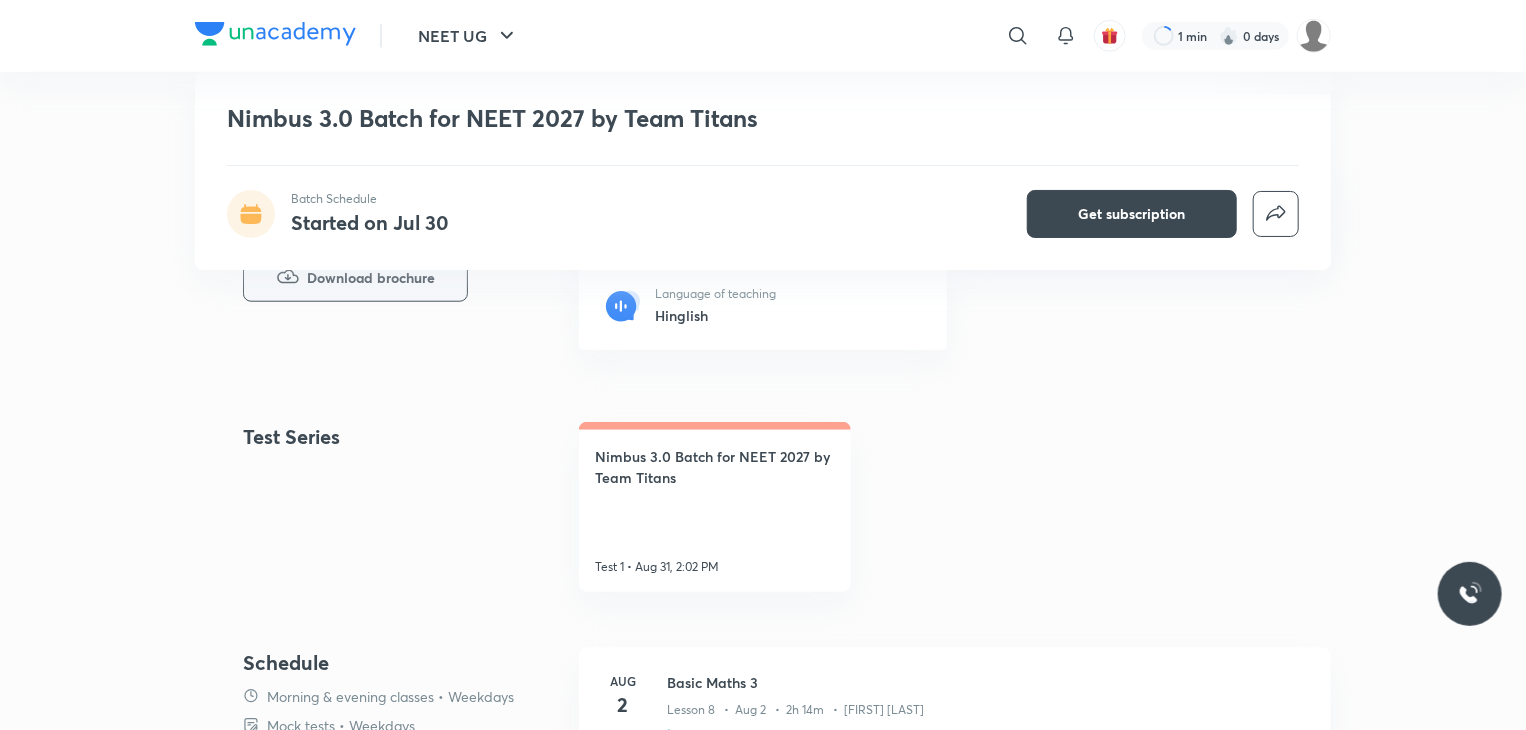 click on "Download brochure" at bounding box center [355, 278] 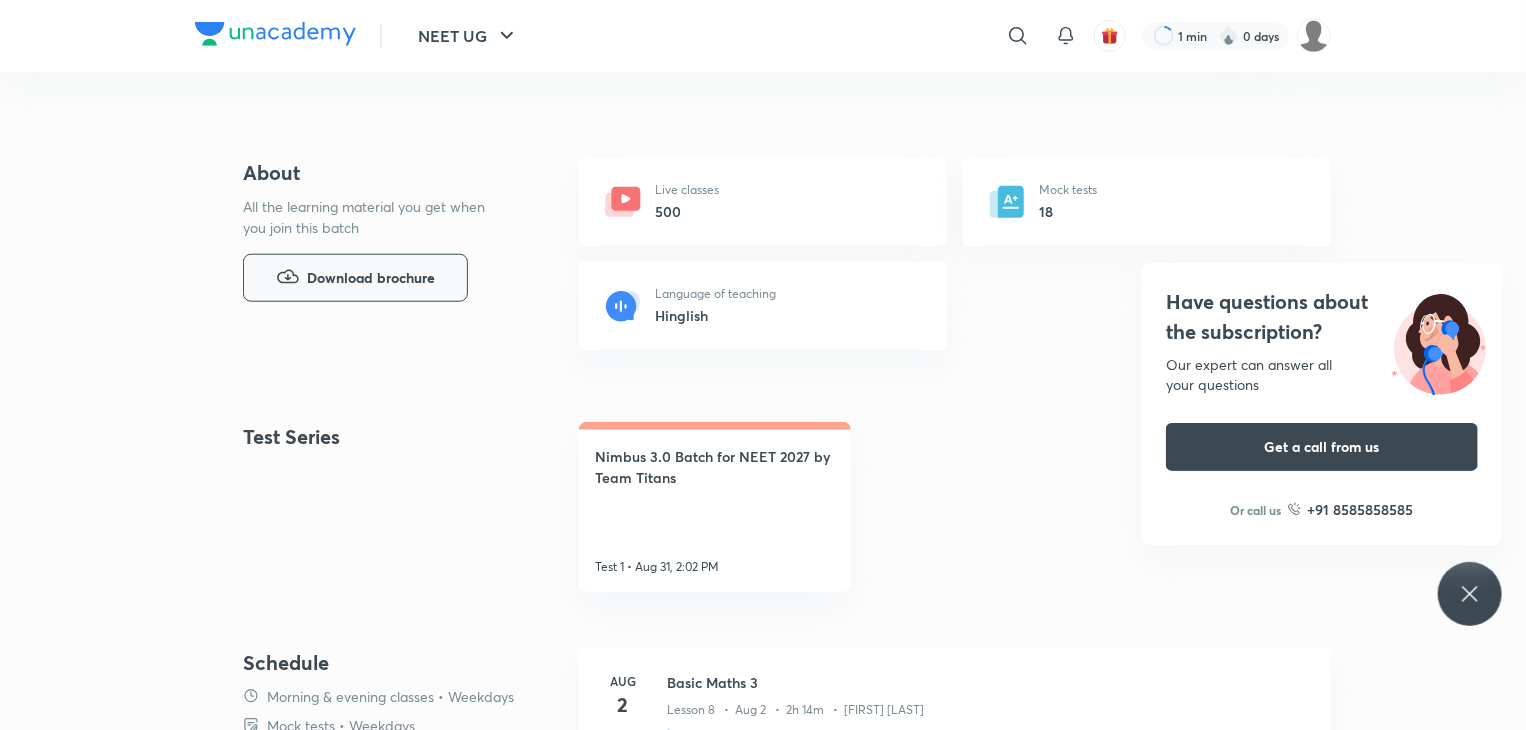 scroll, scrollTop: 0, scrollLeft: 0, axis: both 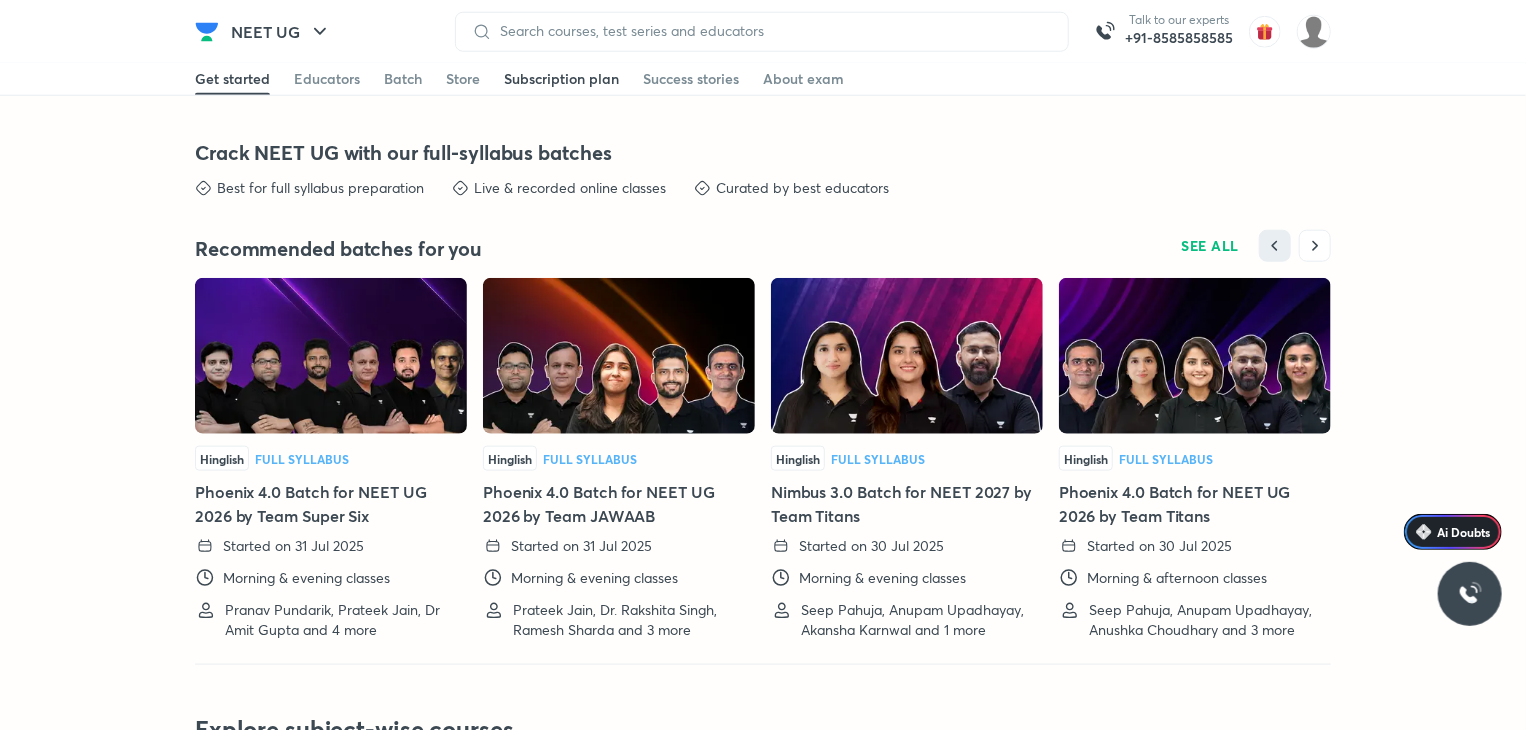 click on "Subscription plan" at bounding box center [561, 79] 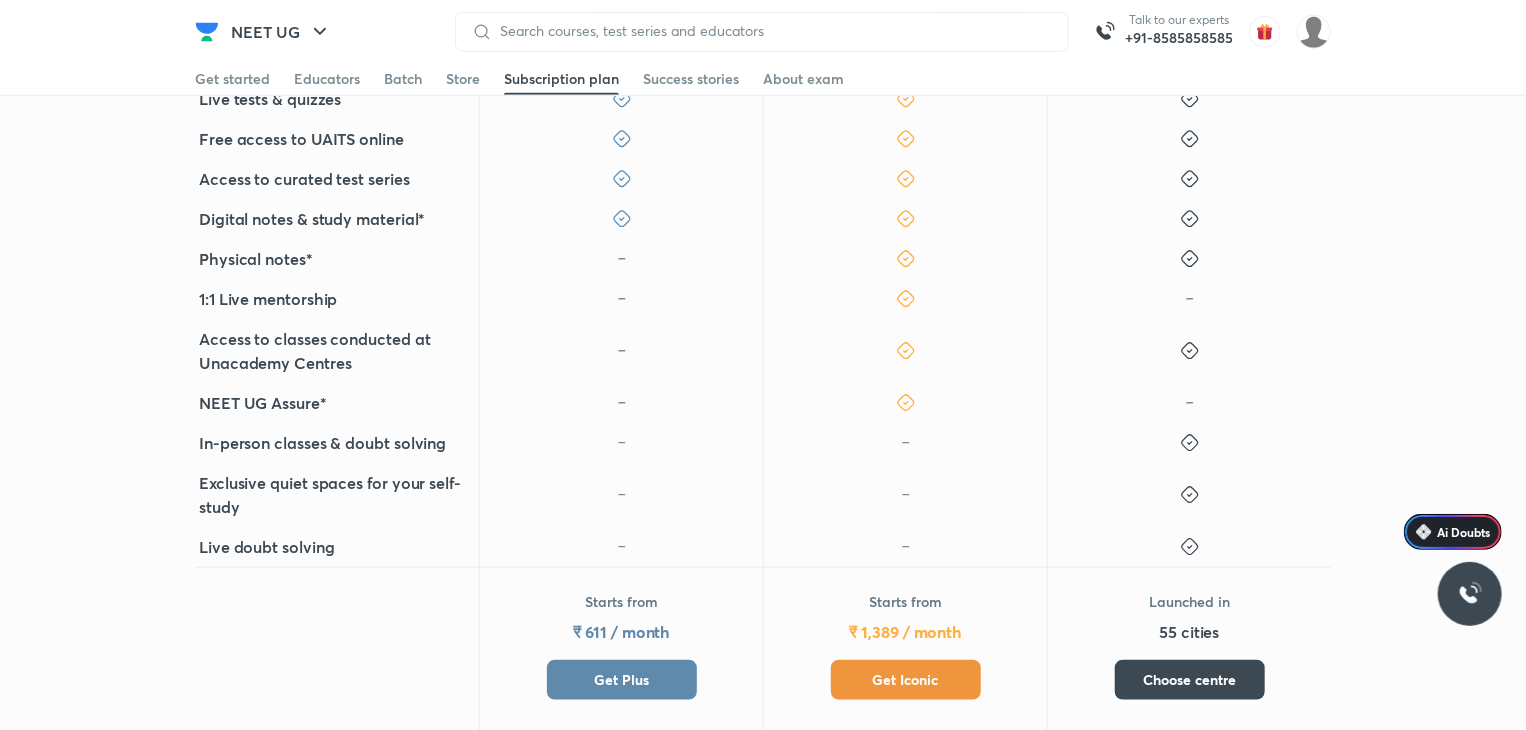scroll, scrollTop: 796, scrollLeft: 0, axis: vertical 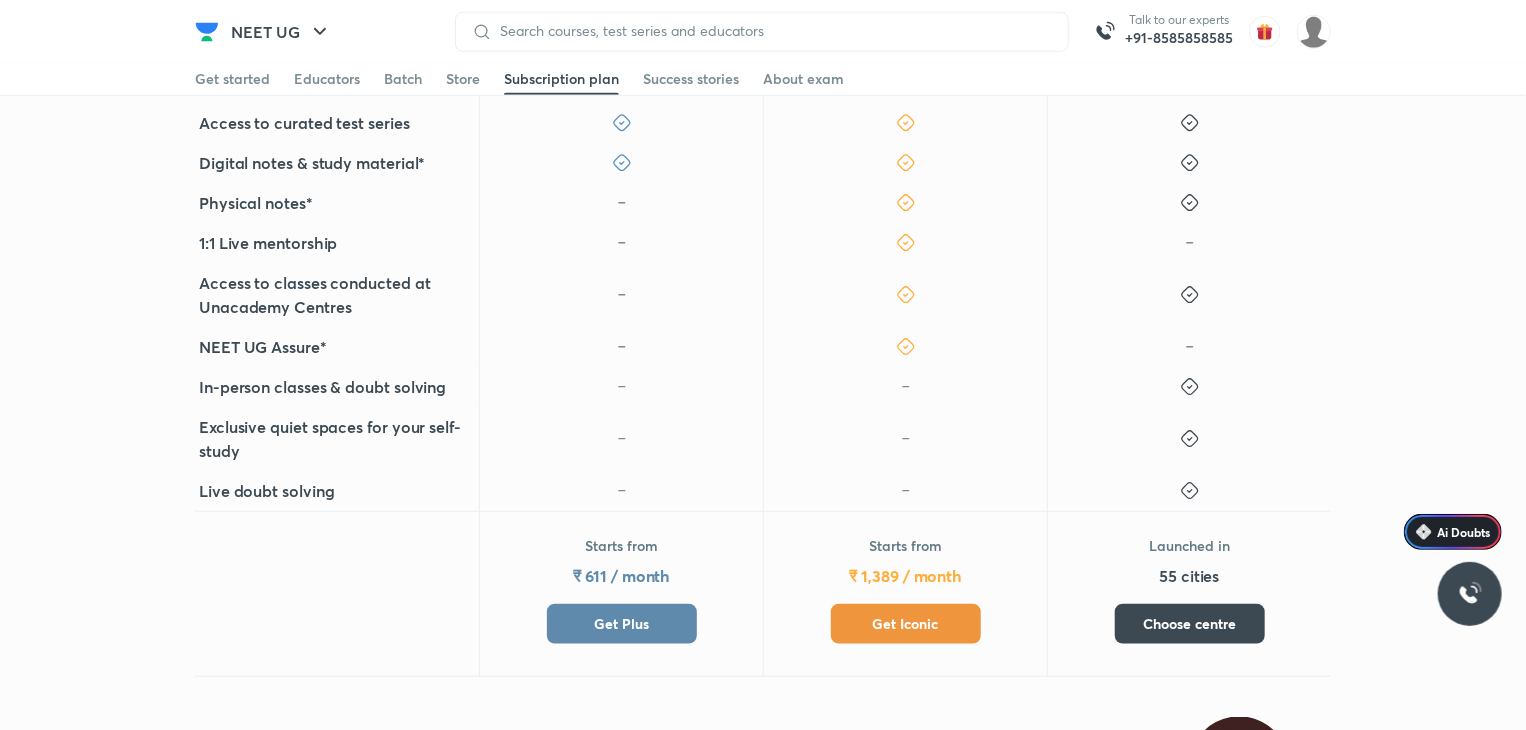 click on "Get Plus" at bounding box center (621, 624) 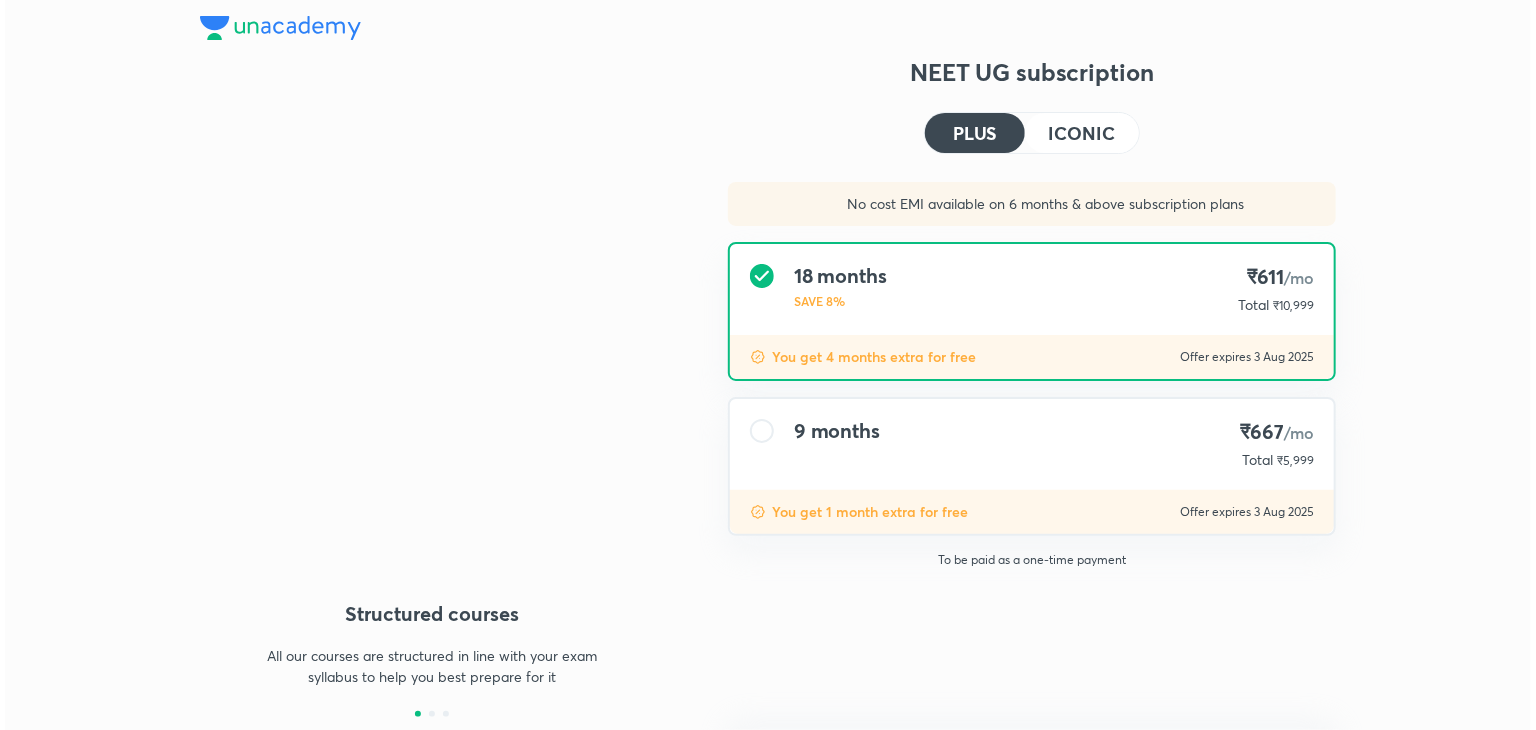 scroll, scrollTop: 0, scrollLeft: 0, axis: both 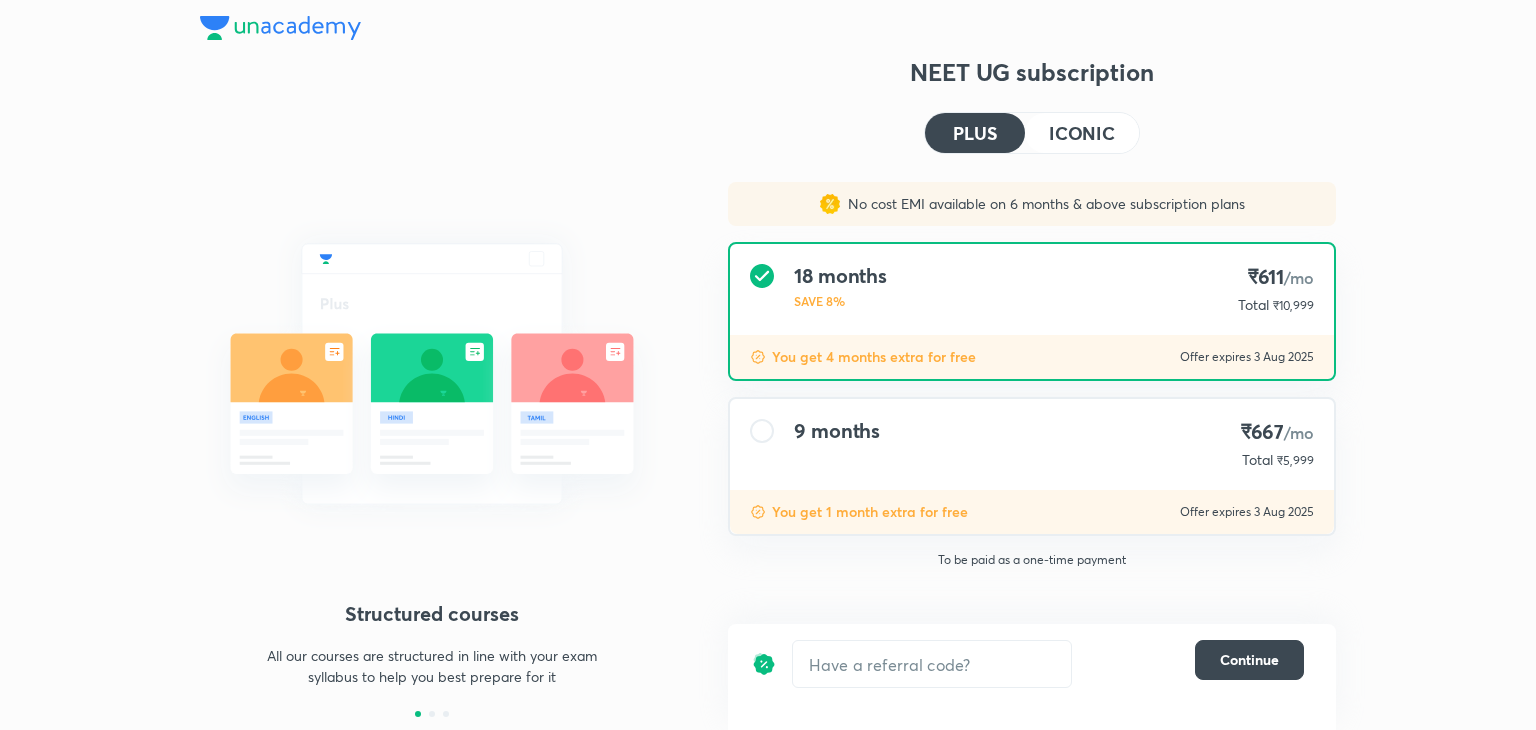 click on "9 months" at bounding box center (837, 431) 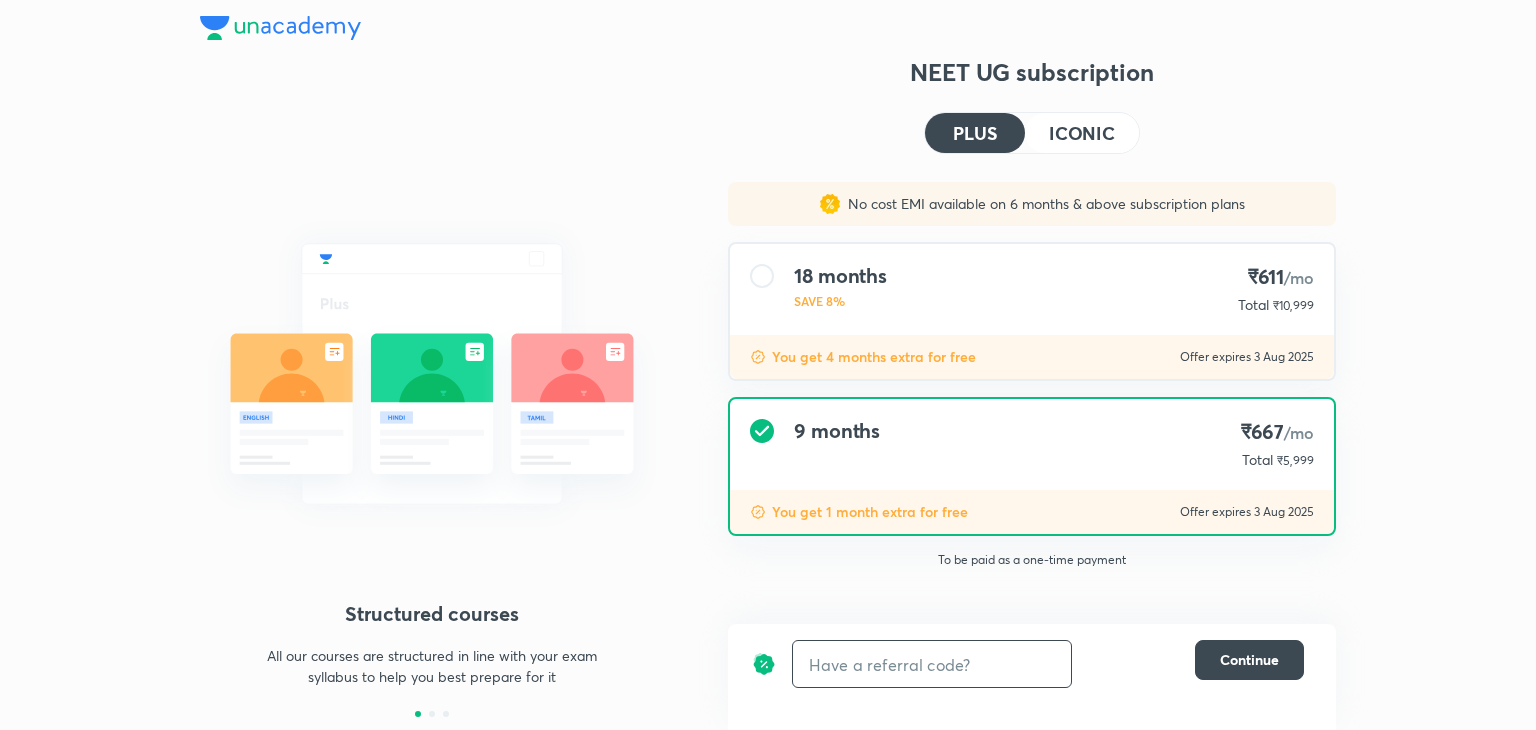 click at bounding box center (932, 664) 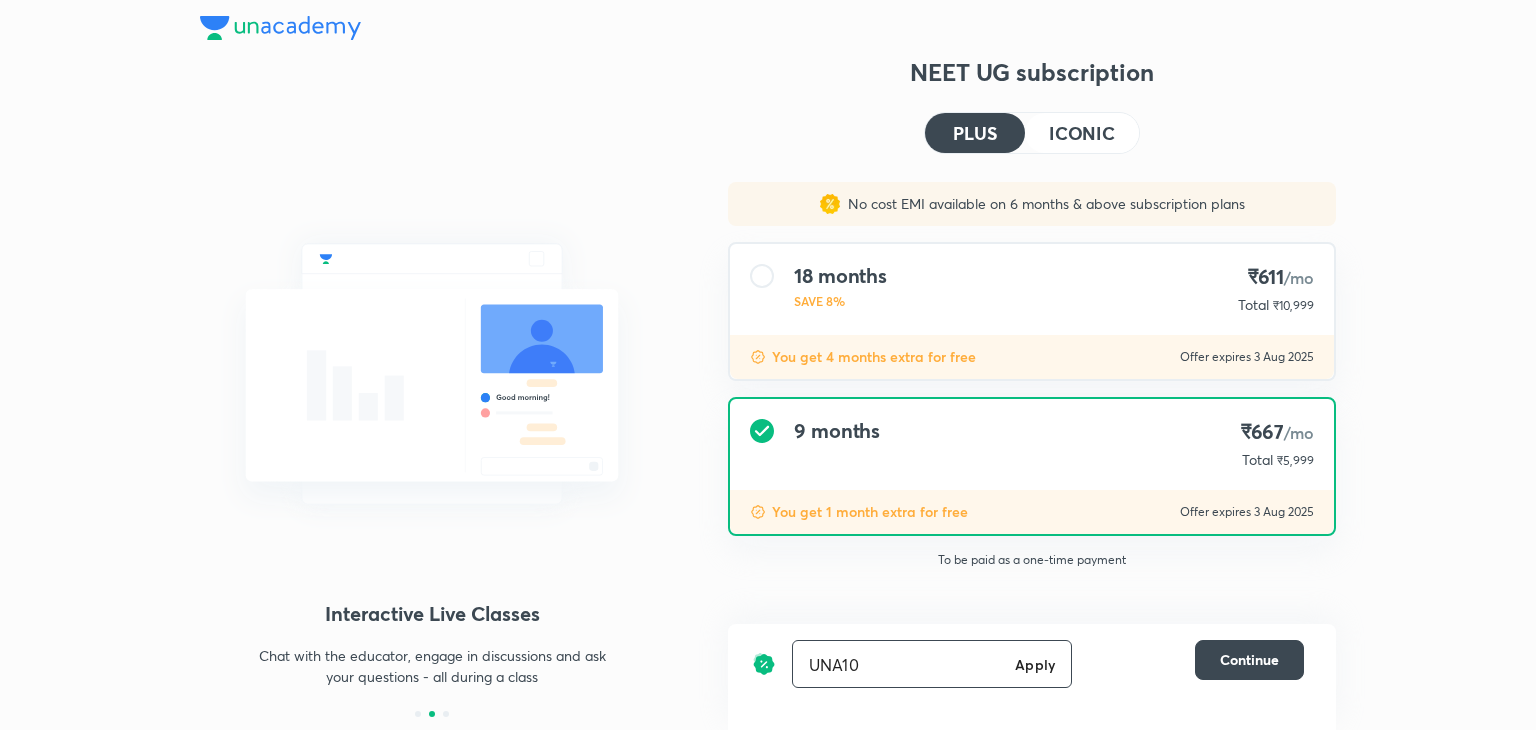 type on "UNA10" 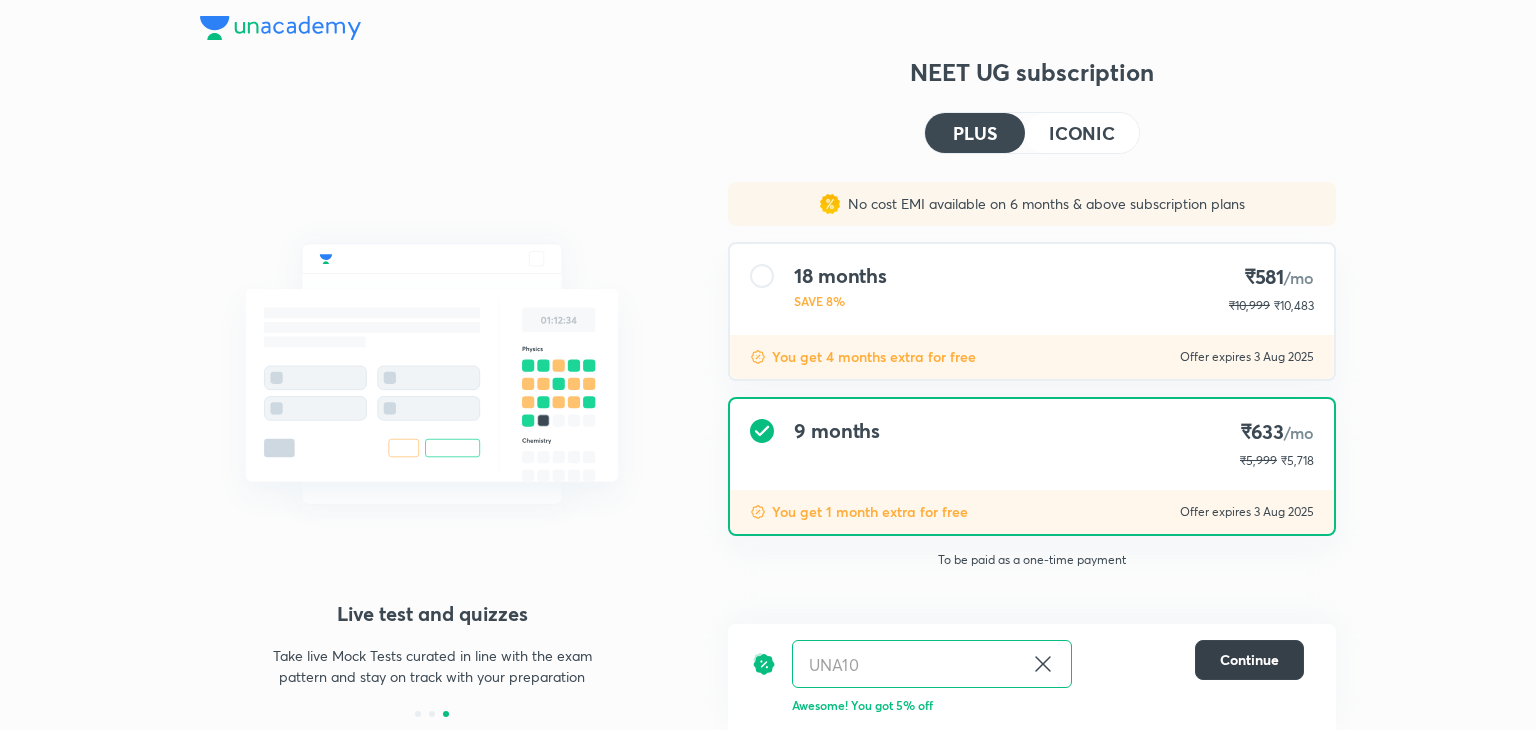 click on "Continue" at bounding box center [1249, 660] 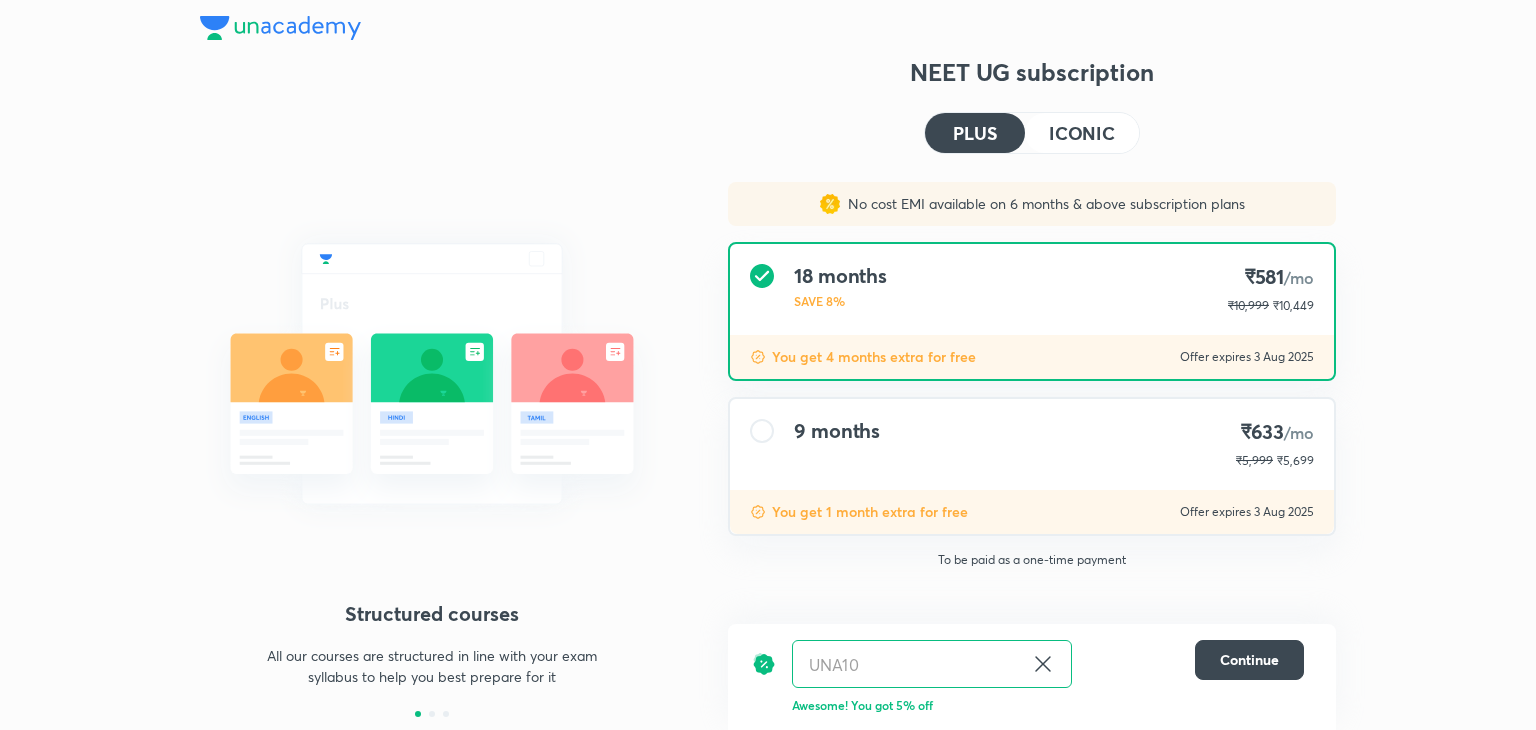 click on "9 months" at bounding box center (837, 431) 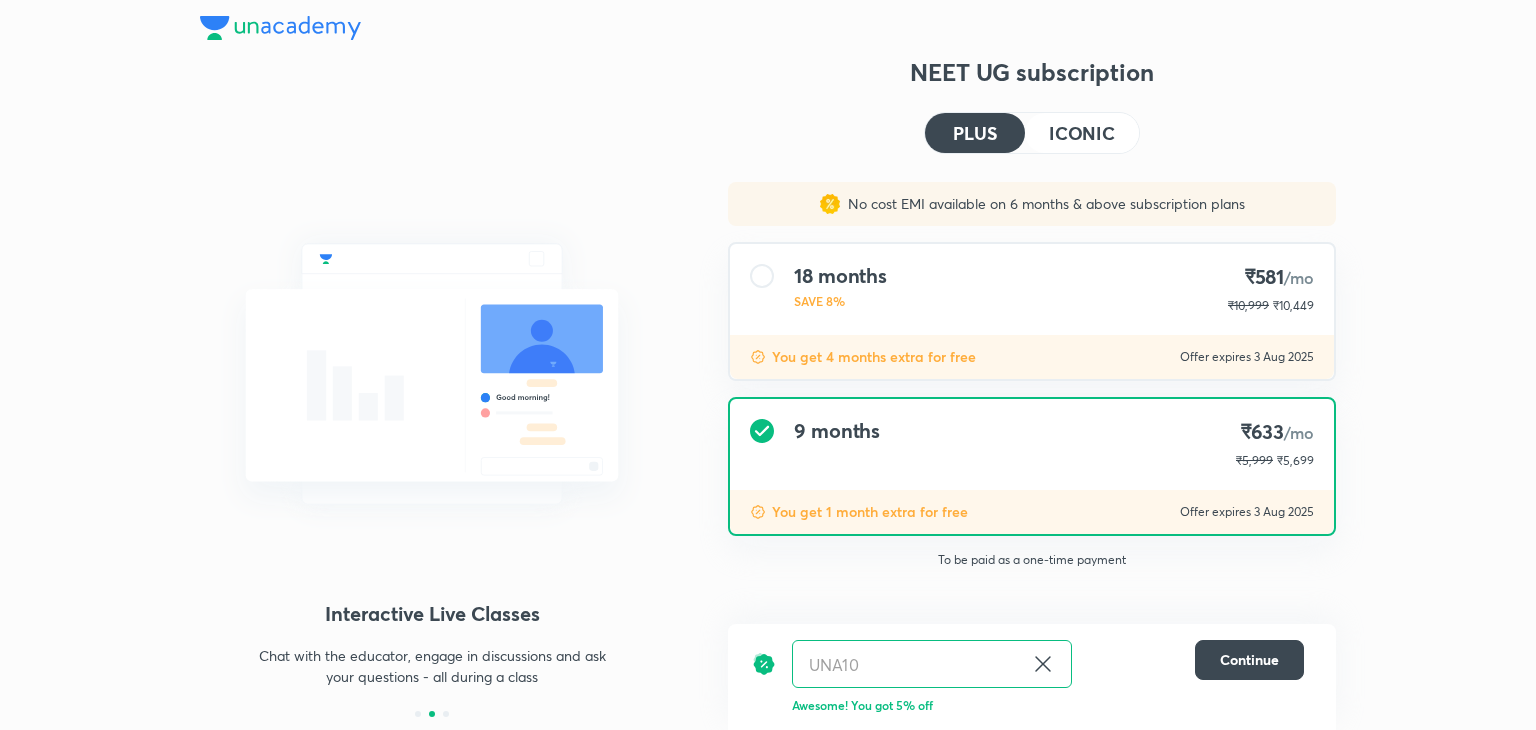 click on "ICONIC" at bounding box center [1082, 133] 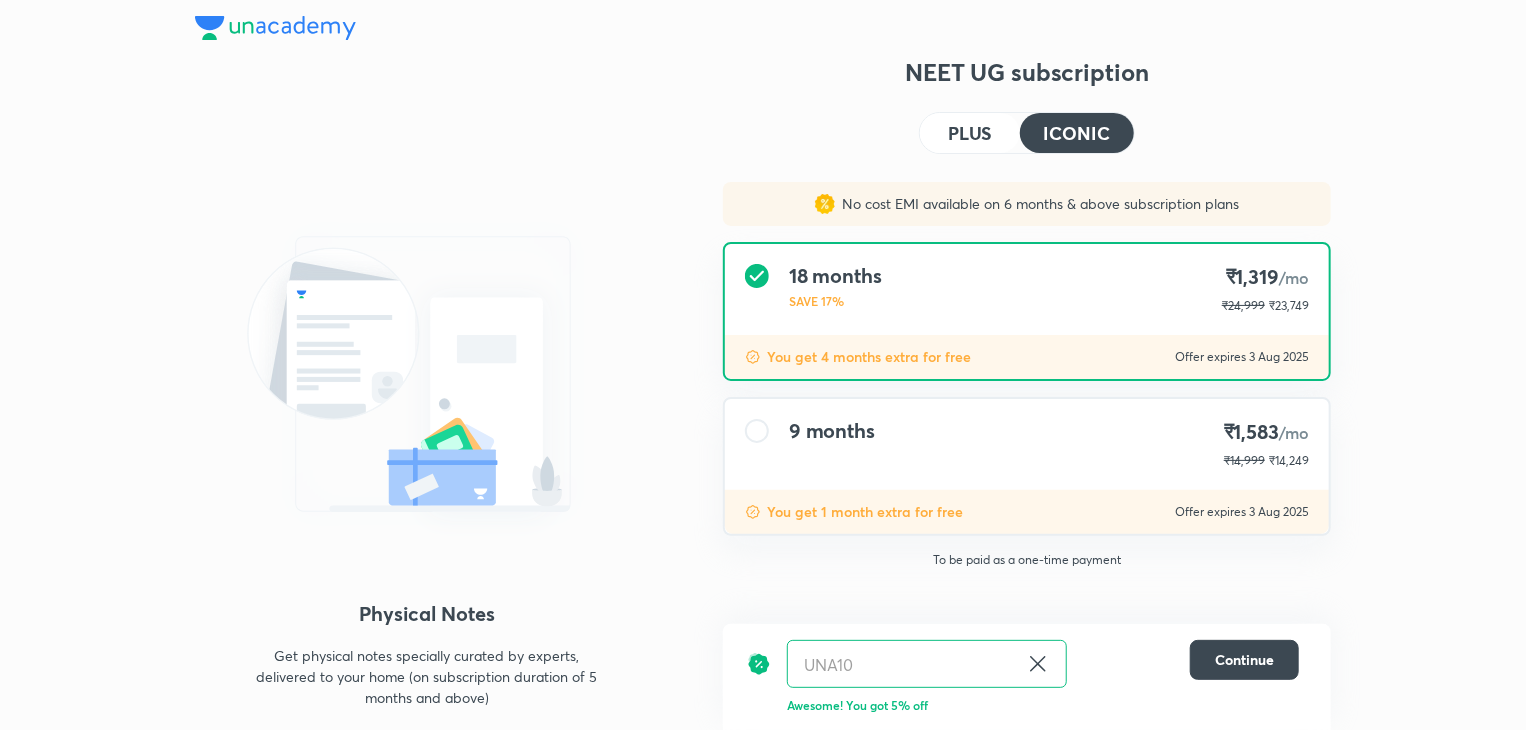 click on "PLUS" at bounding box center (970, 133) 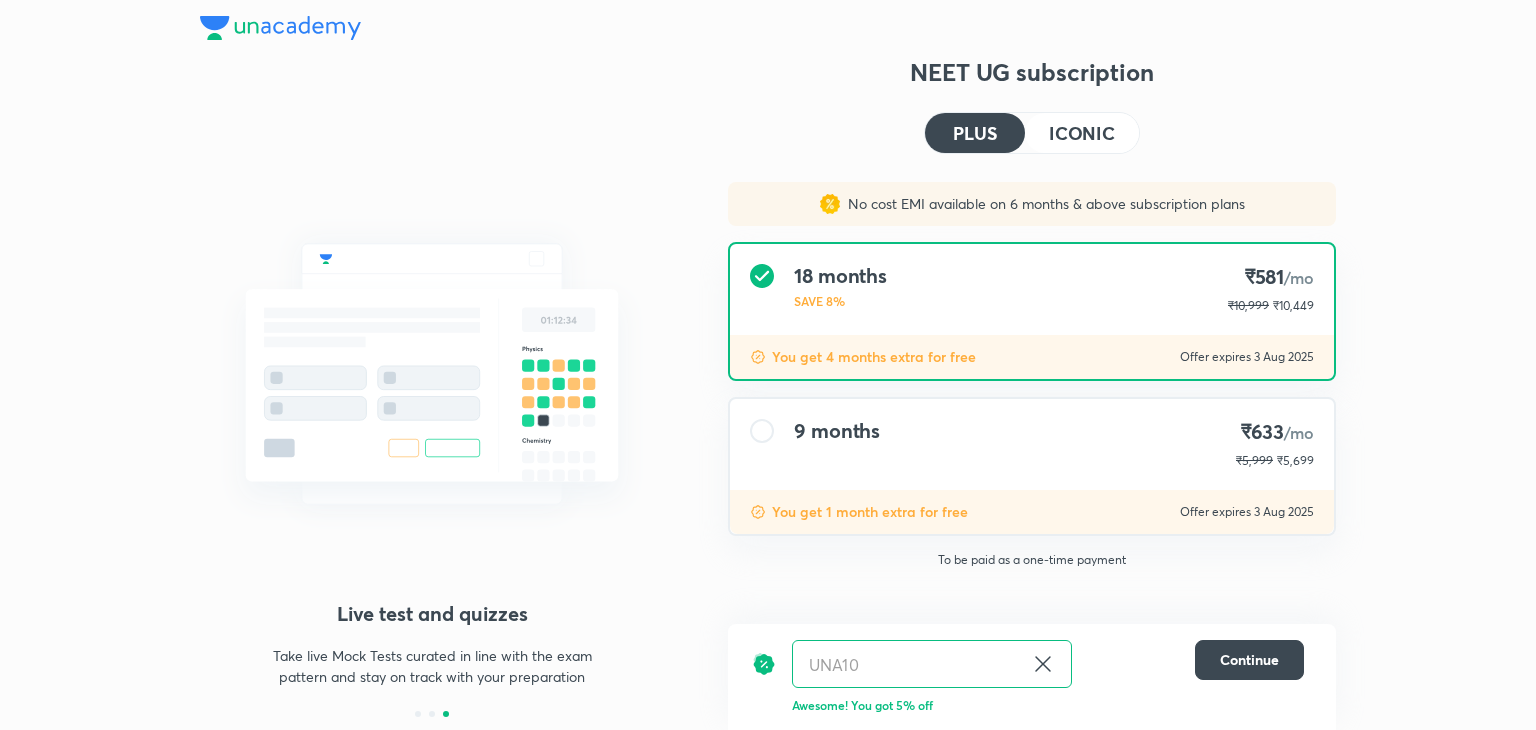 click on "ICONIC" at bounding box center [1082, 133] 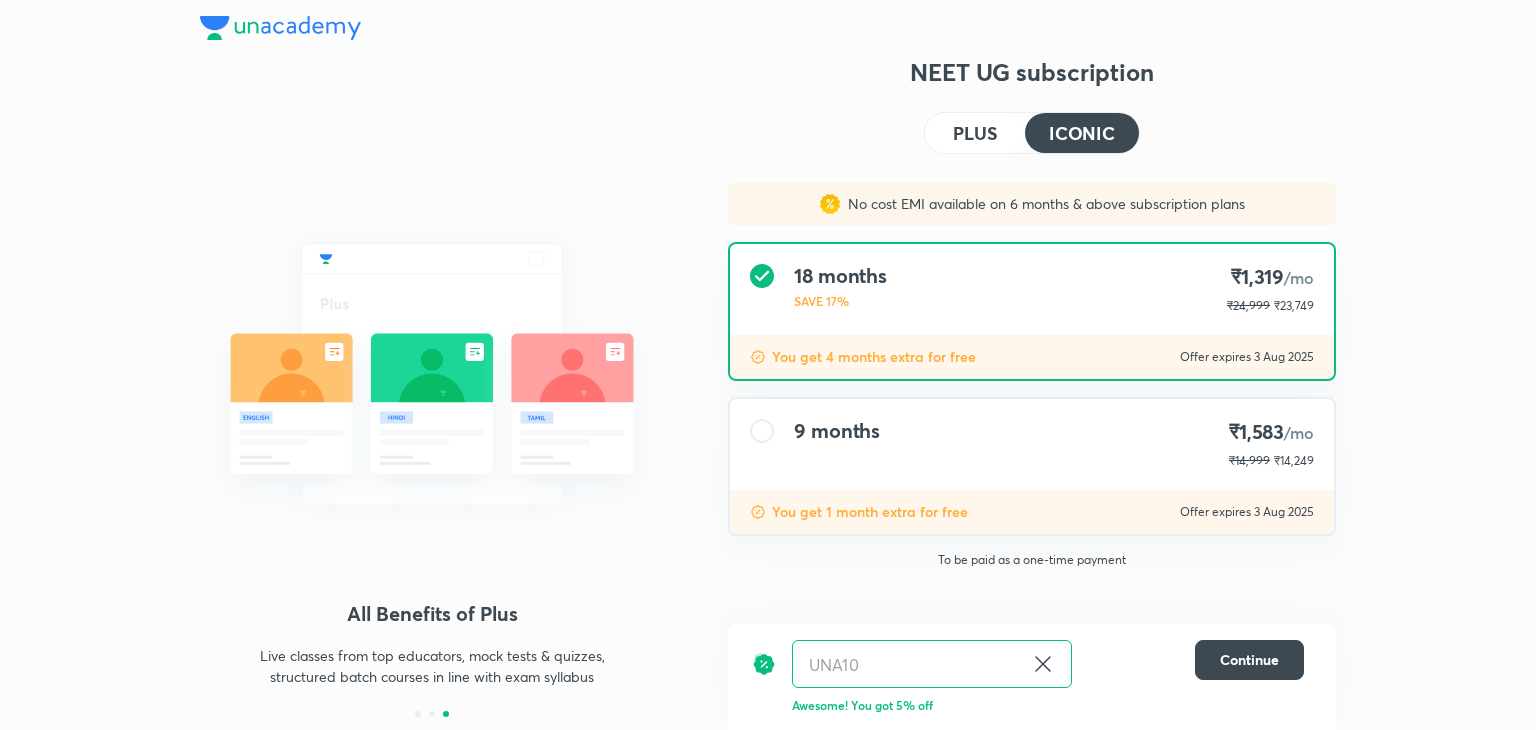 click on "9 months ₹1,583  /mo ₹14,999 ₹14,249" at bounding box center [1032, 444] 